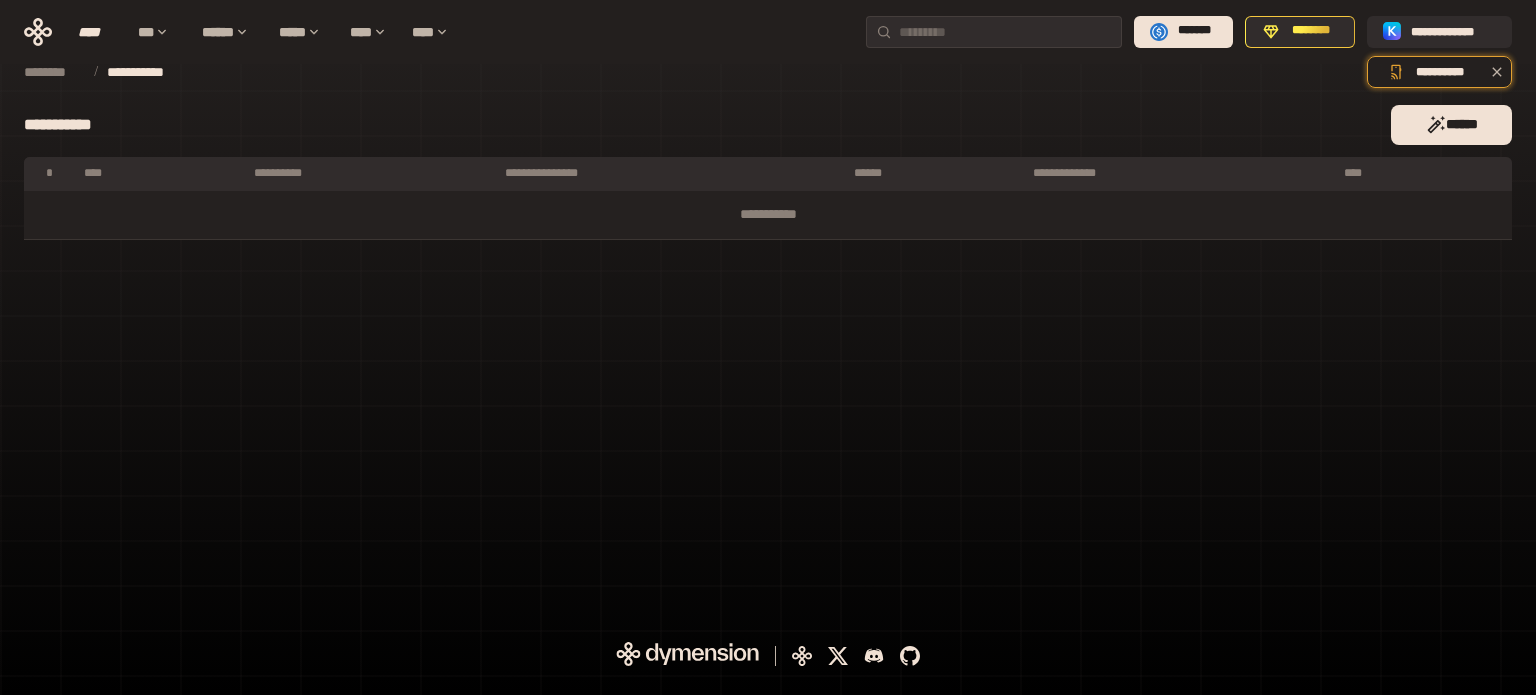 scroll, scrollTop: 0, scrollLeft: 0, axis: both 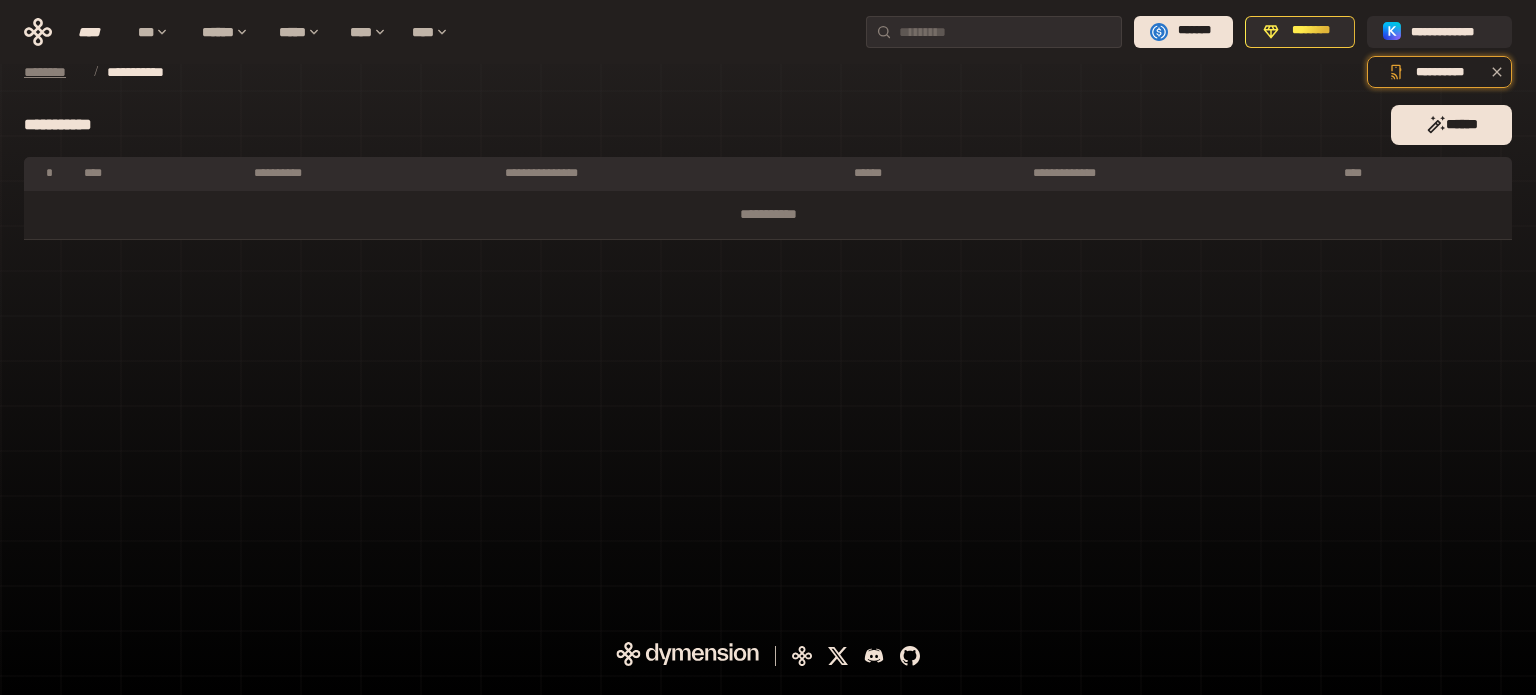 click on "********" at bounding box center [53, 72] 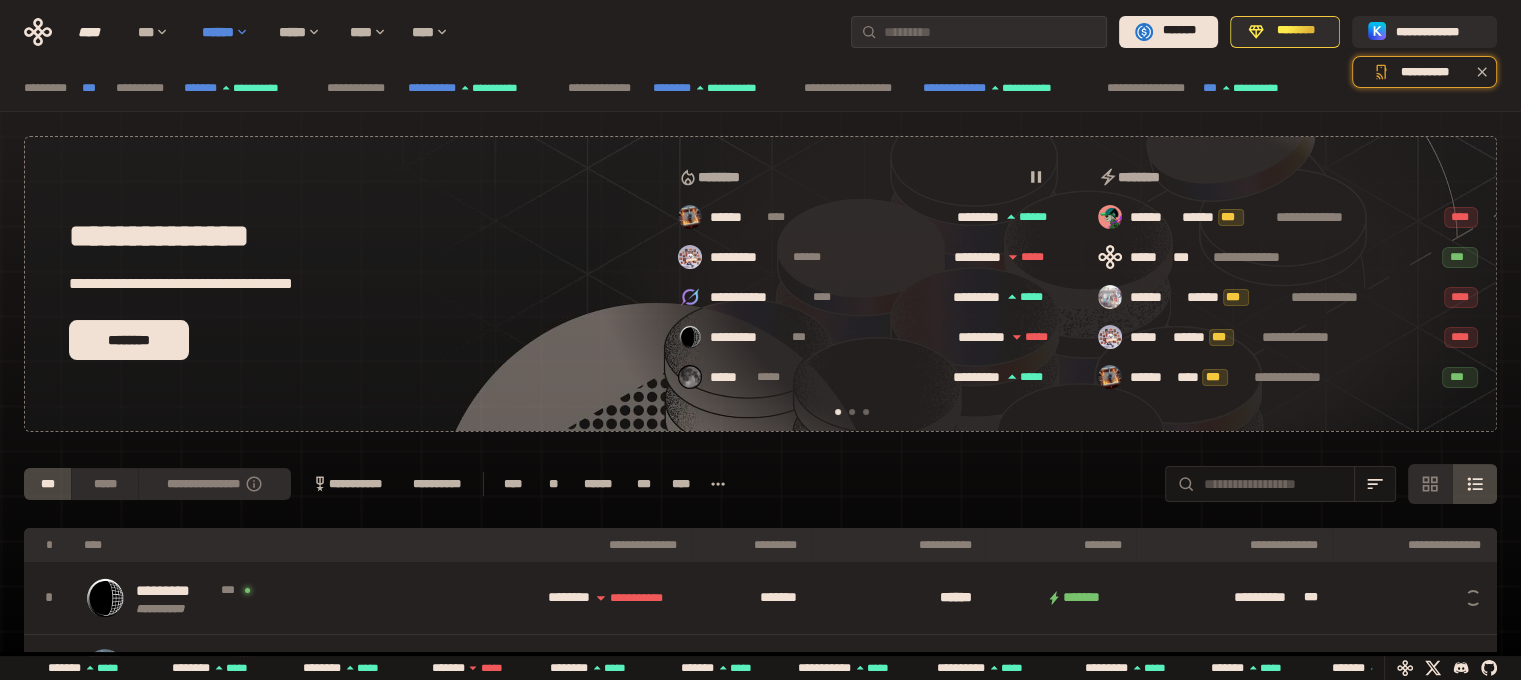 scroll, scrollTop: 0, scrollLeft: 16, axis: horizontal 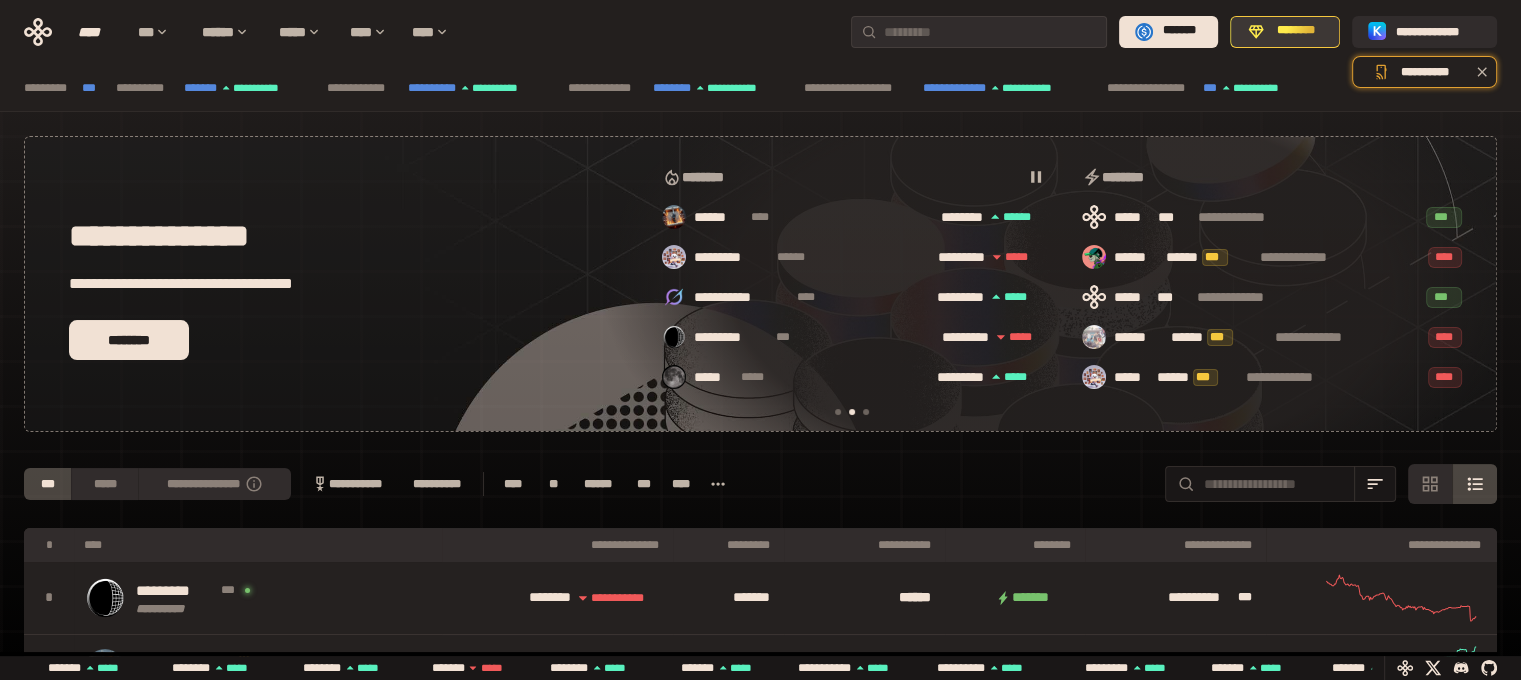 click on "********" at bounding box center (1285, 32) 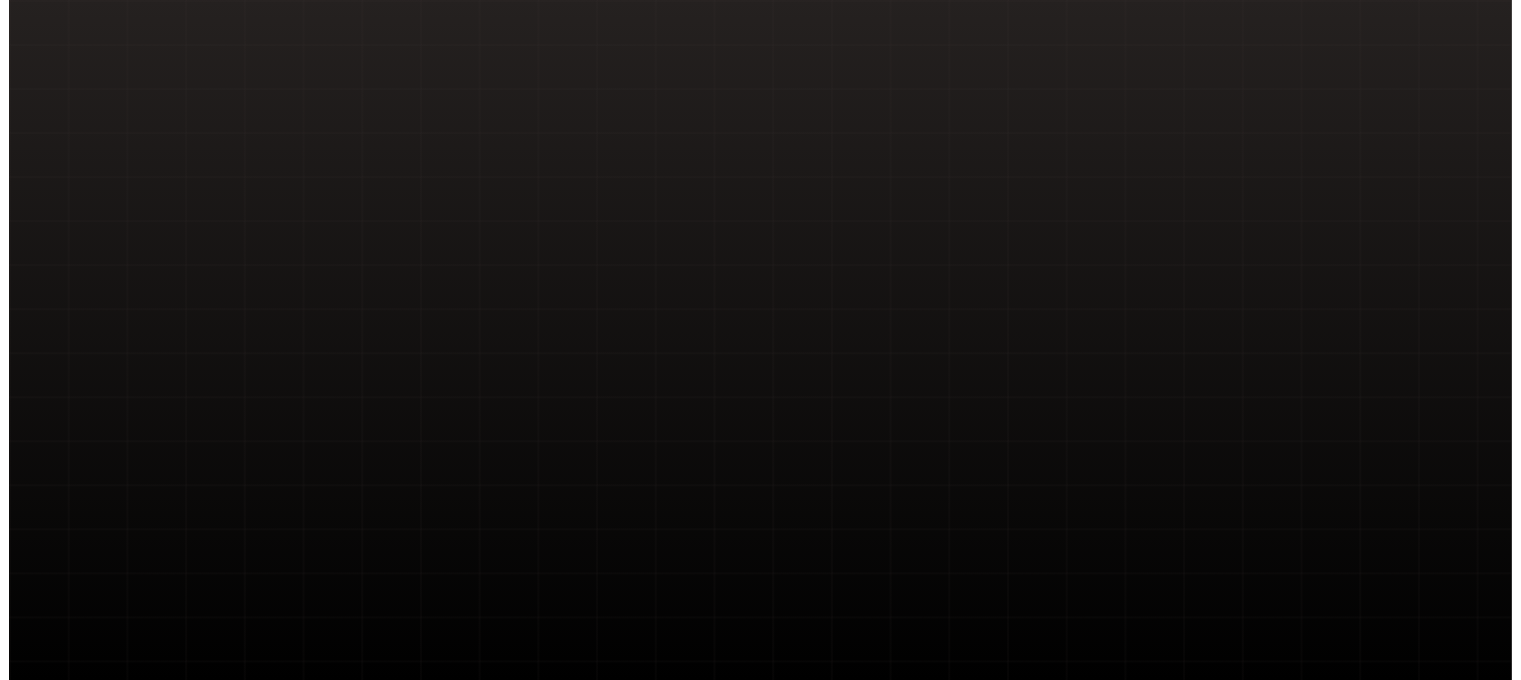 scroll, scrollTop: 0, scrollLeft: 0, axis: both 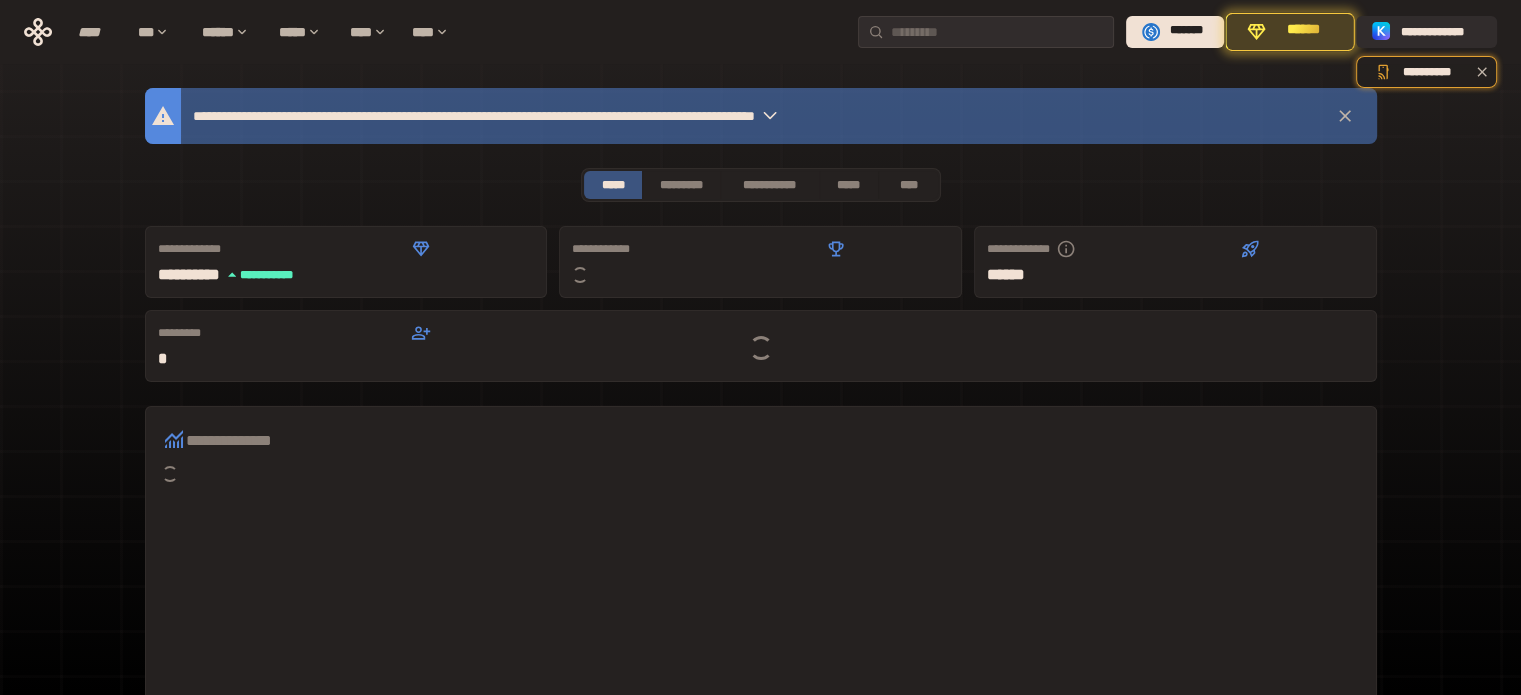 click at bounding box center (760, 347) 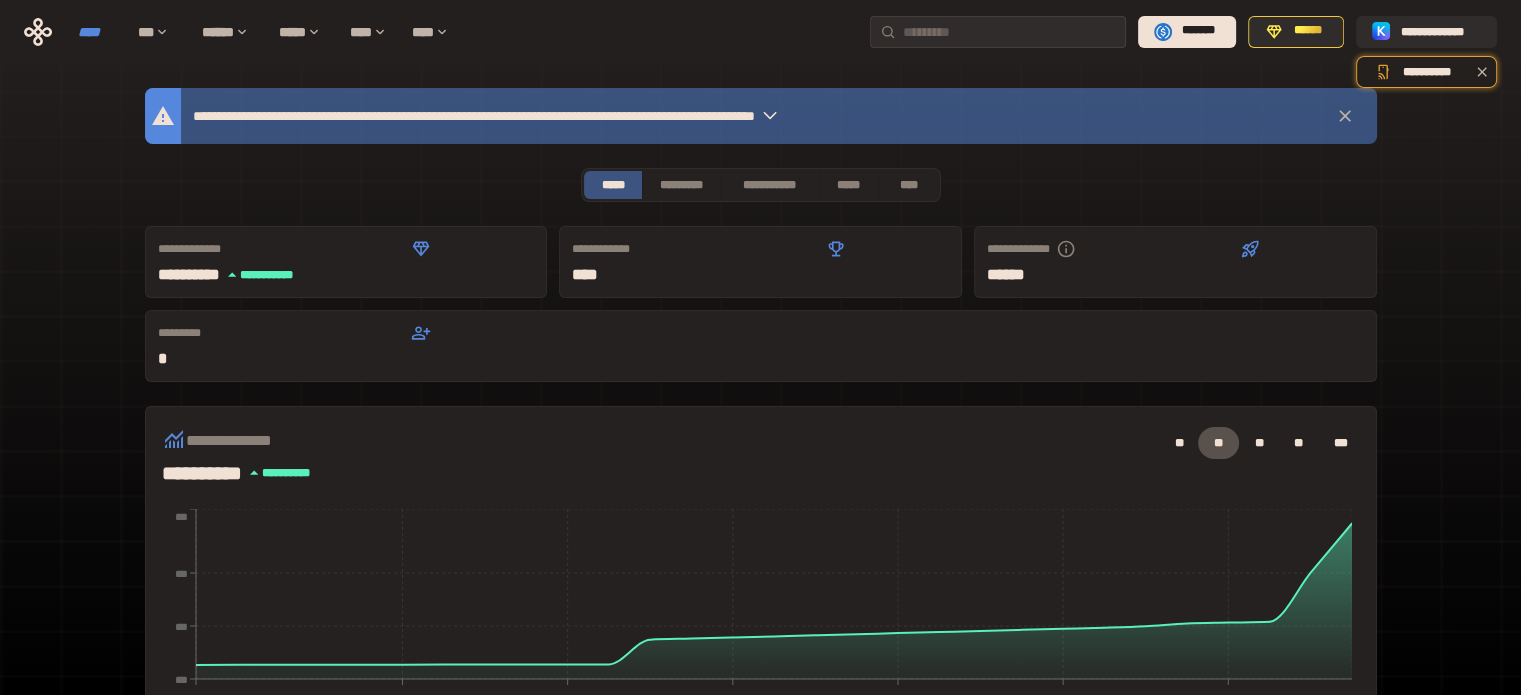 click on "****" at bounding box center [98, 32] 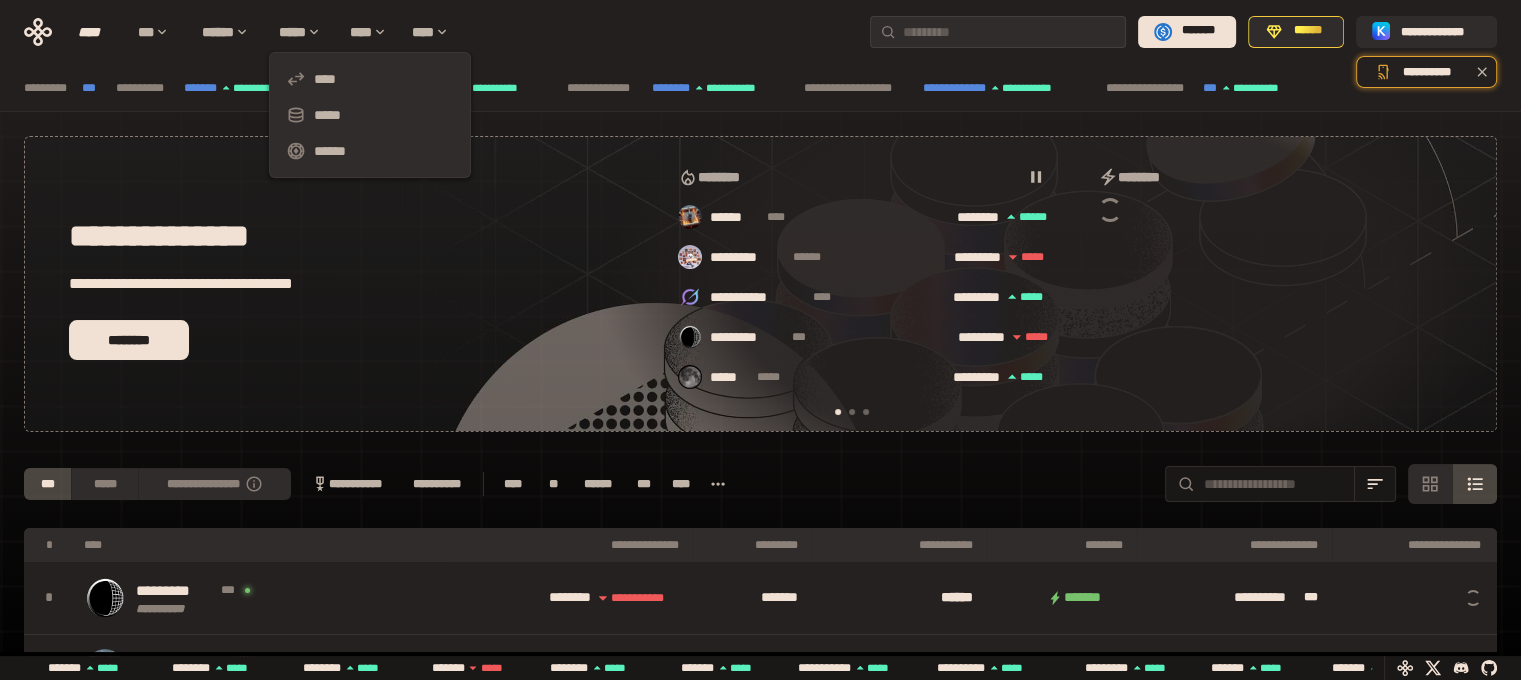 scroll, scrollTop: 0, scrollLeft: 16, axis: horizontal 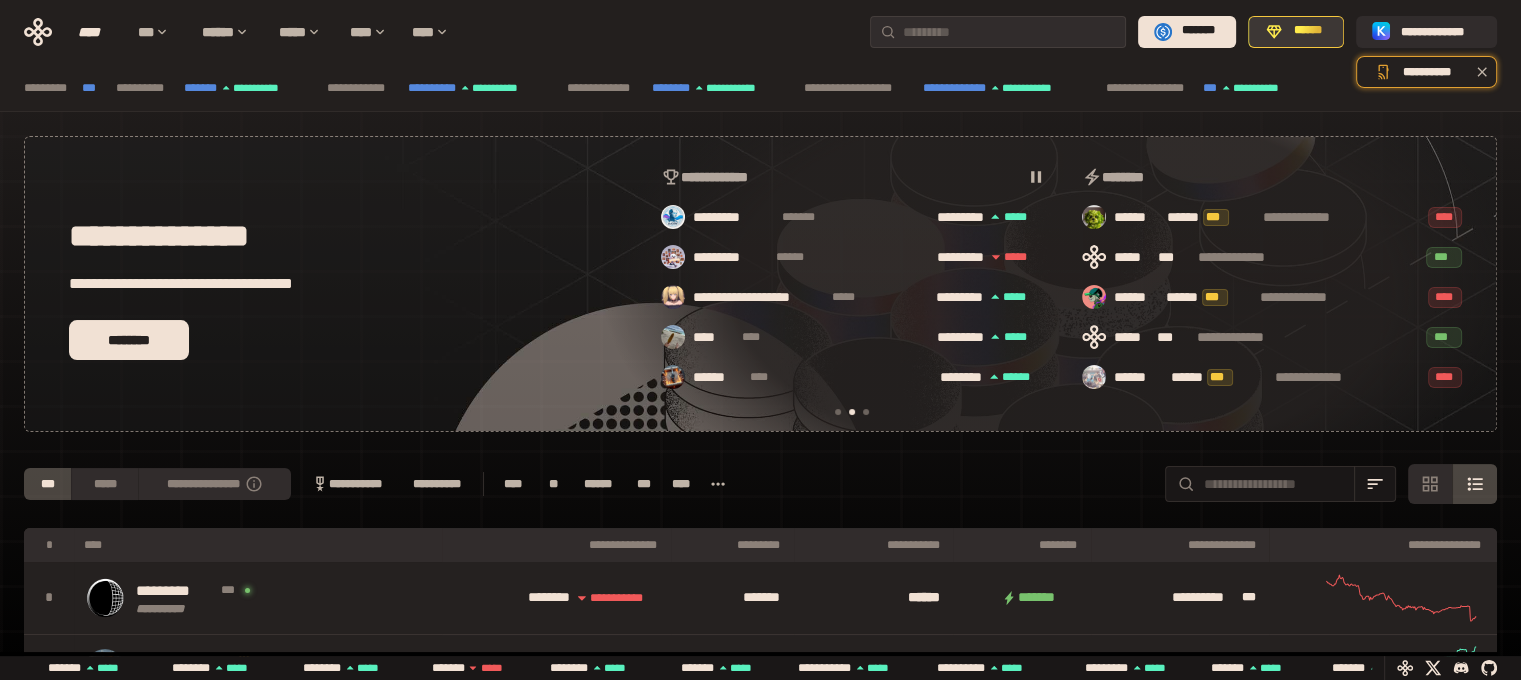 click on "******" at bounding box center [1307, 31] 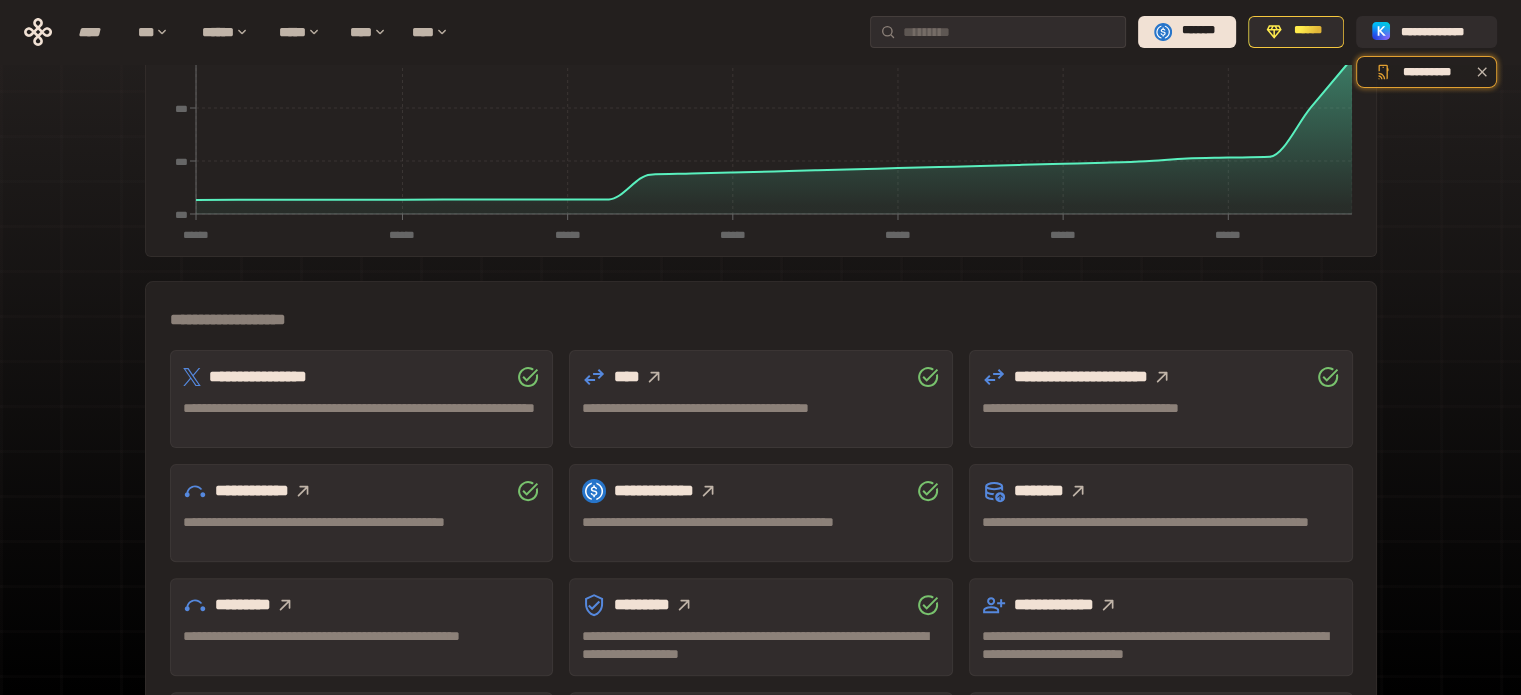 scroll, scrollTop: 589, scrollLeft: 0, axis: vertical 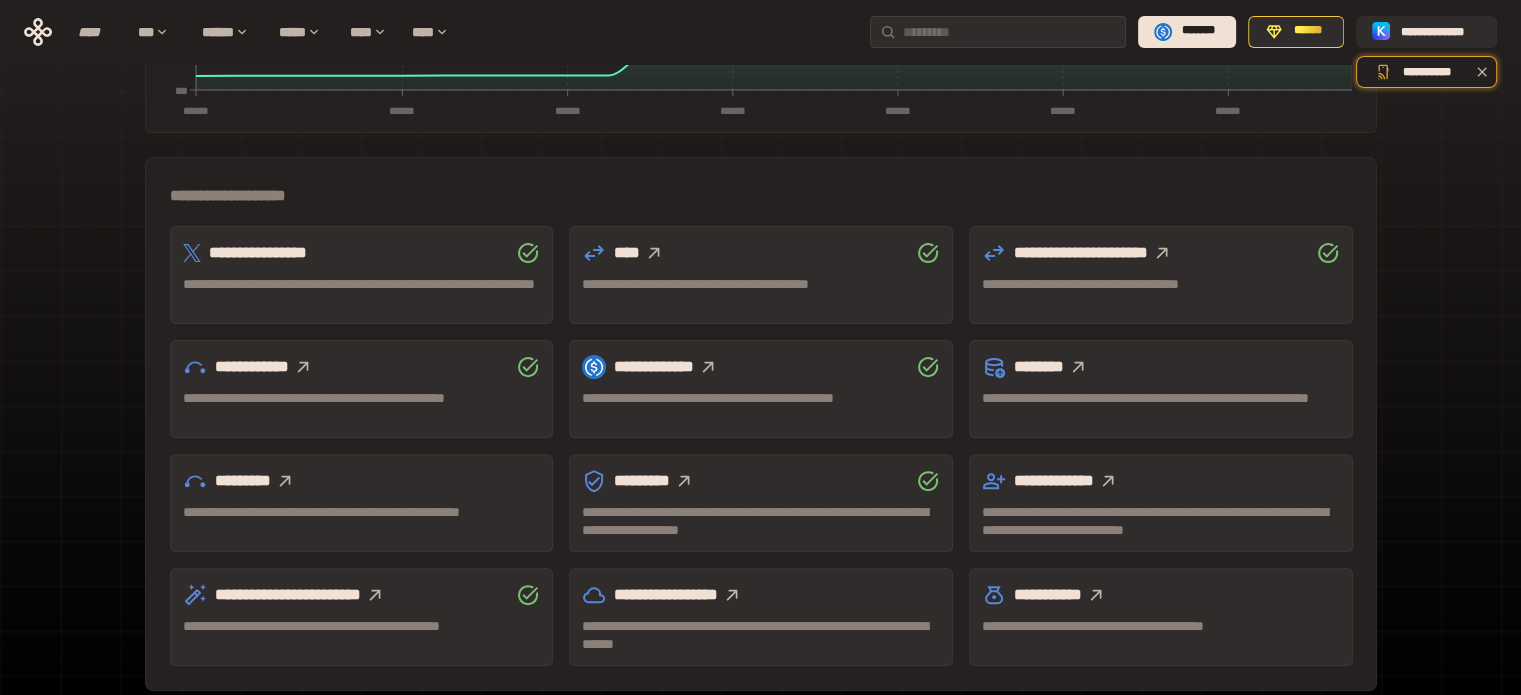 click 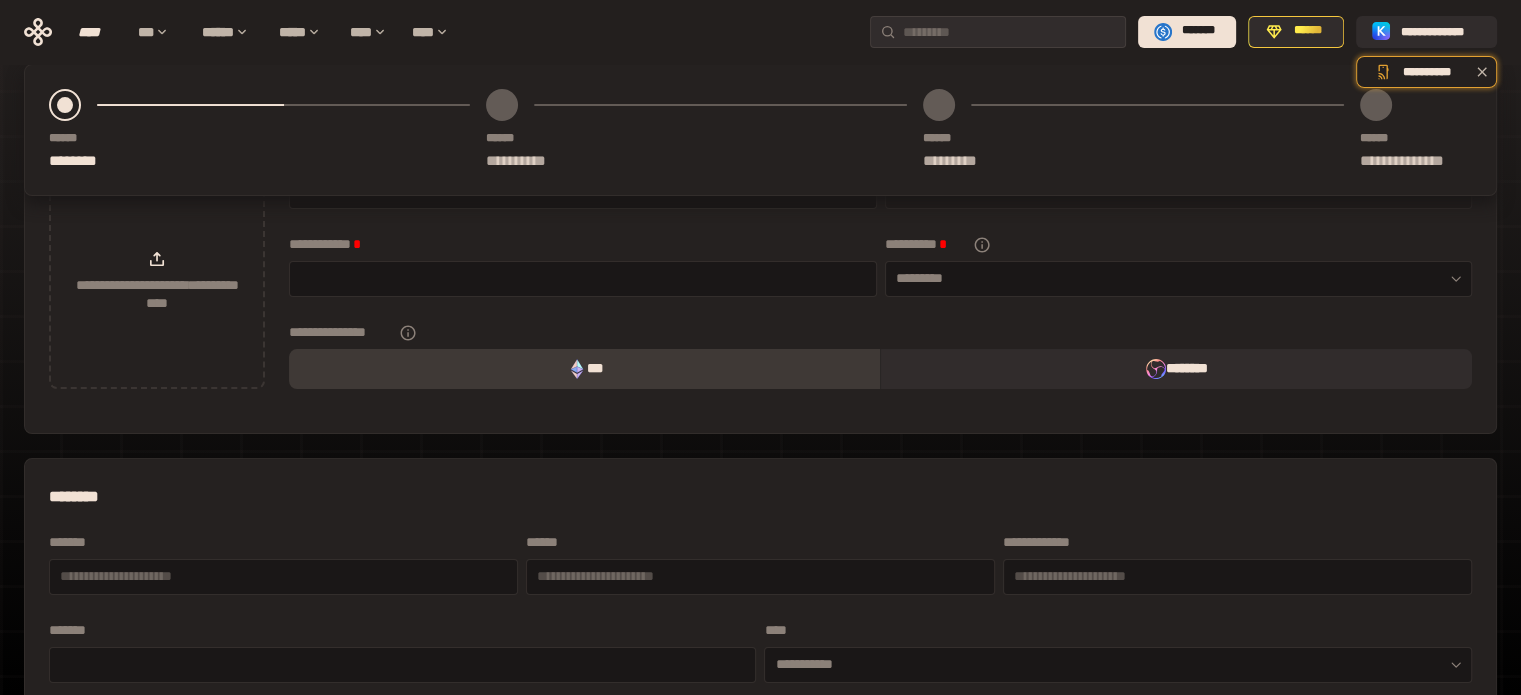scroll, scrollTop: 0, scrollLeft: 0, axis: both 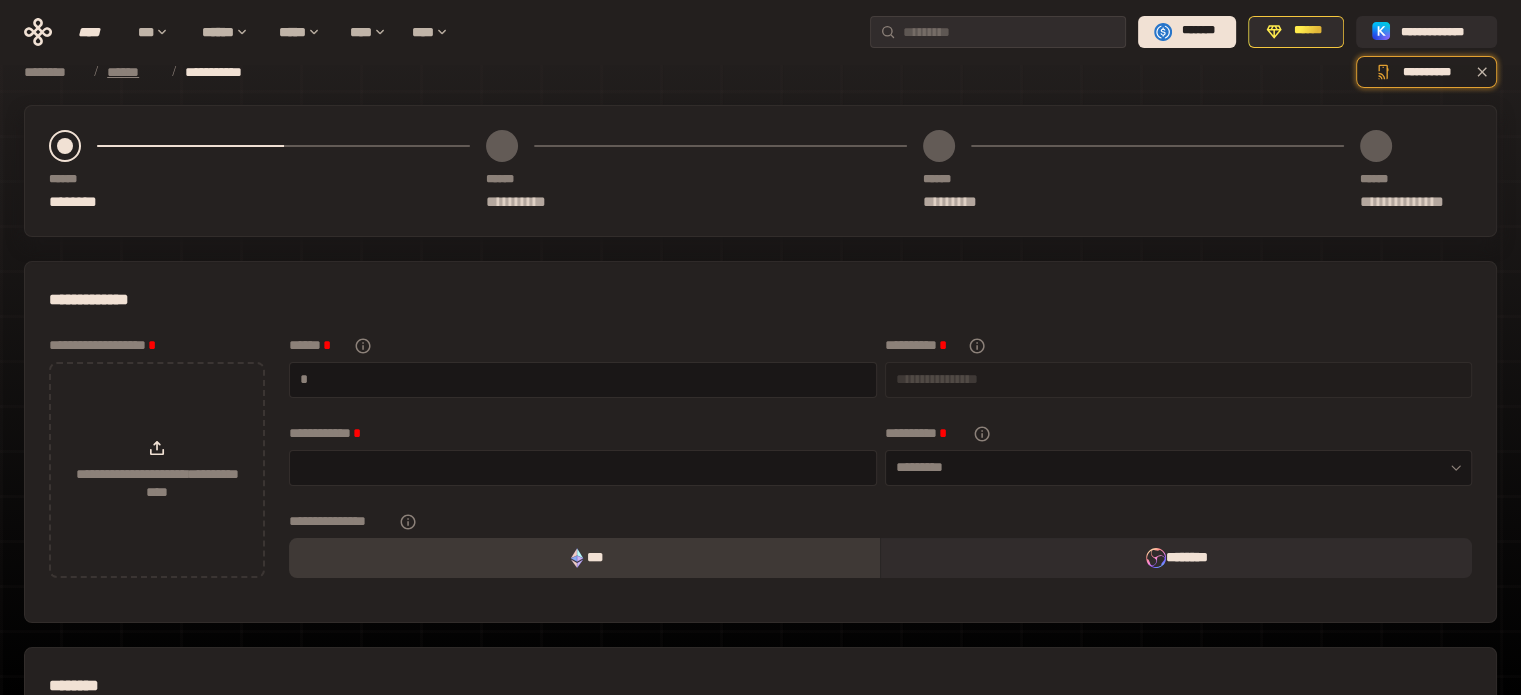 click on "******" at bounding box center (134, 72) 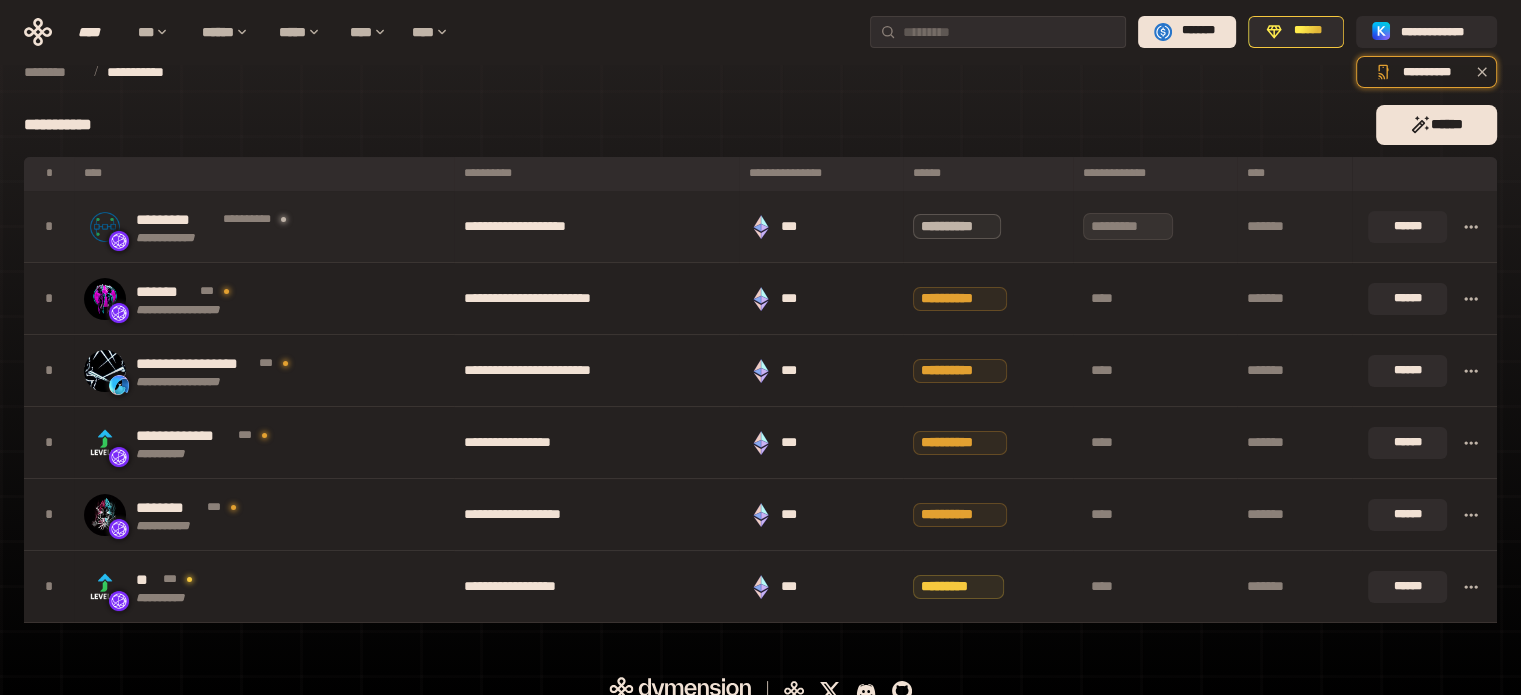 click on "**********" at bounding box center (264, 227) 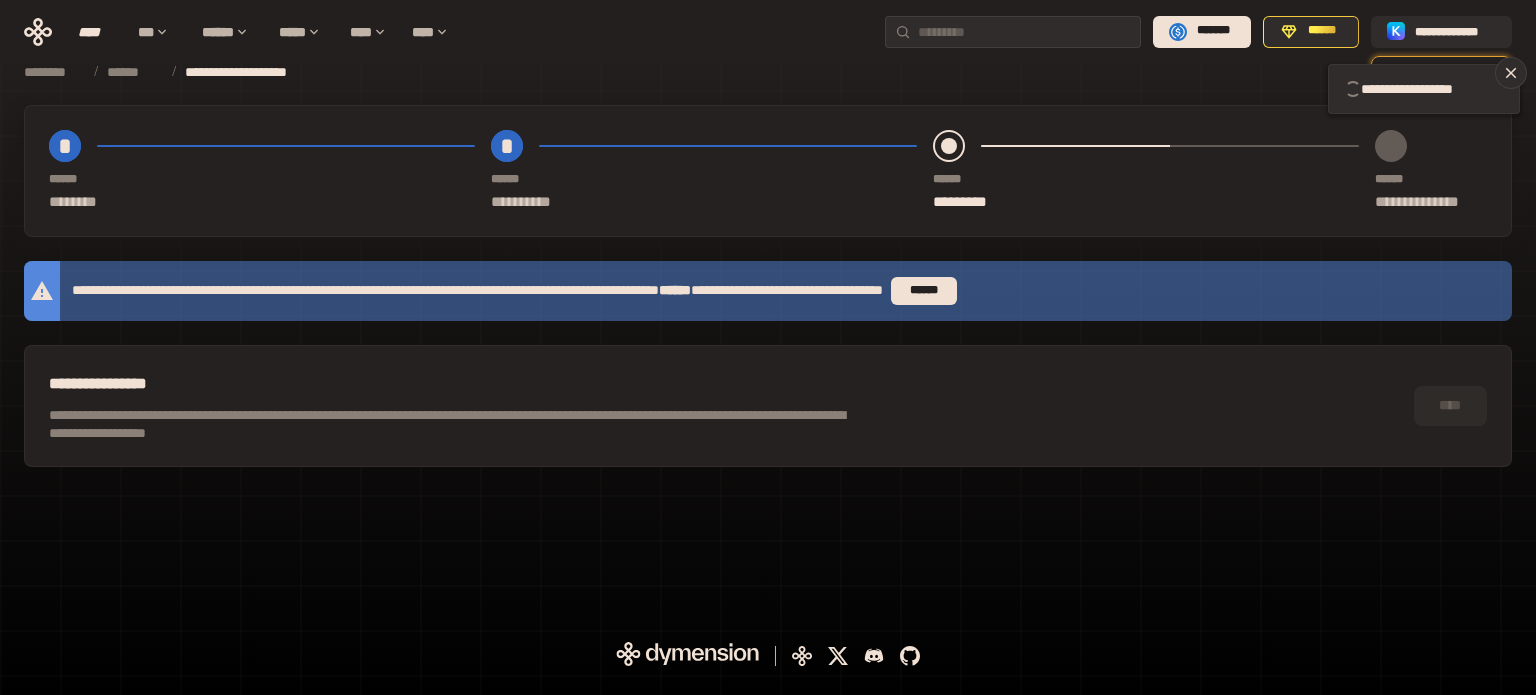 click on "****" at bounding box center (1450, 406) 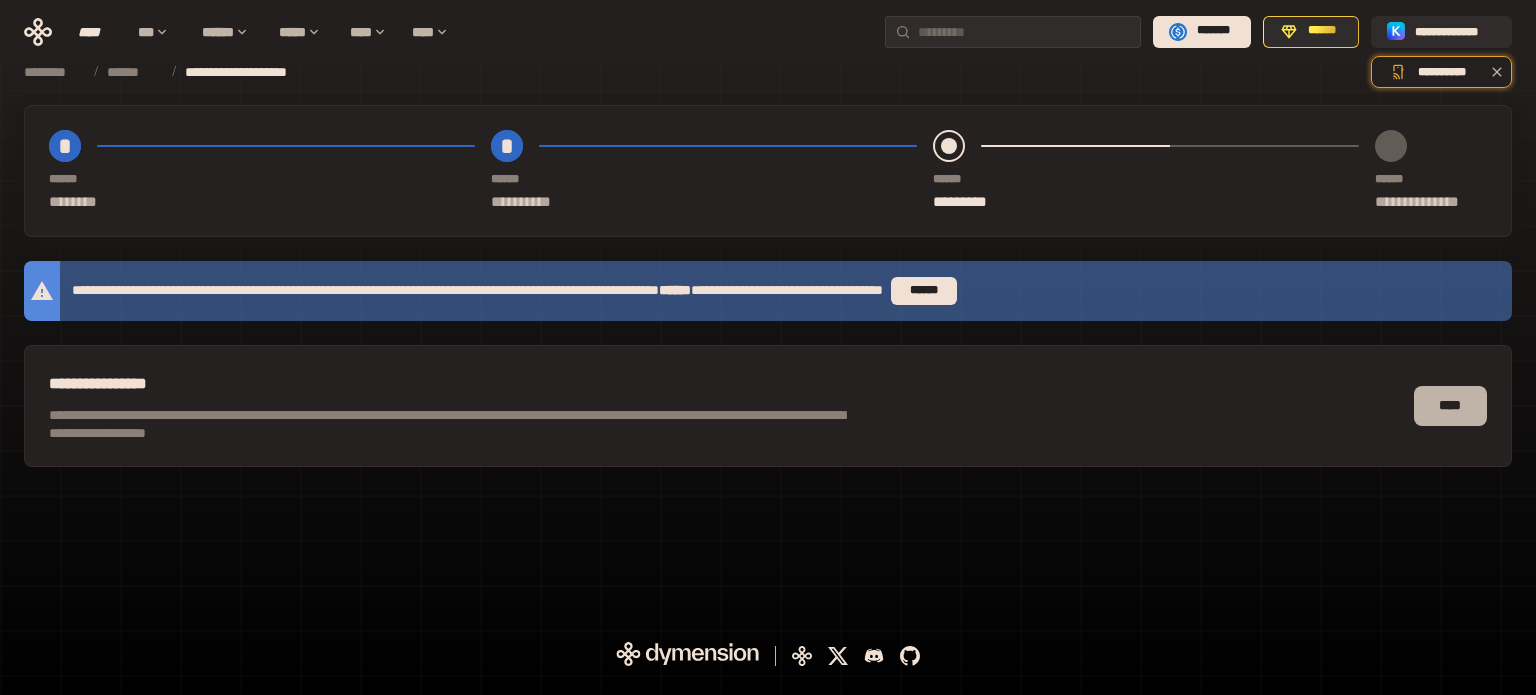 click on "****" at bounding box center [1450, 406] 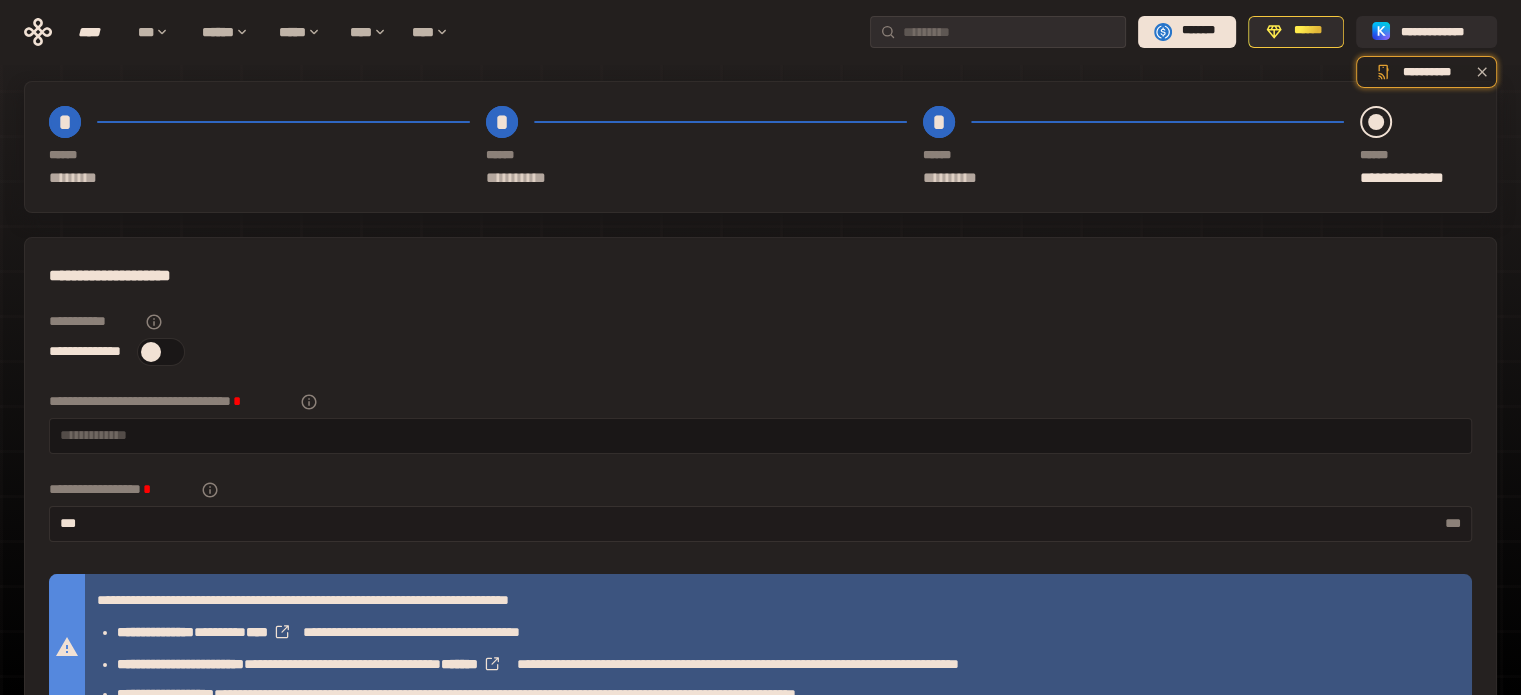 scroll, scrollTop: 100, scrollLeft: 0, axis: vertical 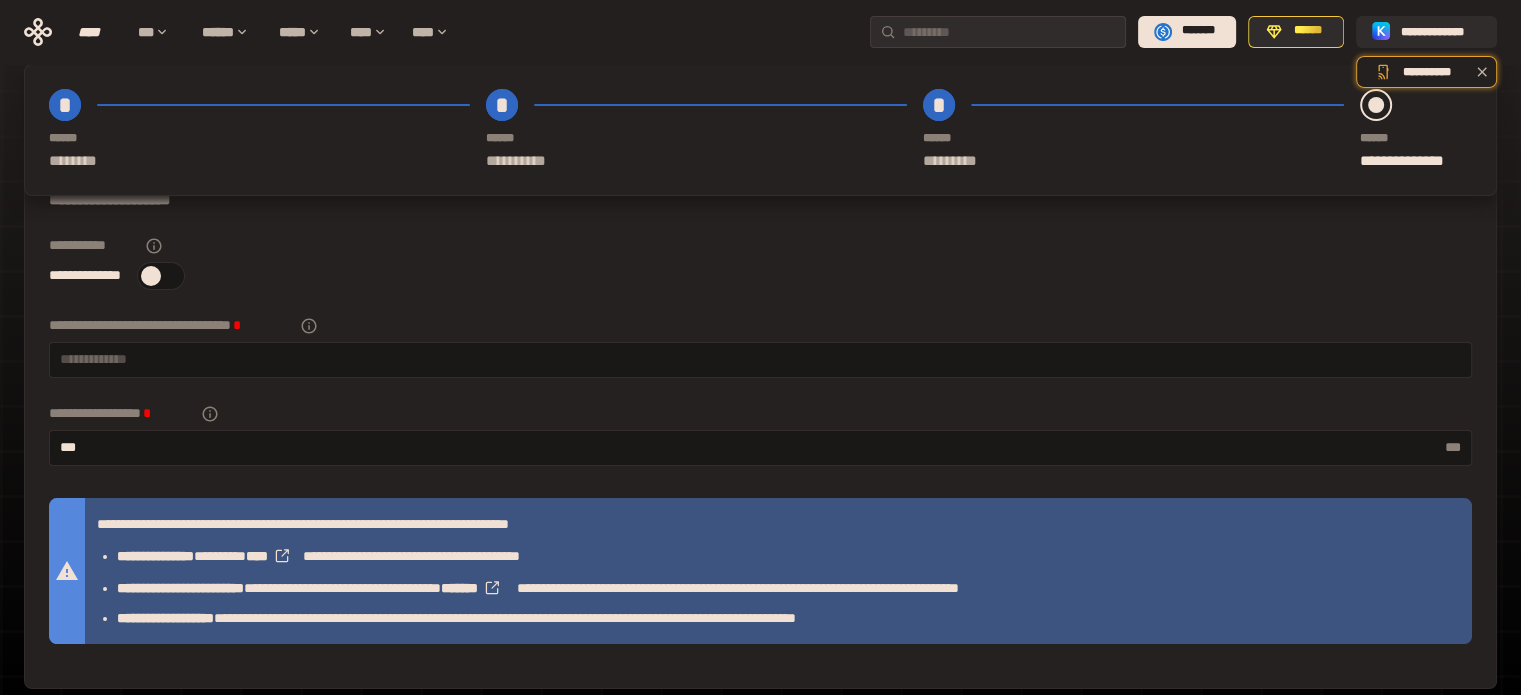 click at bounding box center (161, 276) 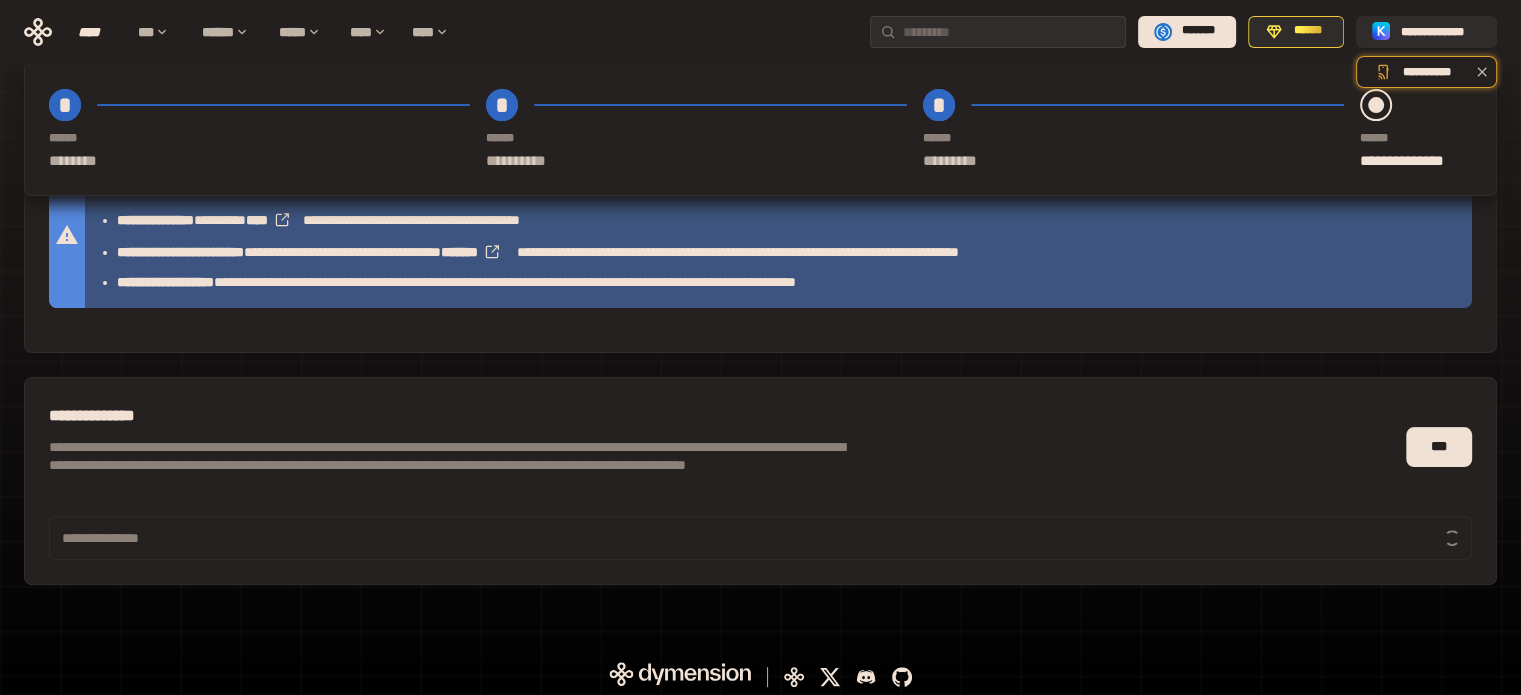 scroll, scrollTop: 440, scrollLeft: 0, axis: vertical 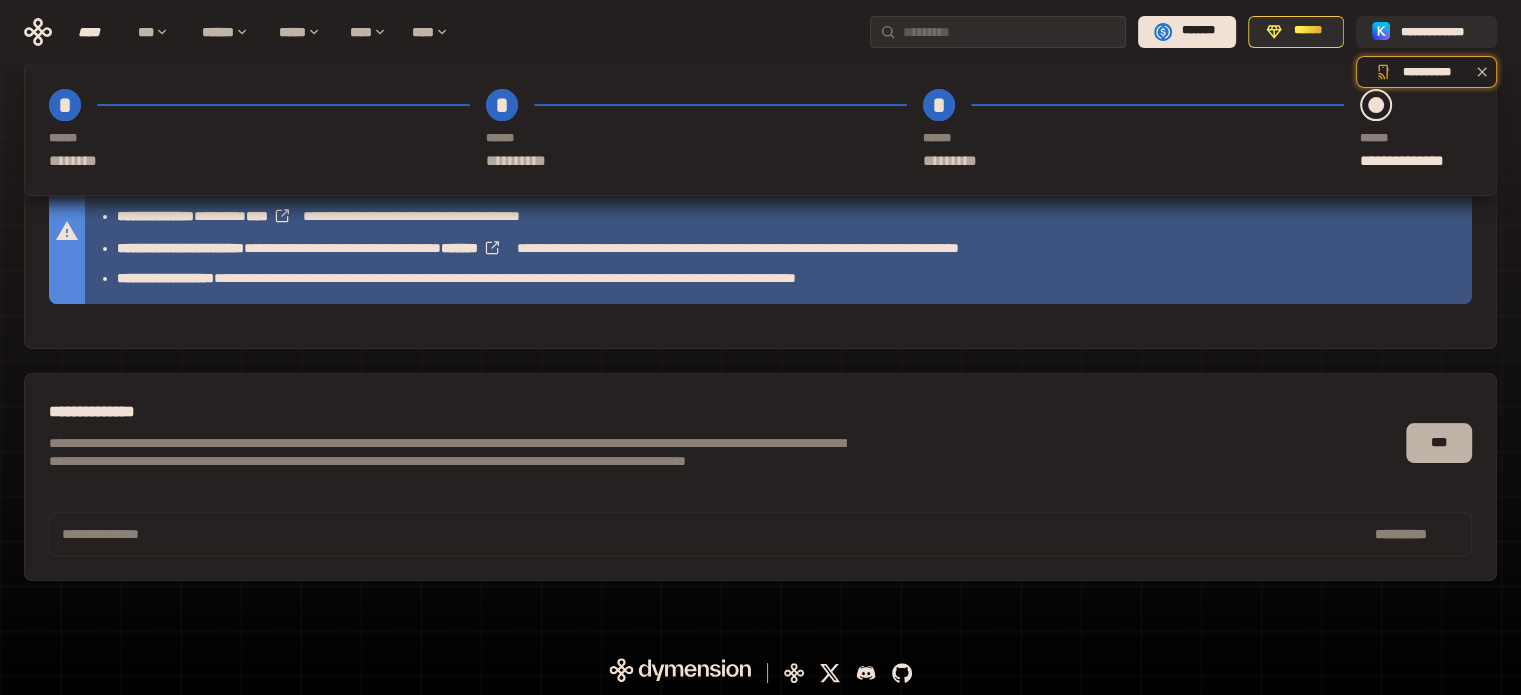 click on "***" at bounding box center [1439, 443] 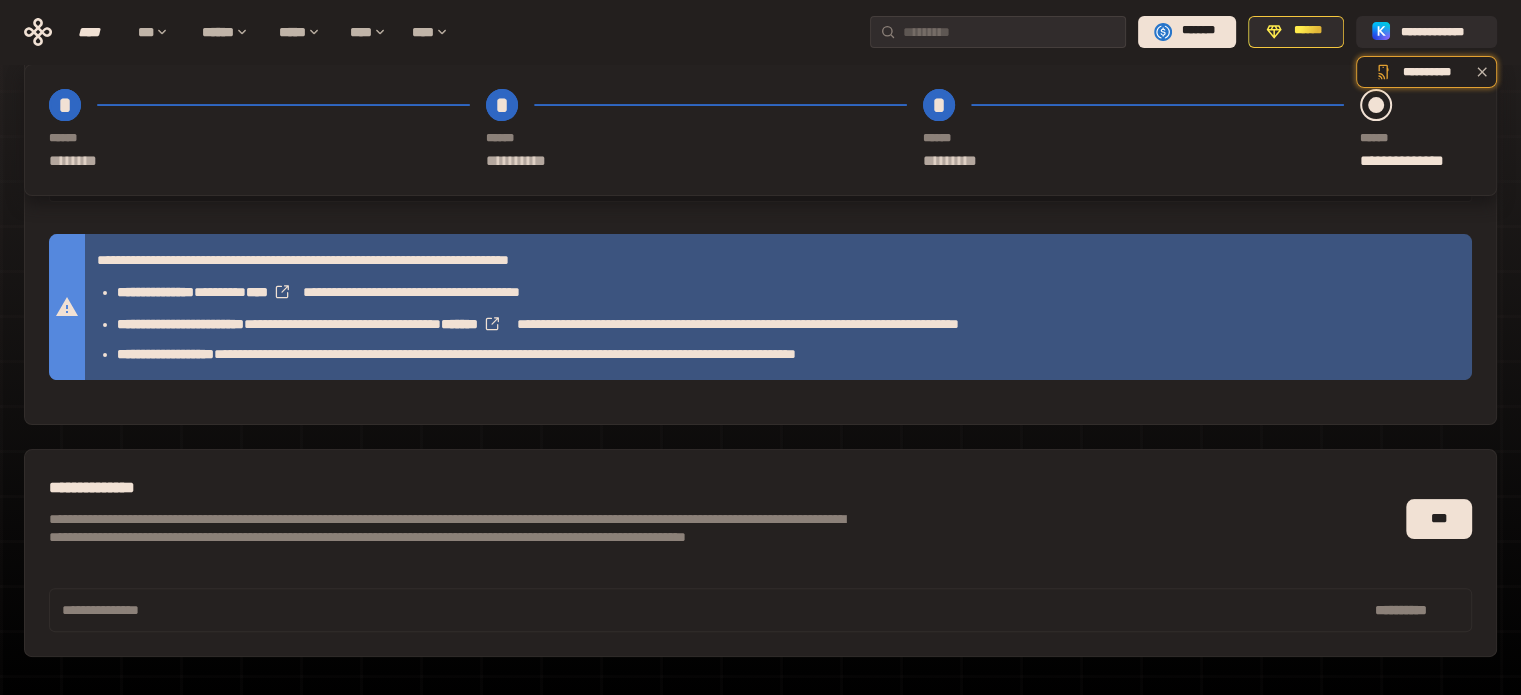 scroll, scrollTop: 440, scrollLeft: 0, axis: vertical 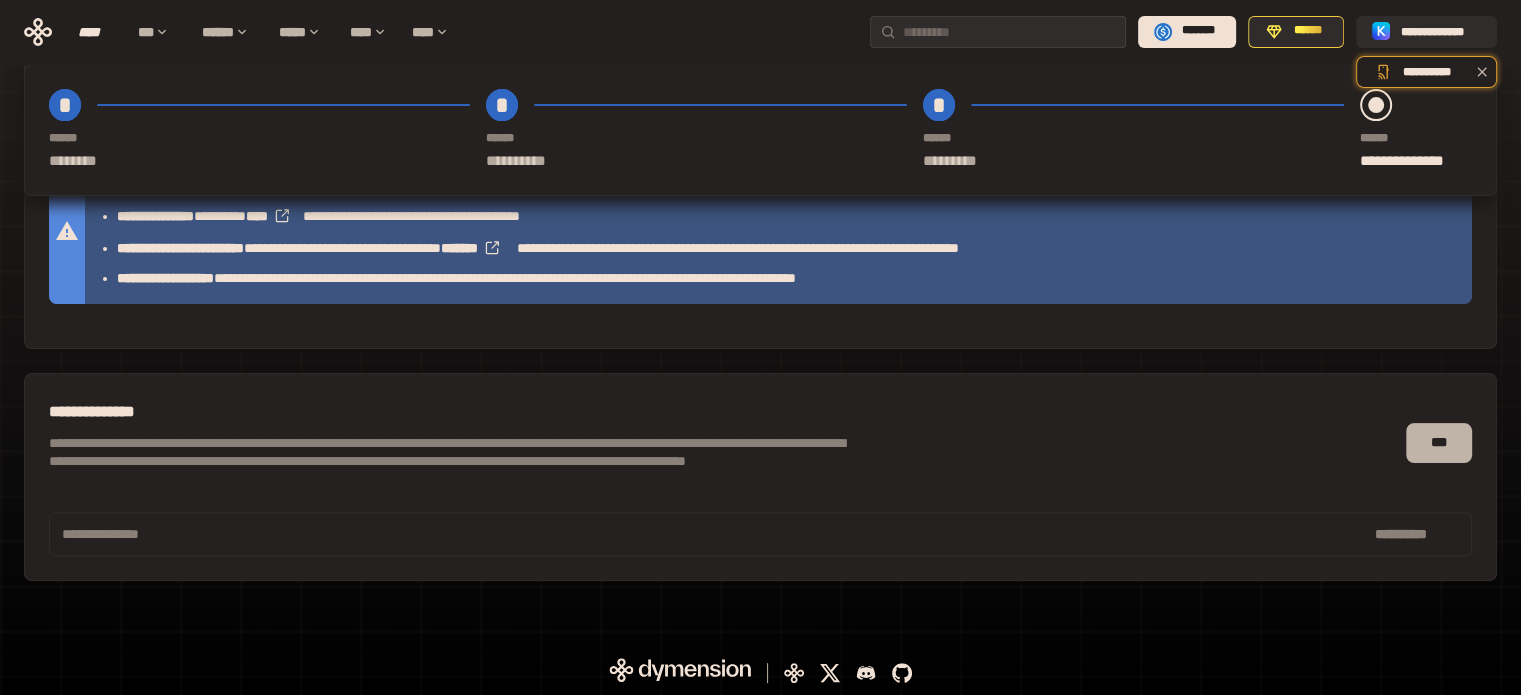 click on "***" at bounding box center (1439, 443) 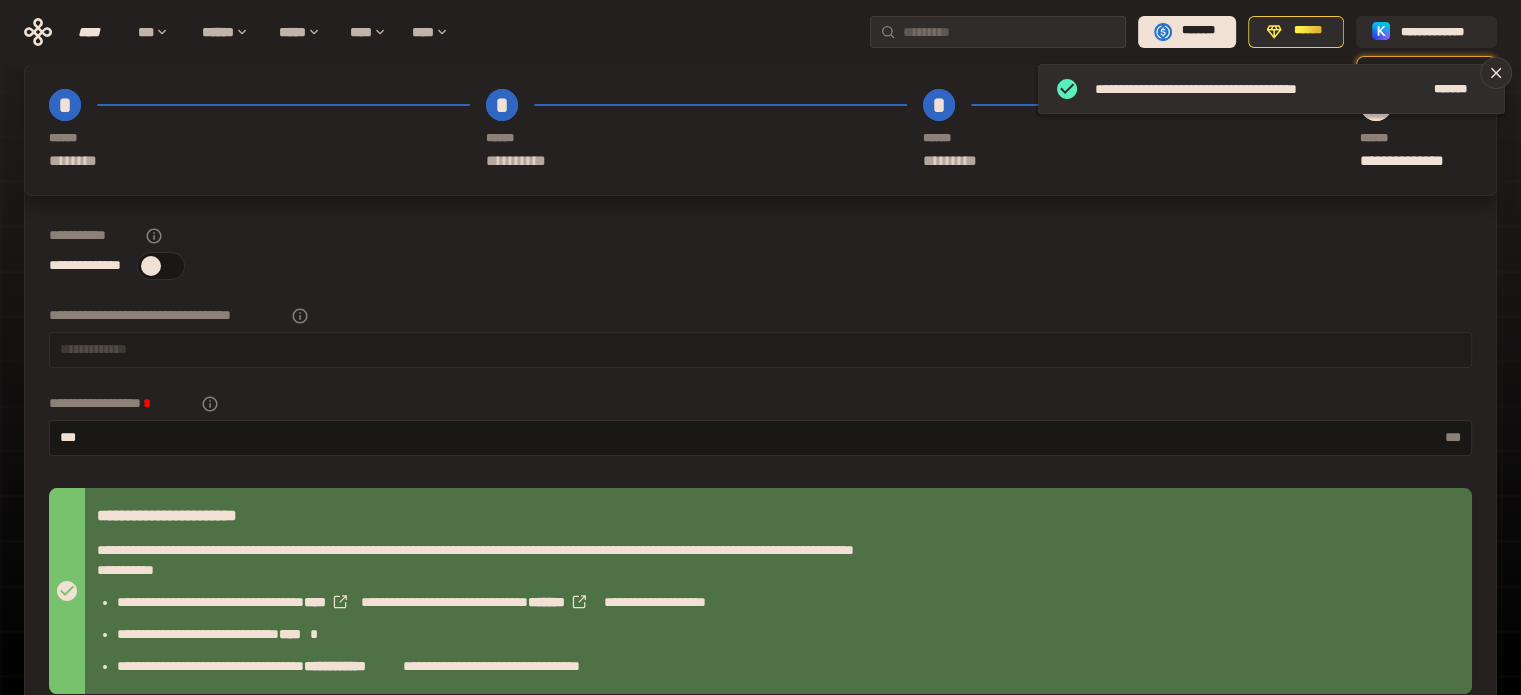 scroll, scrollTop: 40, scrollLeft: 0, axis: vertical 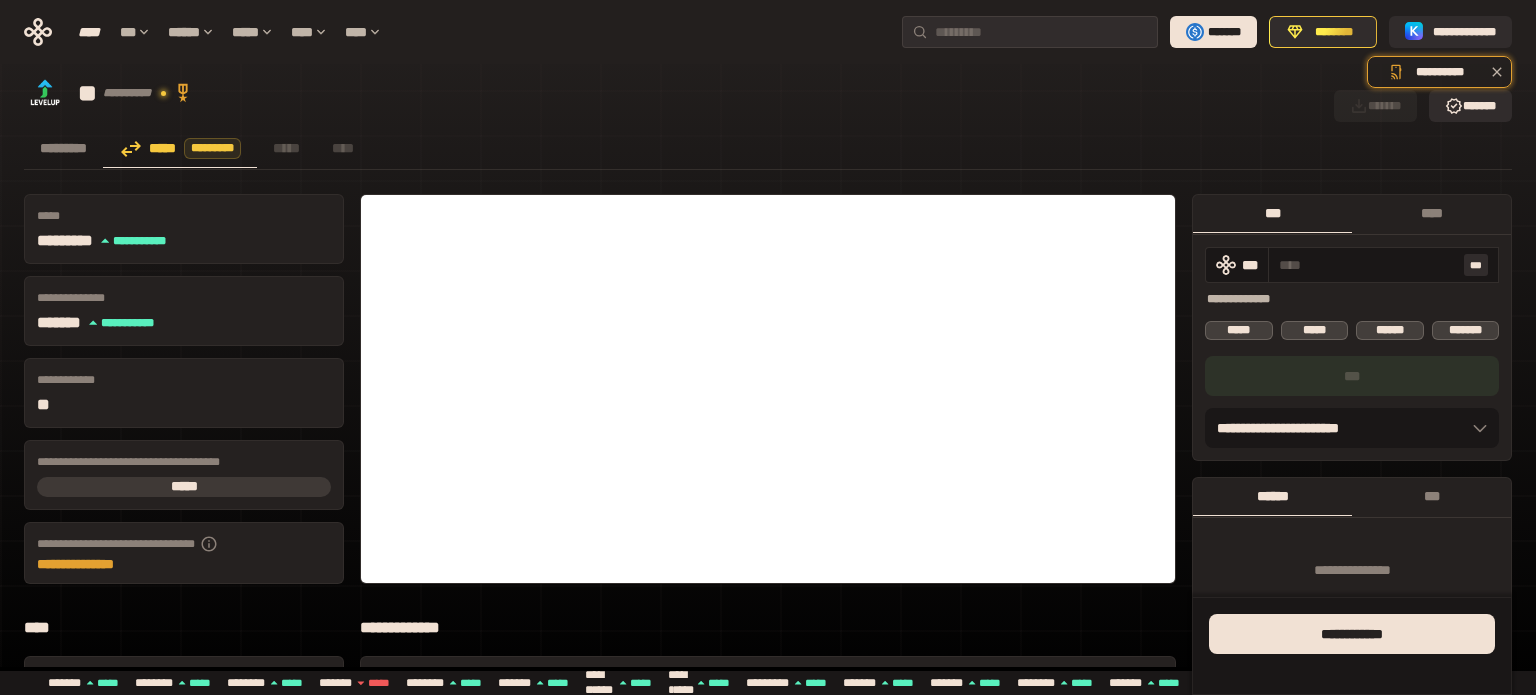 click 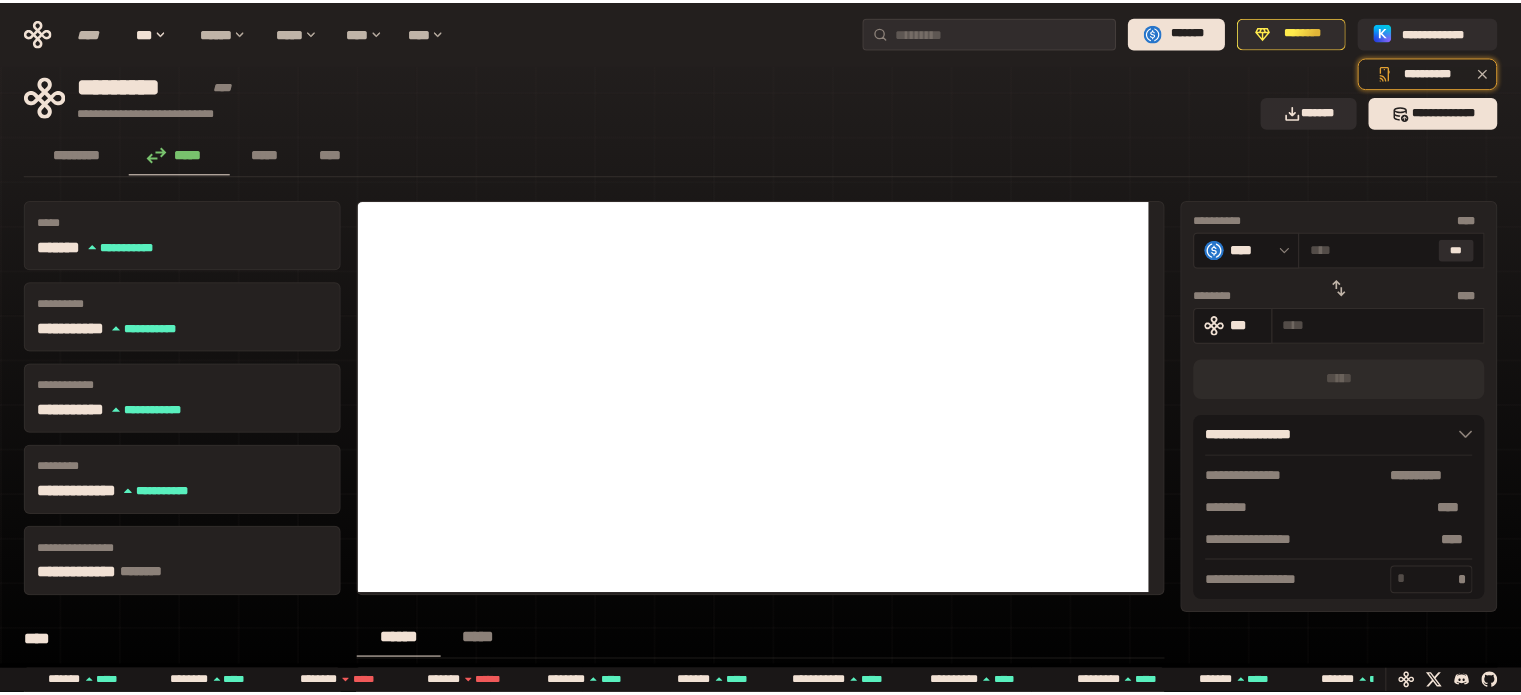 scroll, scrollTop: 0, scrollLeft: 0, axis: both 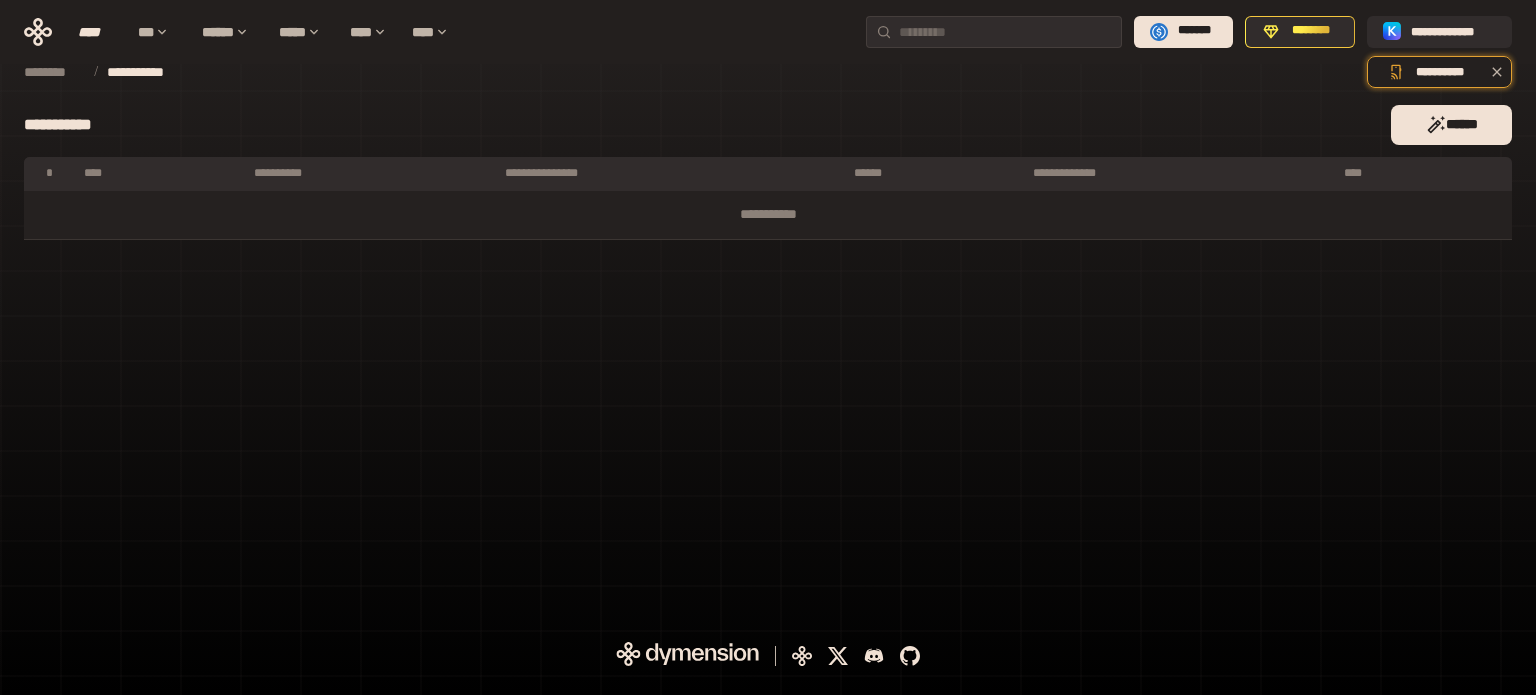 drag, startPoint x: 316, startPoint y: 450, endPoint x: 252, endPoint y: 304, distance: 159.41142 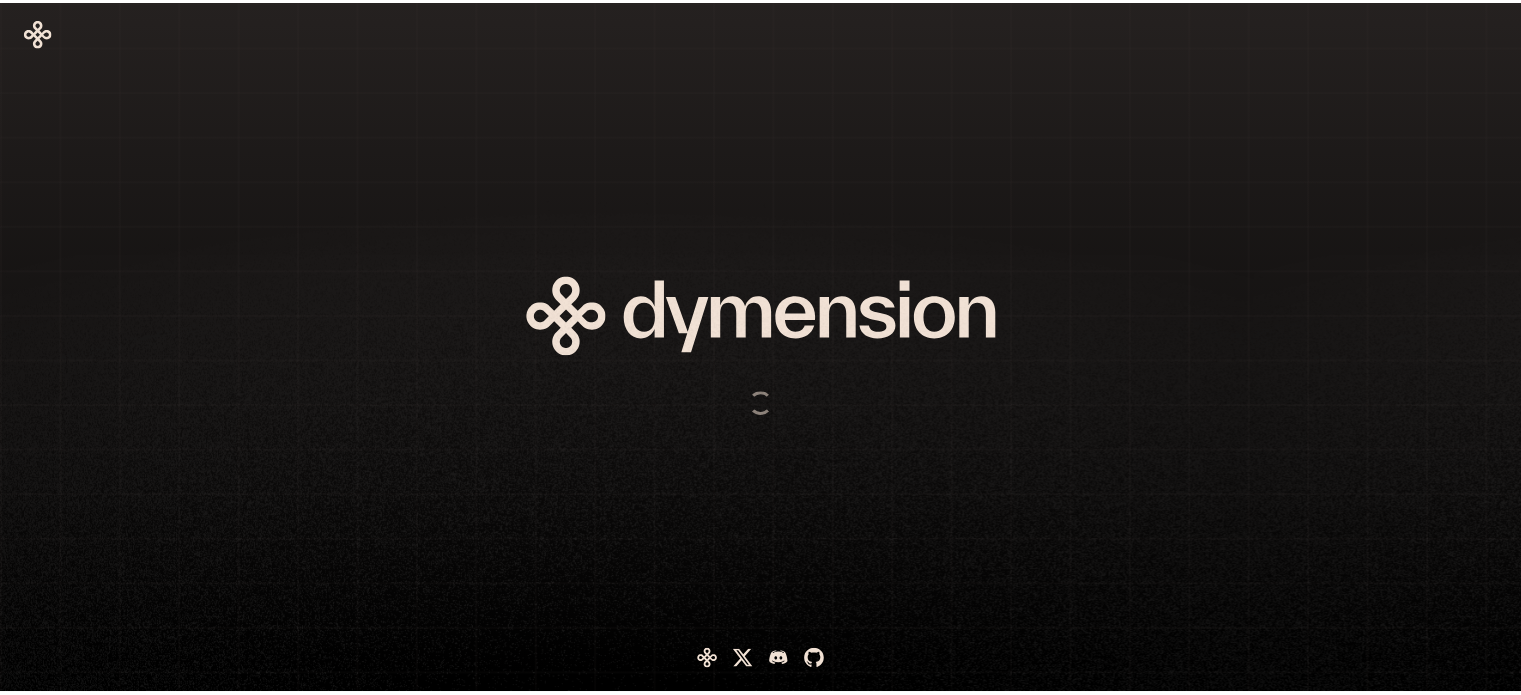 scroll, scrollTop: 0, scrollLeft: 0, axis: both 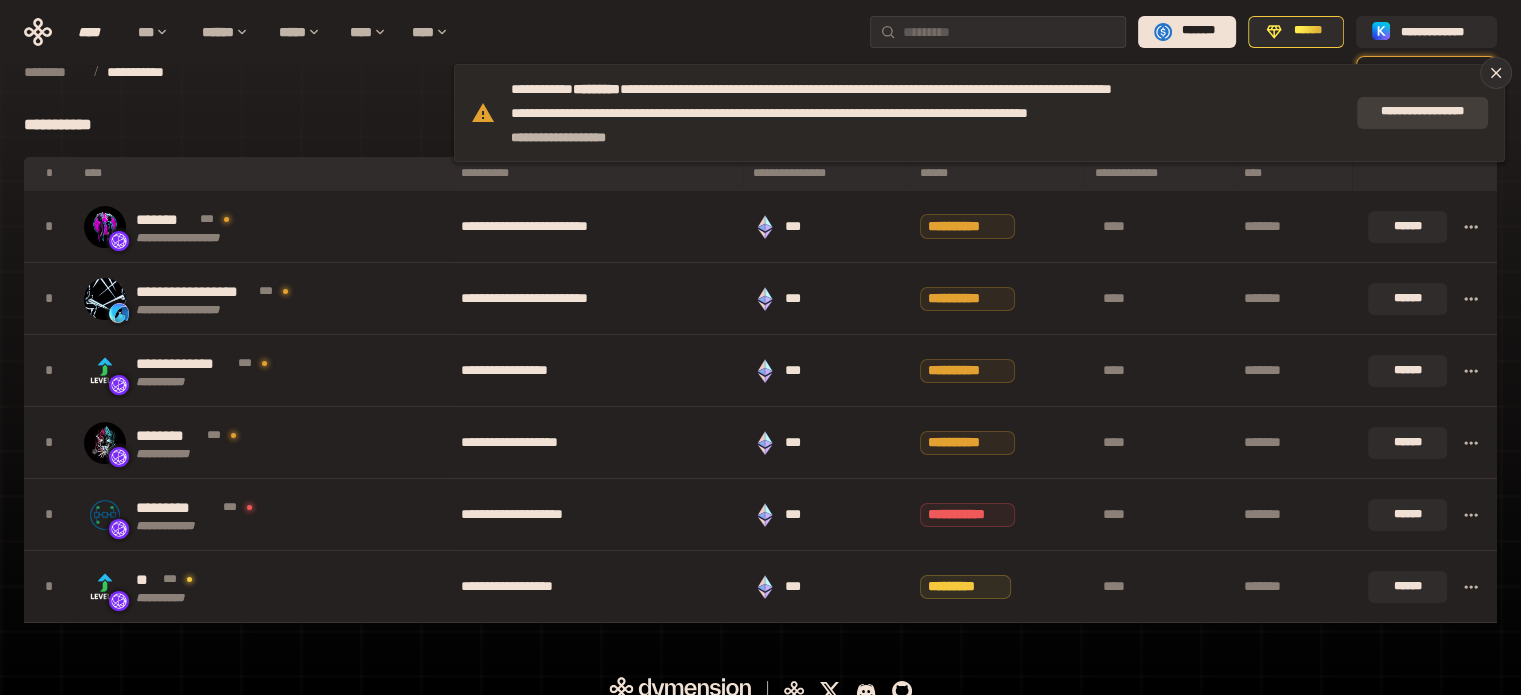 click on "**********" at bounding box center (1422, 112) 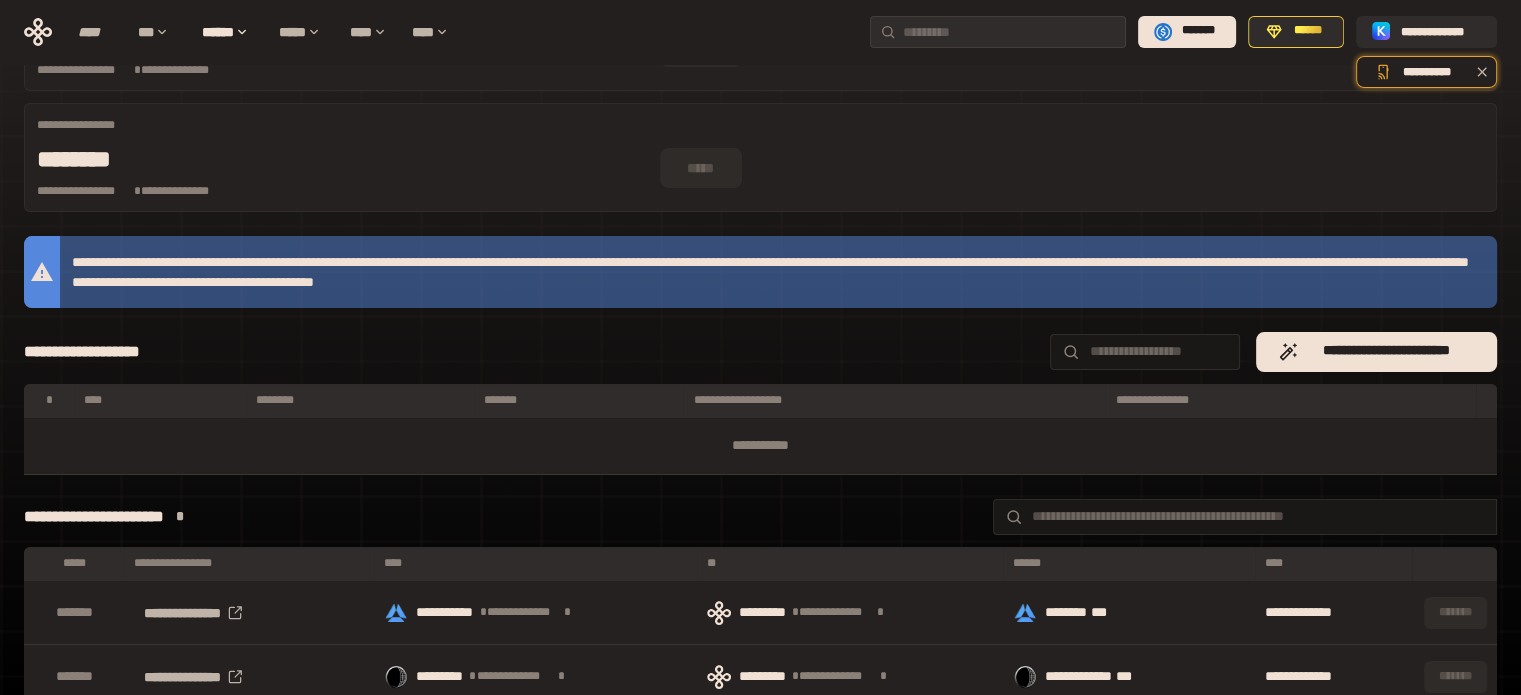 scroll, scrollTop: 0, scrollLeft: 0, axis: both 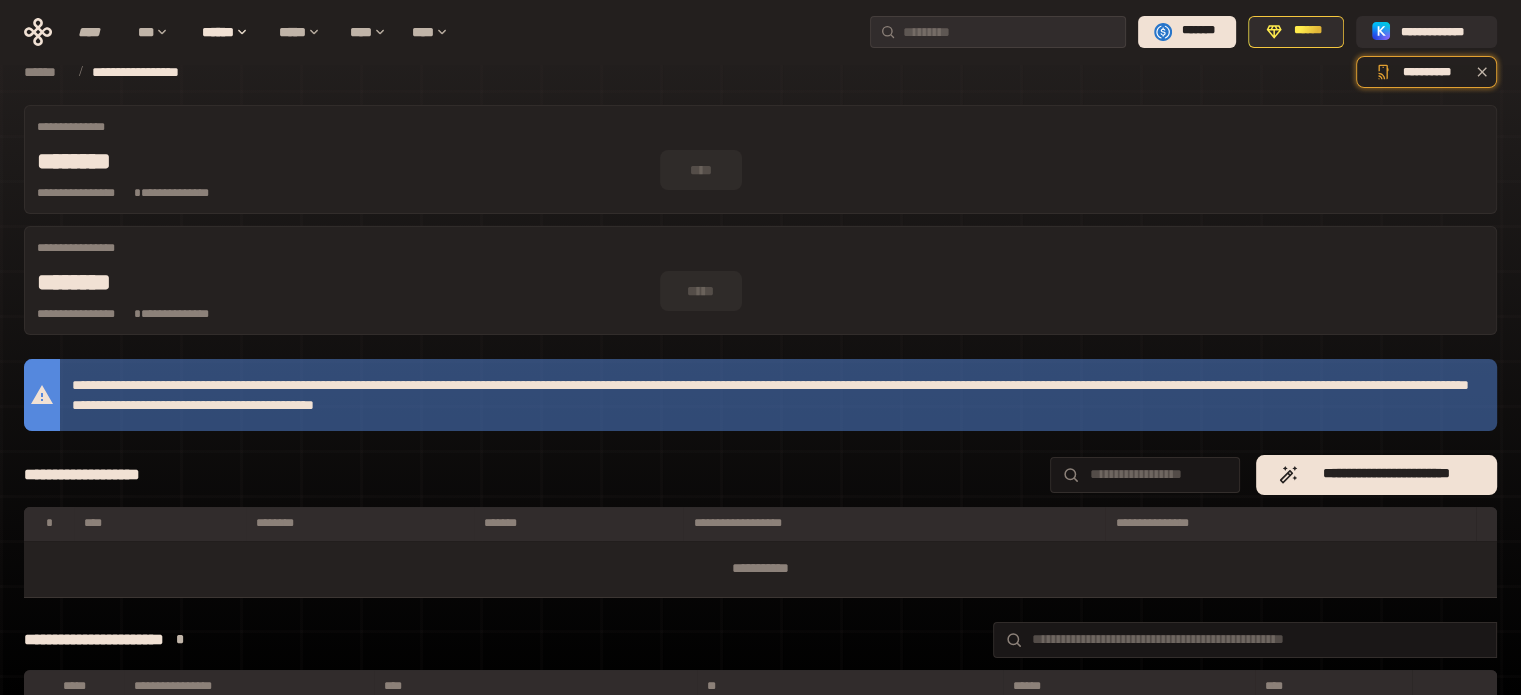 click on "******" at bounding box center (46, 72) 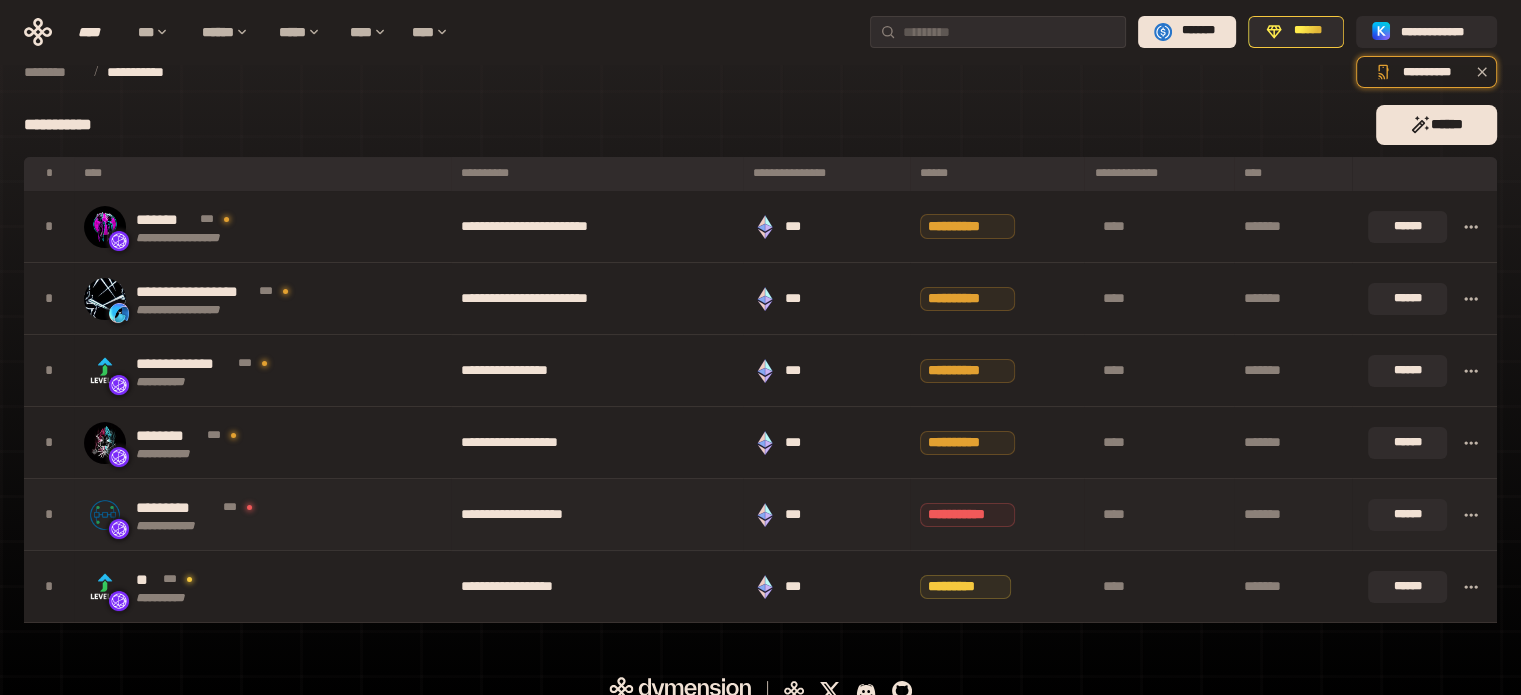 click on "**********" at bounding box center (597, 515) 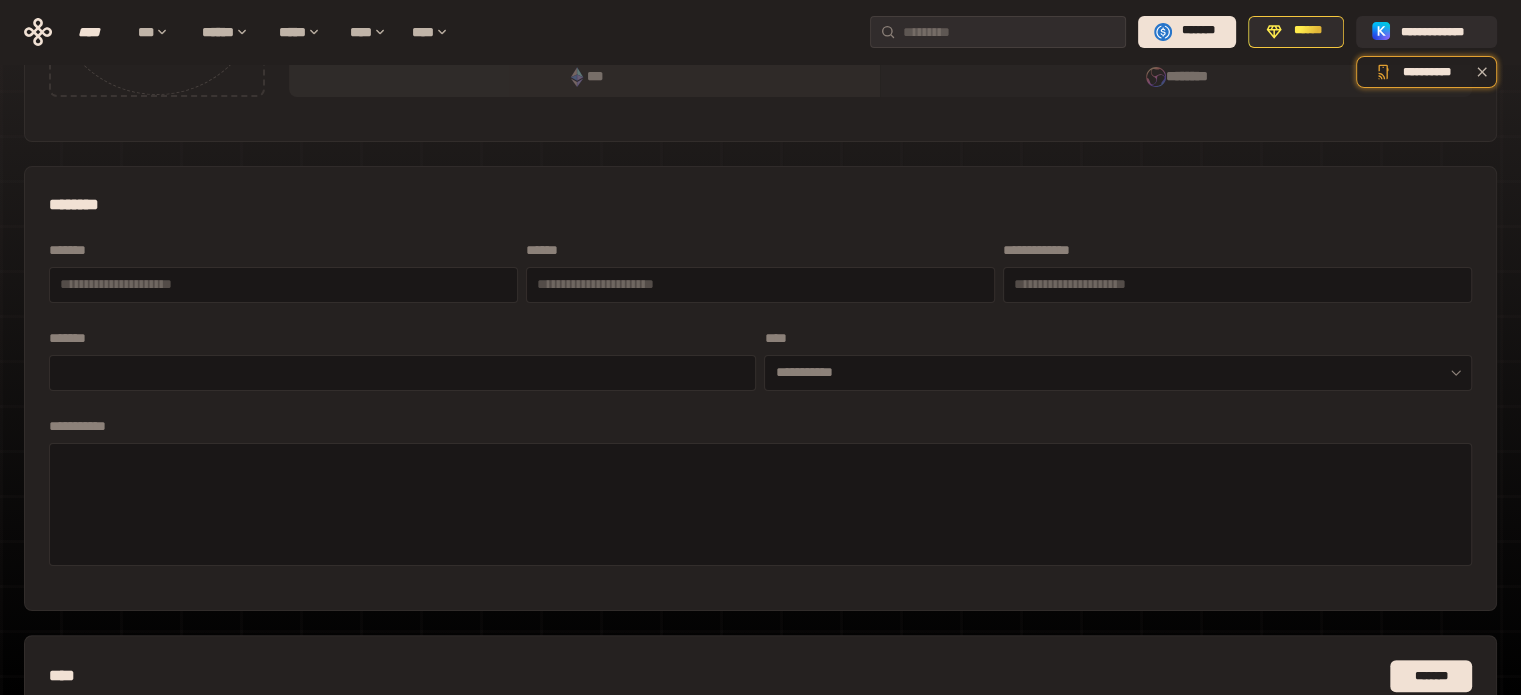 scroll, scrollTop: 754, scrollLeft: 0, axis: vertical 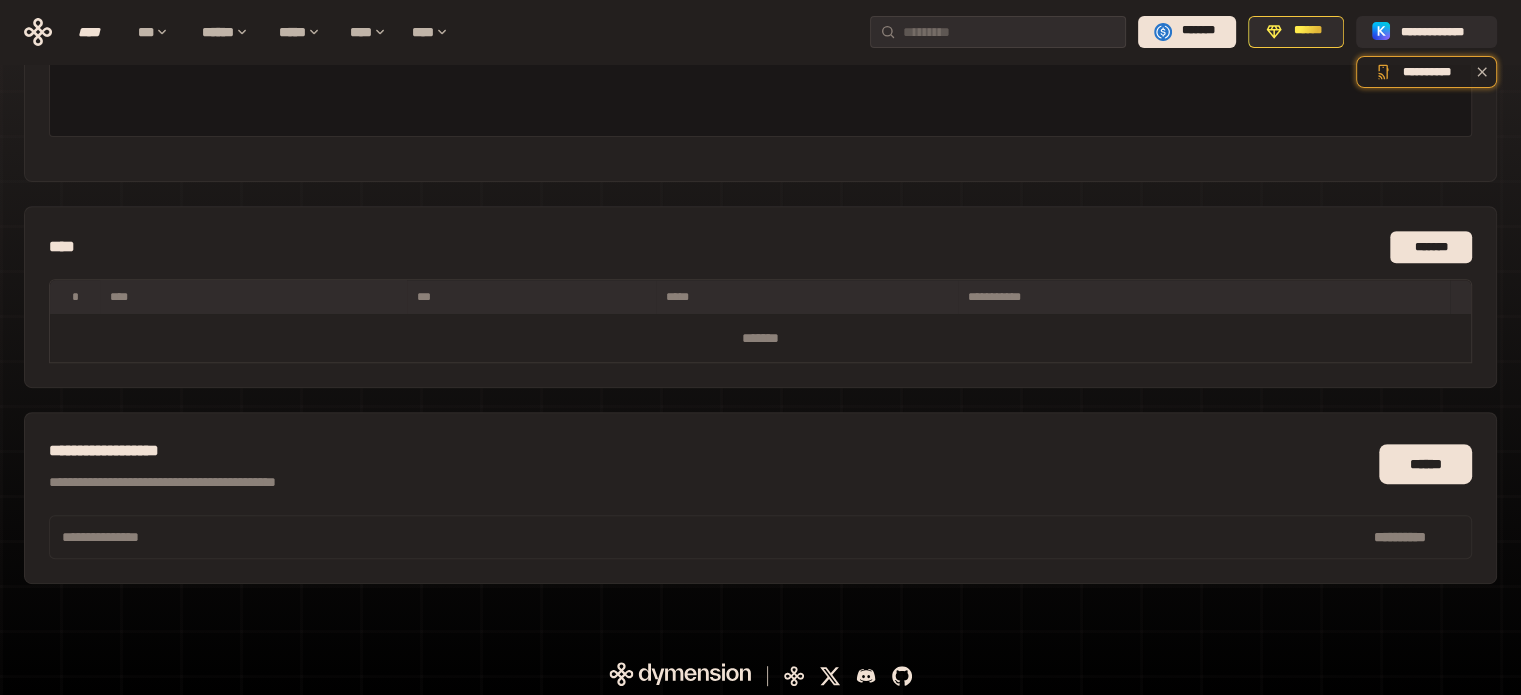 click on "**********" at bounding box center [760, 498] 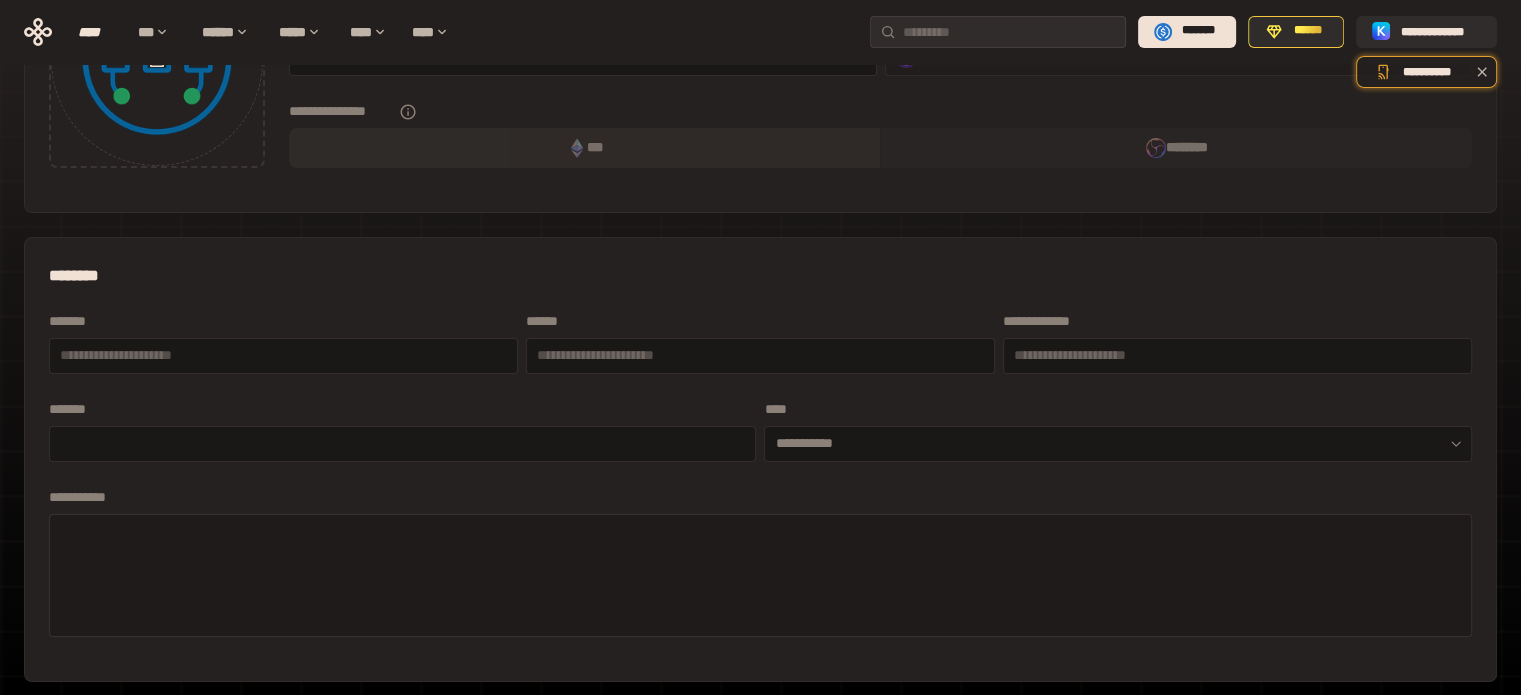 scroll, scrollTop: 0, scrollLeft: 0, axis: both 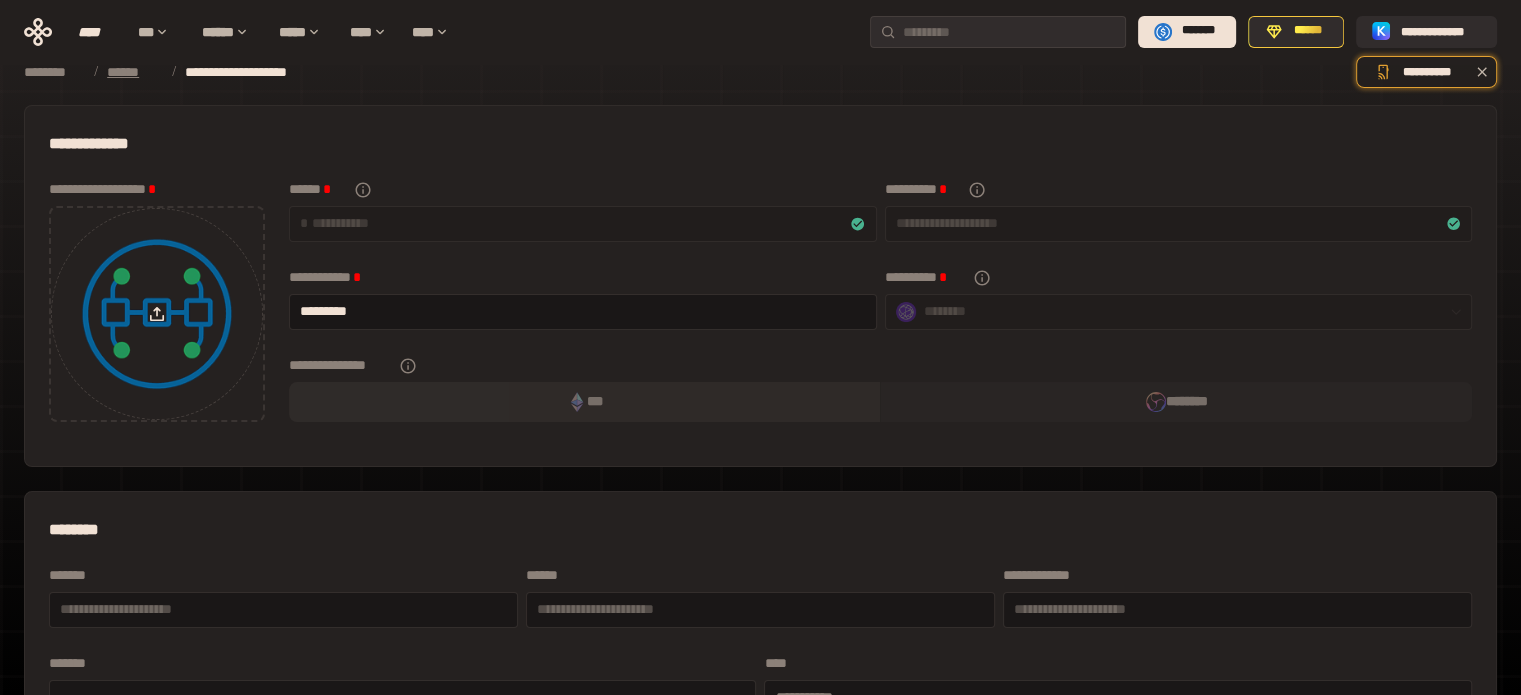 click on "******" at bounding box center [134, 72] 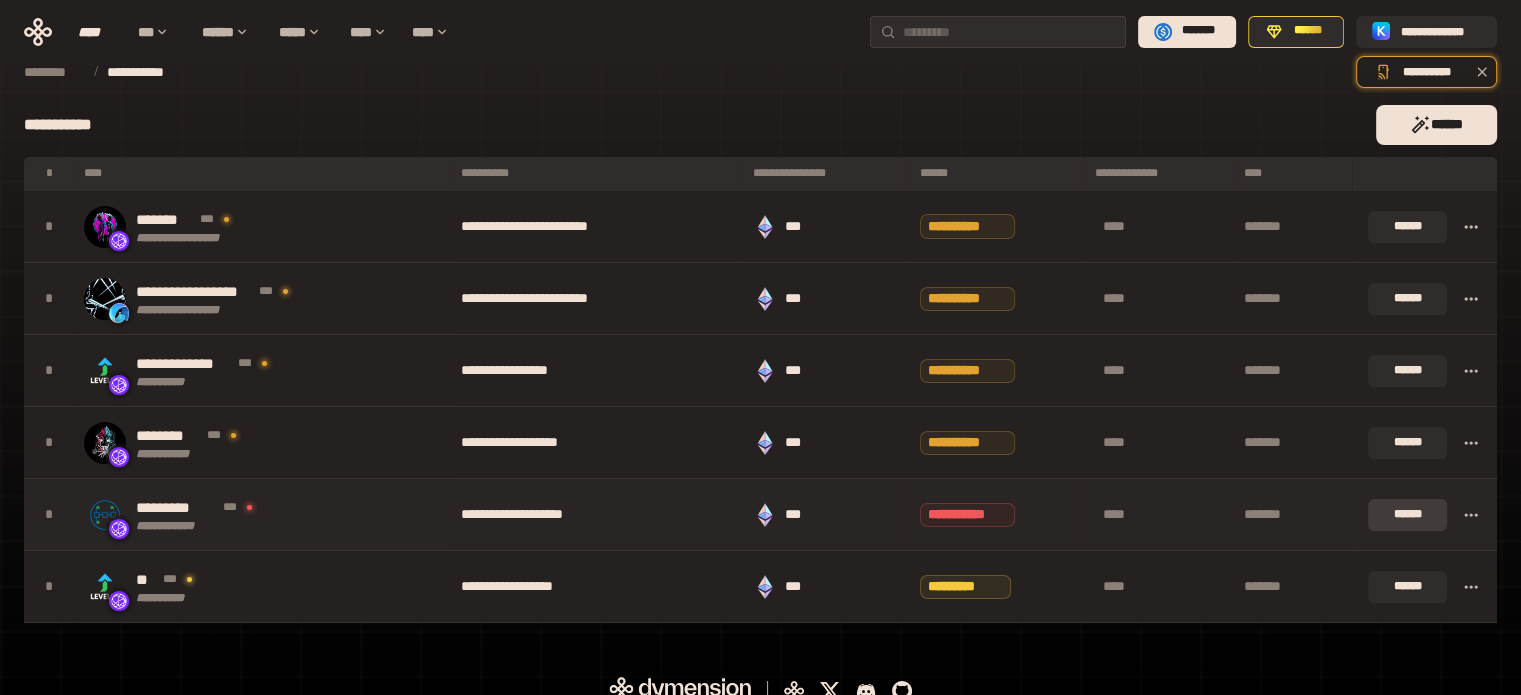 click on "******" at bounding box center (1407, 515) 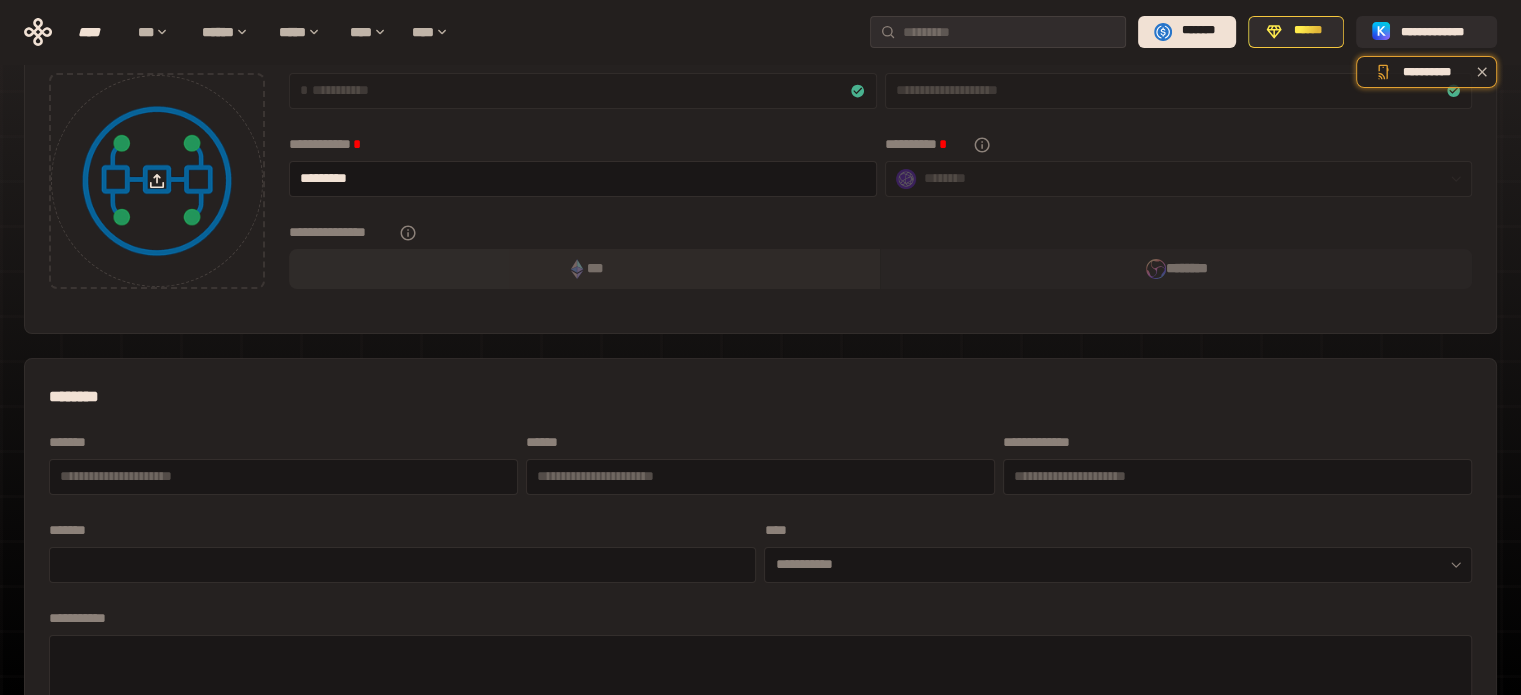 scroll, scrollTop: 0, scrollLeft: 0, axis: both 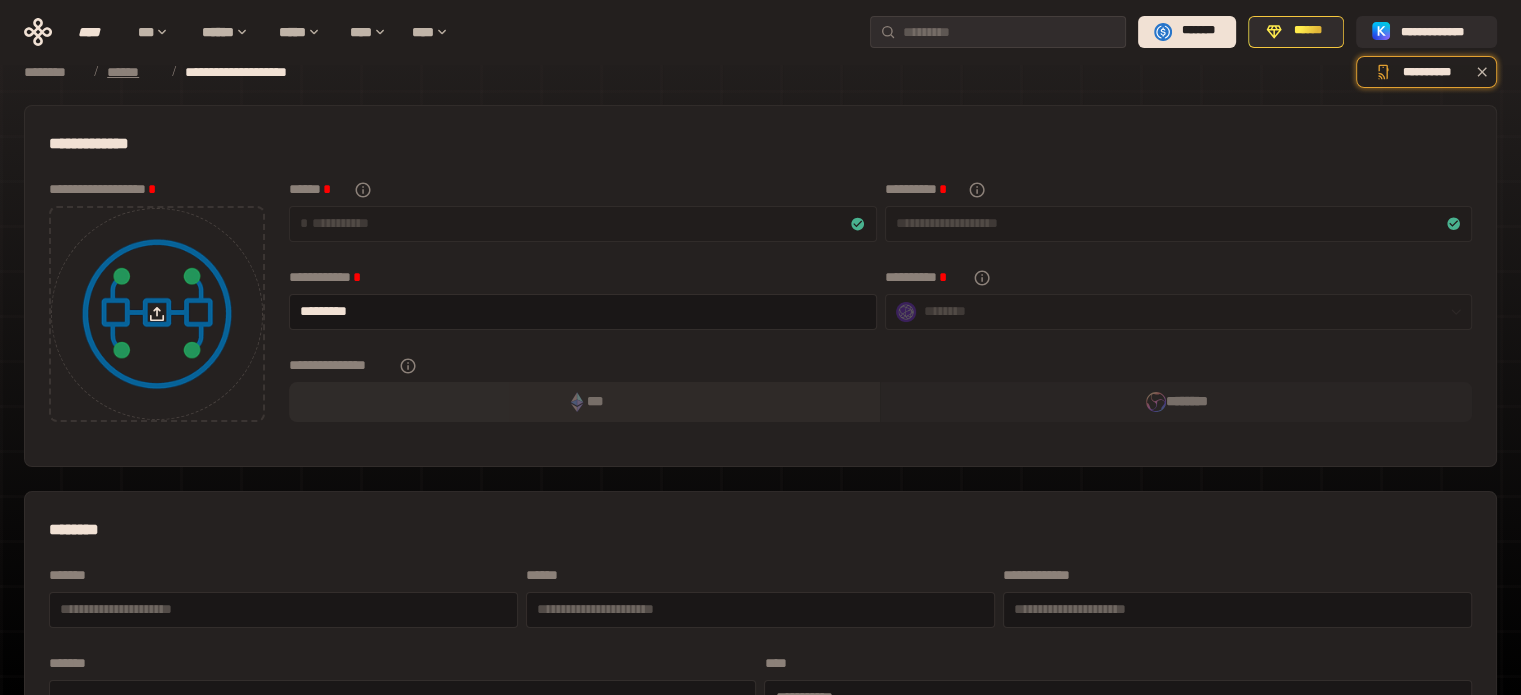 click on "******" at bounding box center (134, 72) 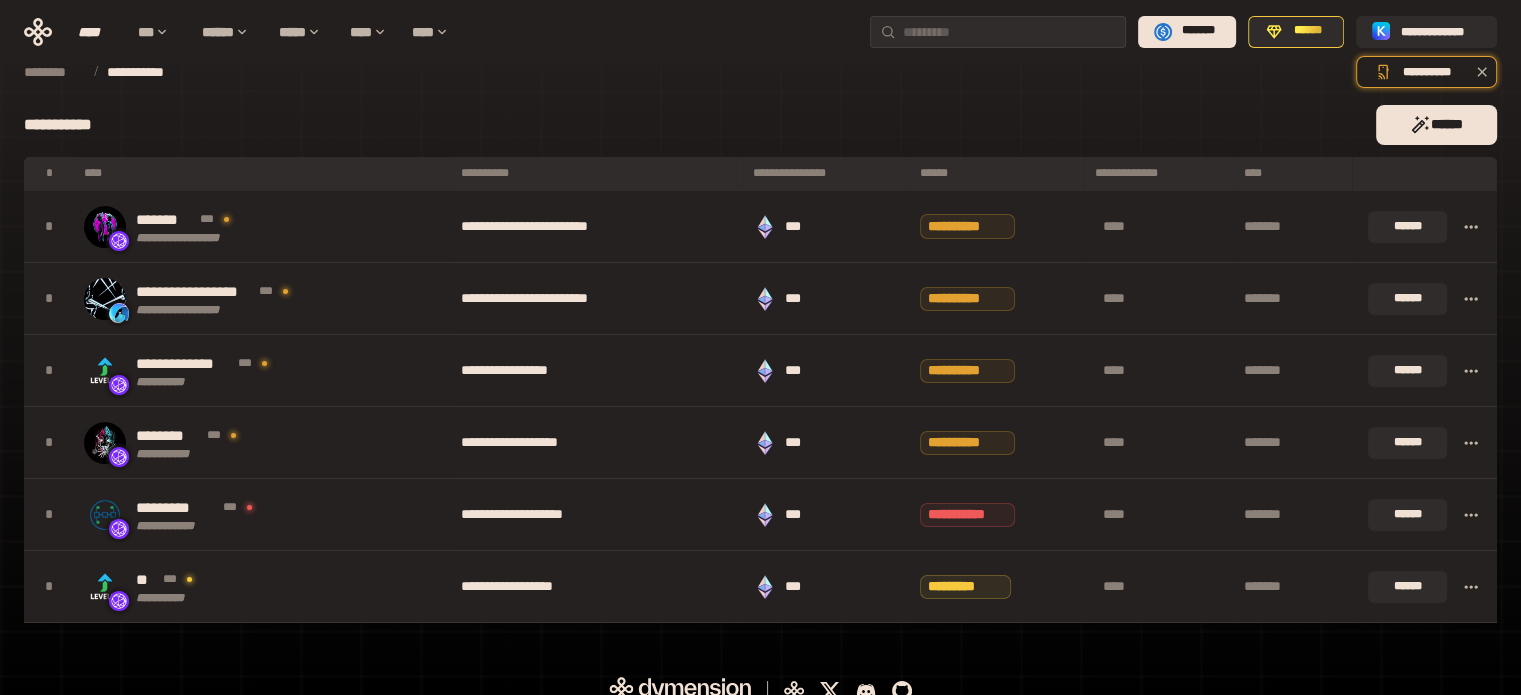 click on "**********" at bounding box center (692, 125) 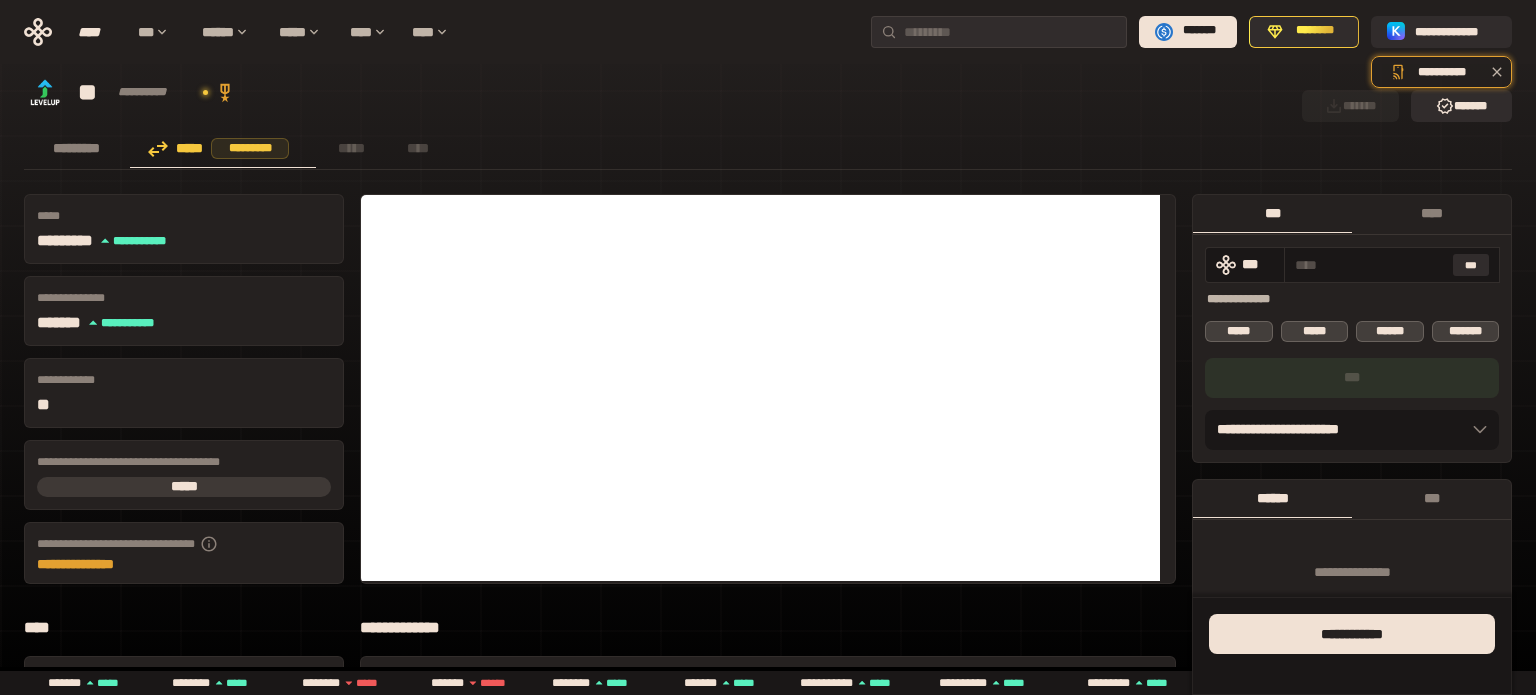 click on "****" at bounding box center [1431, 213] 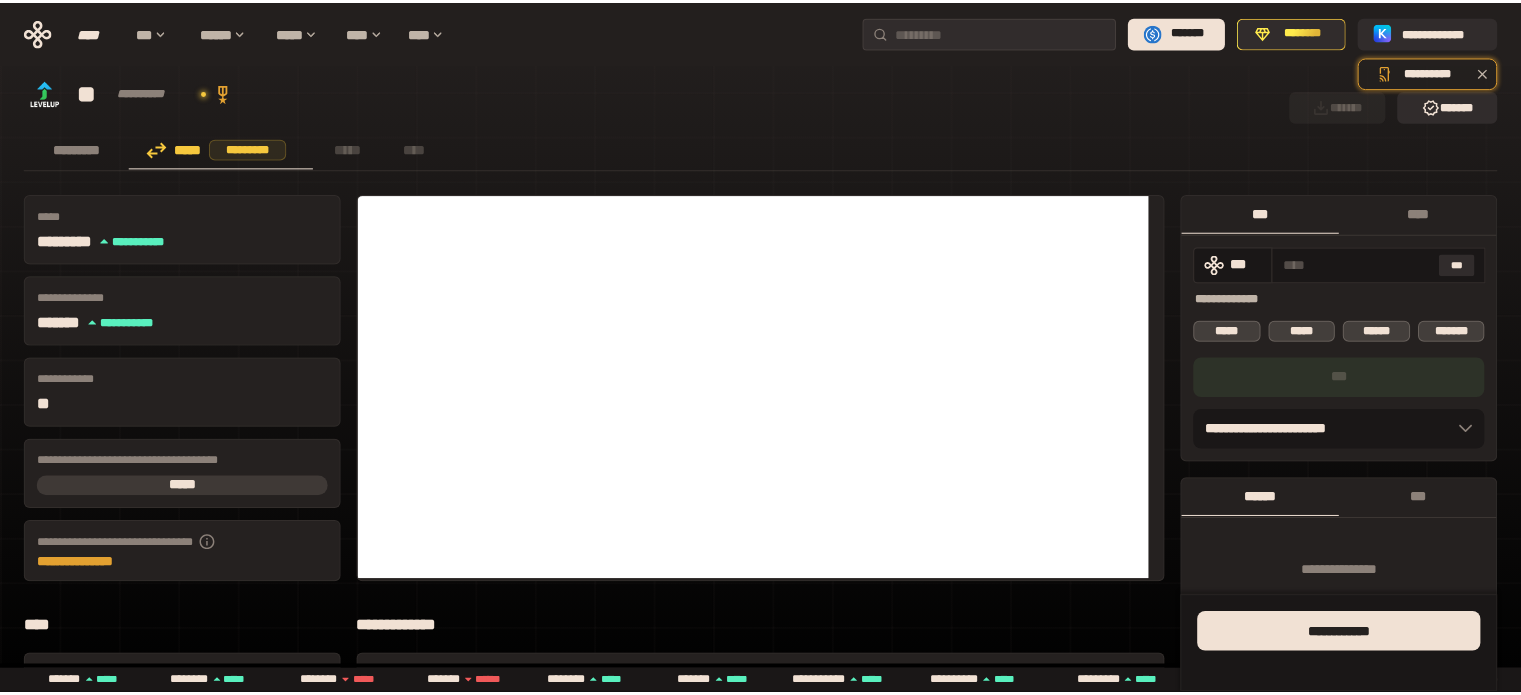 scroll, scrollTop: 0, scrollLeft: 0, axis: both 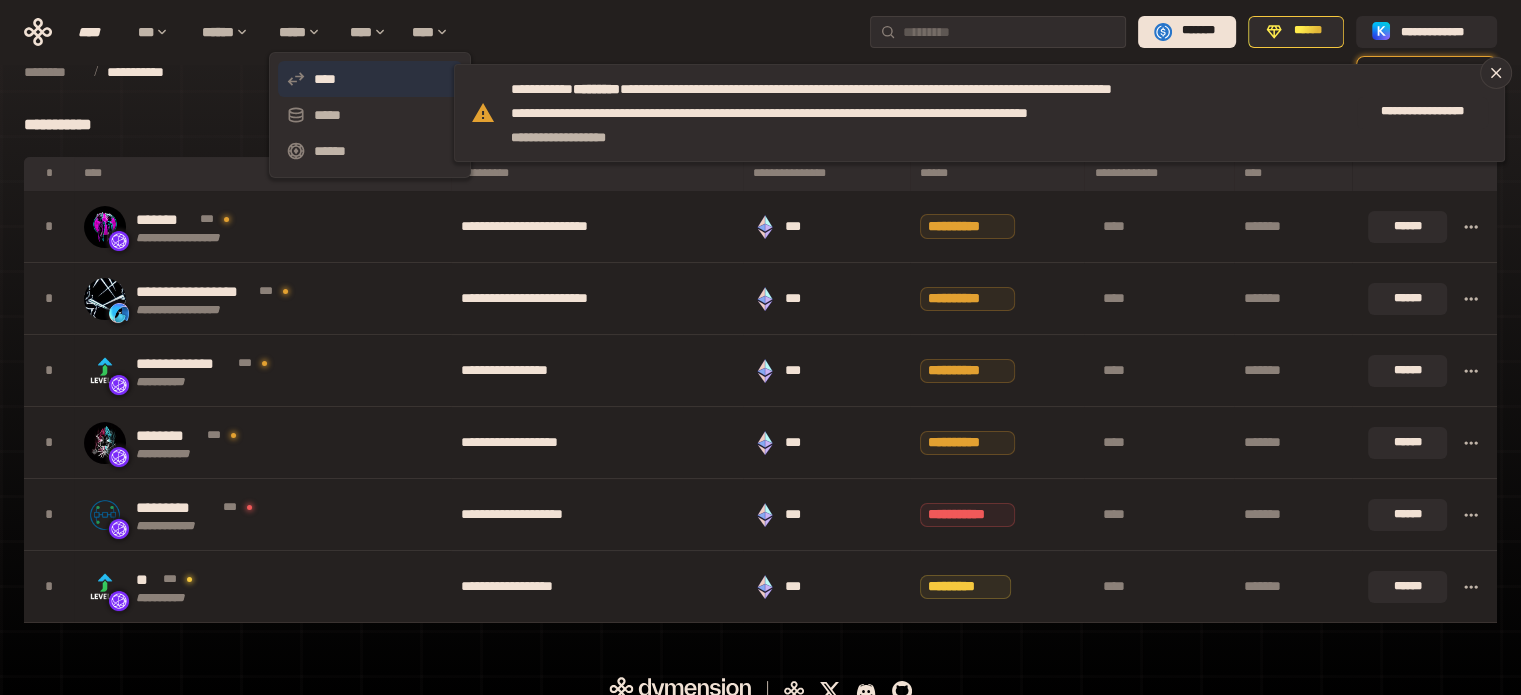 click on "****" at bounding box center [370, 79] 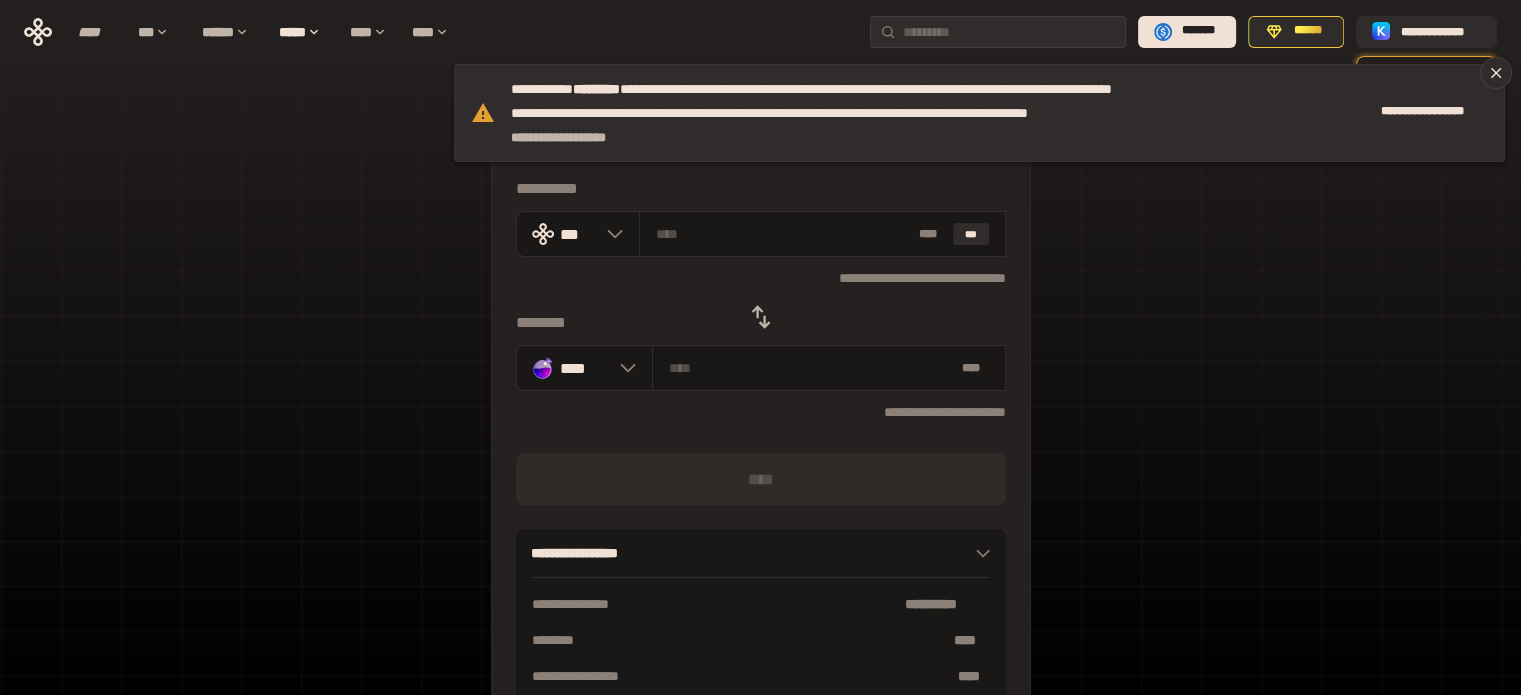 click 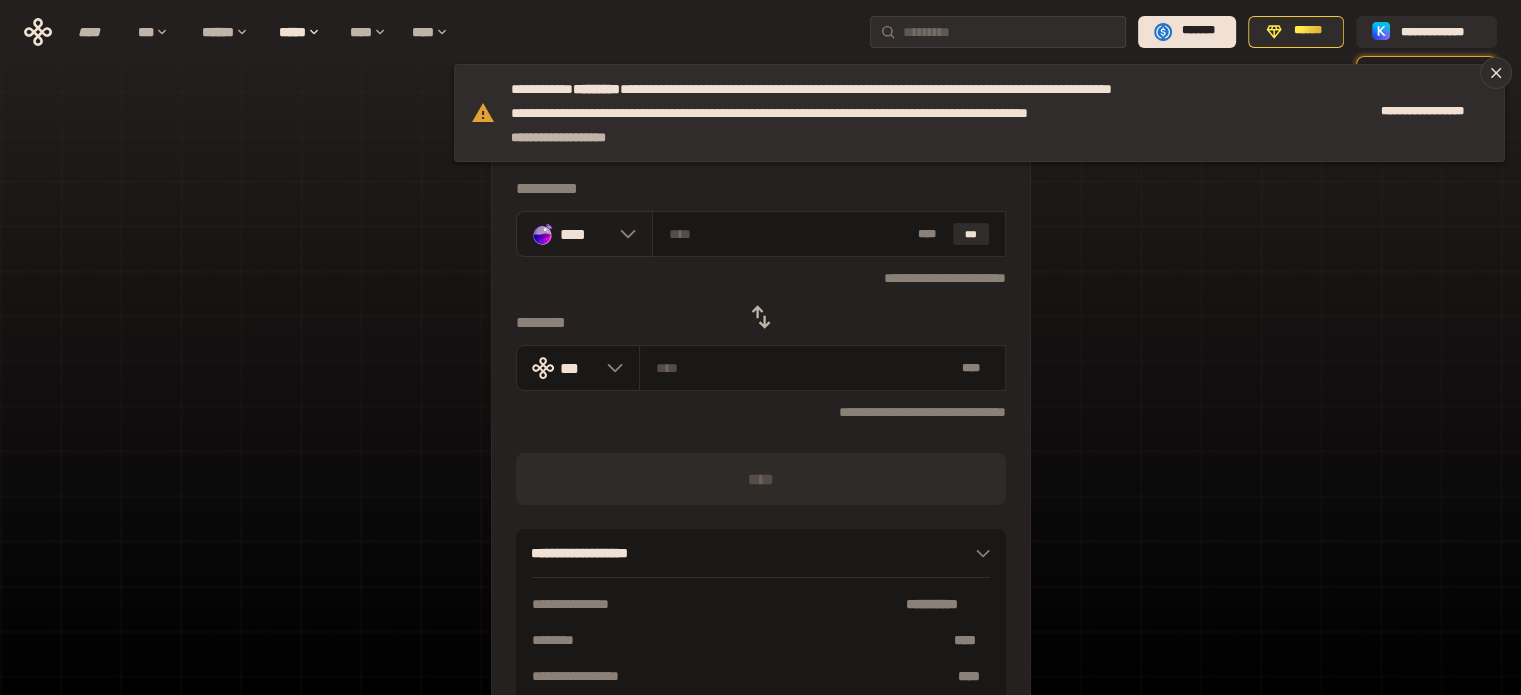click on "****" at bounding box center (584, 233) 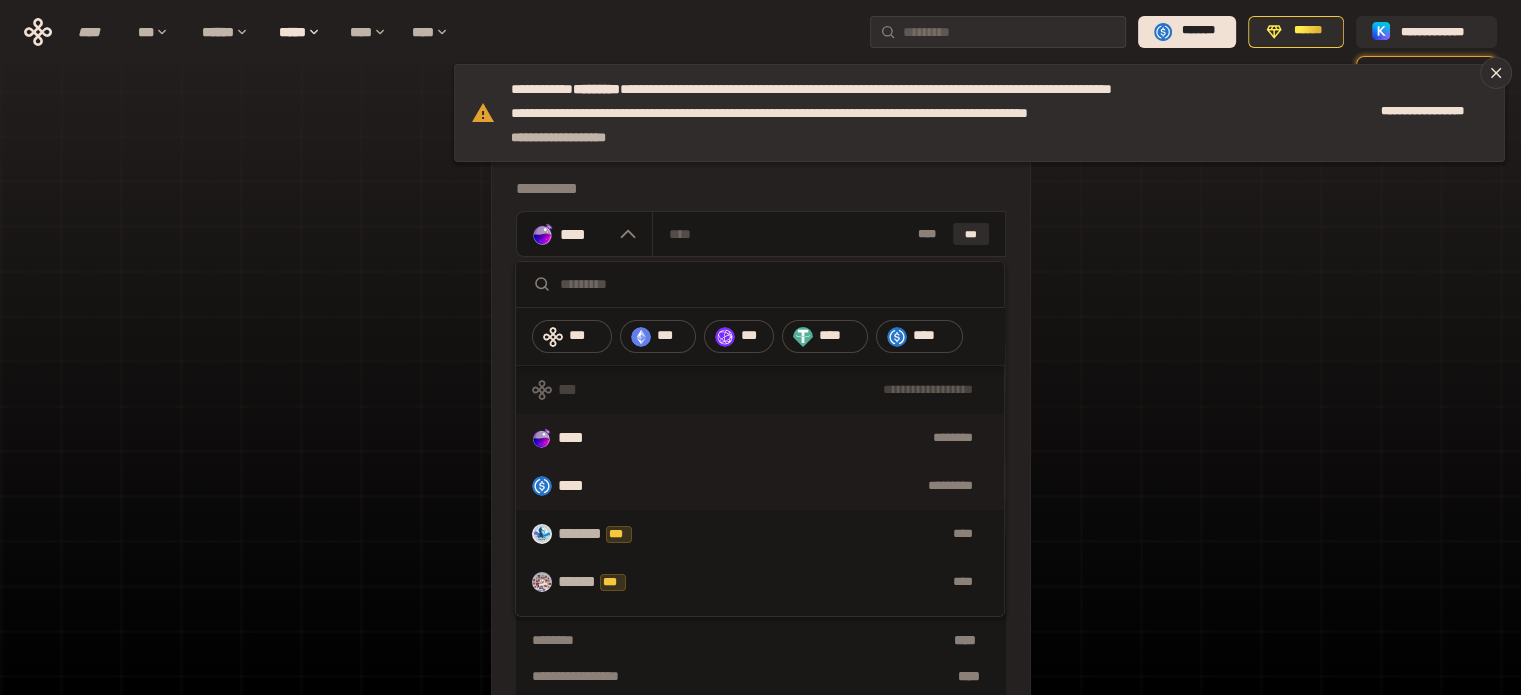 click on "**** *********" at bounding box center (760, 486) 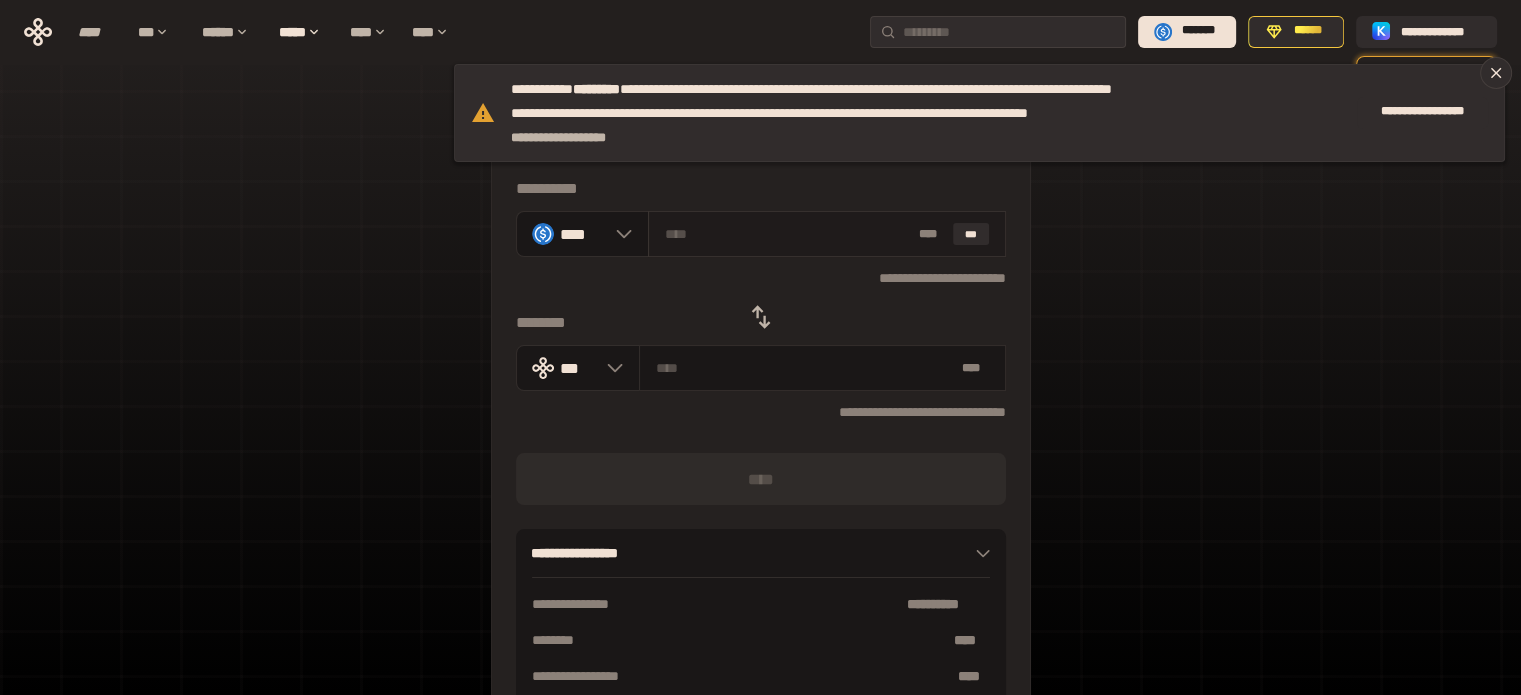 click at bounding box center (788, 234) 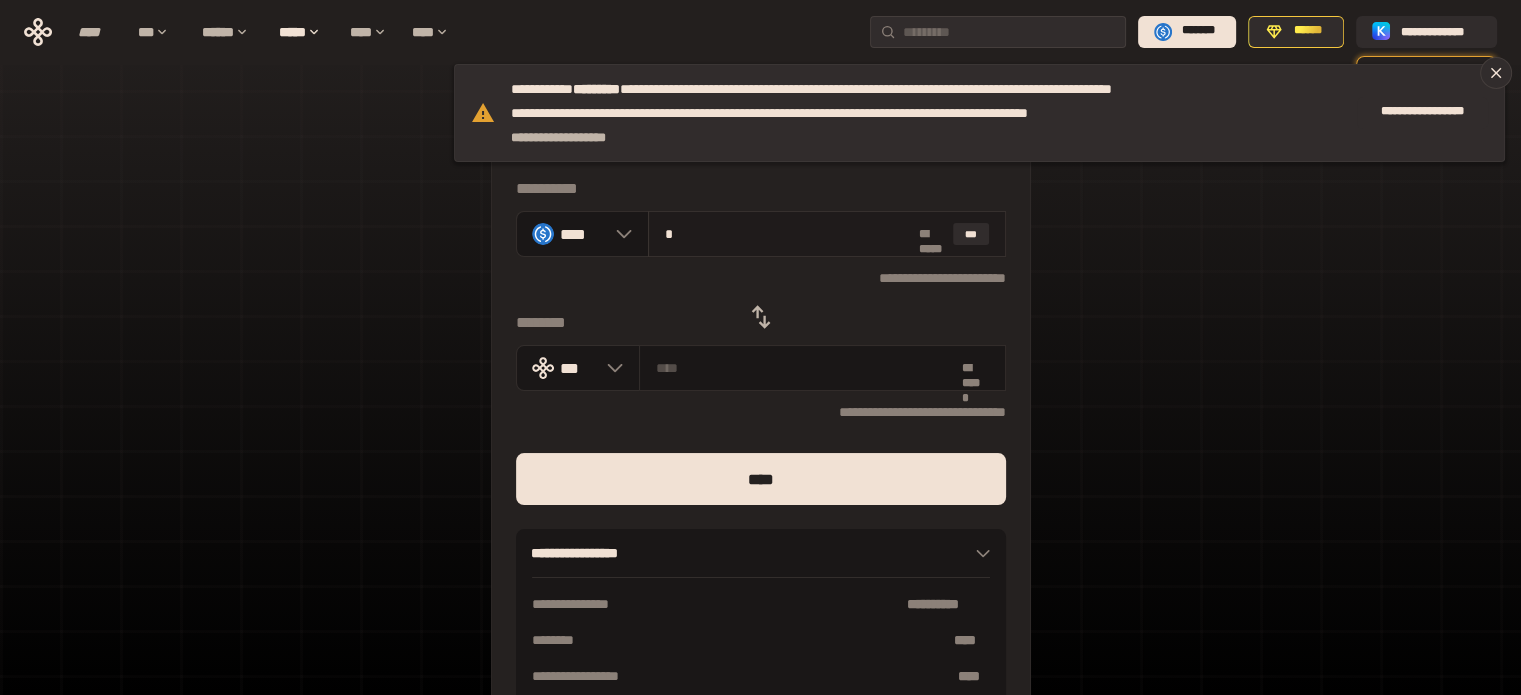 type on "**********" 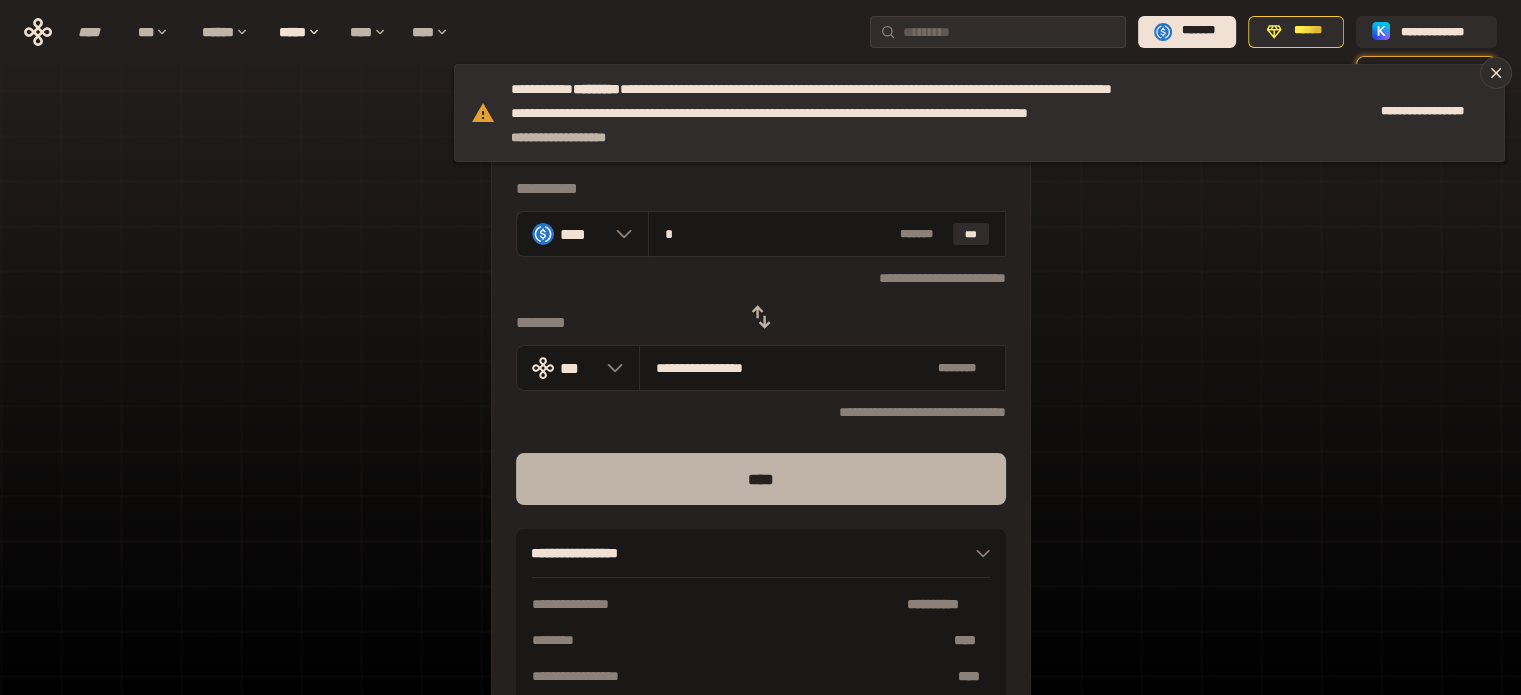 type on "*" 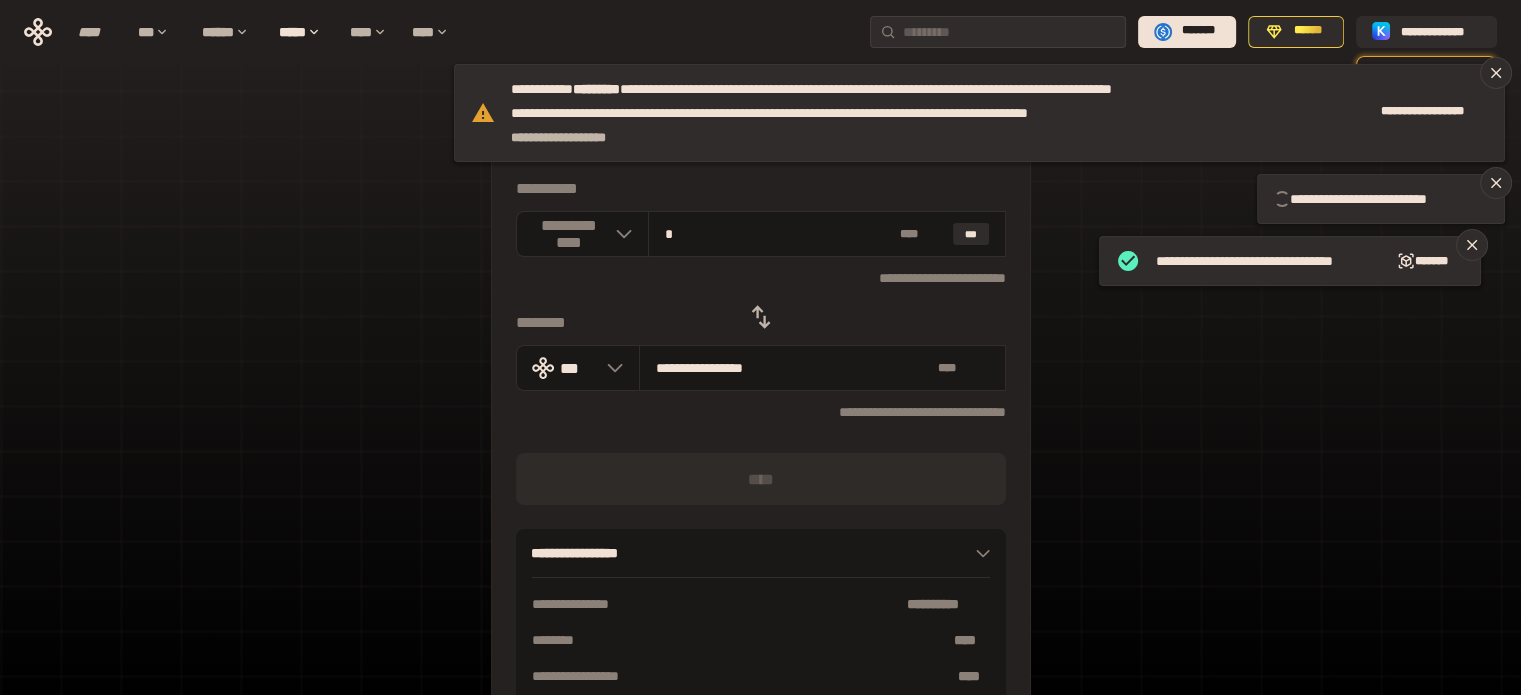 type 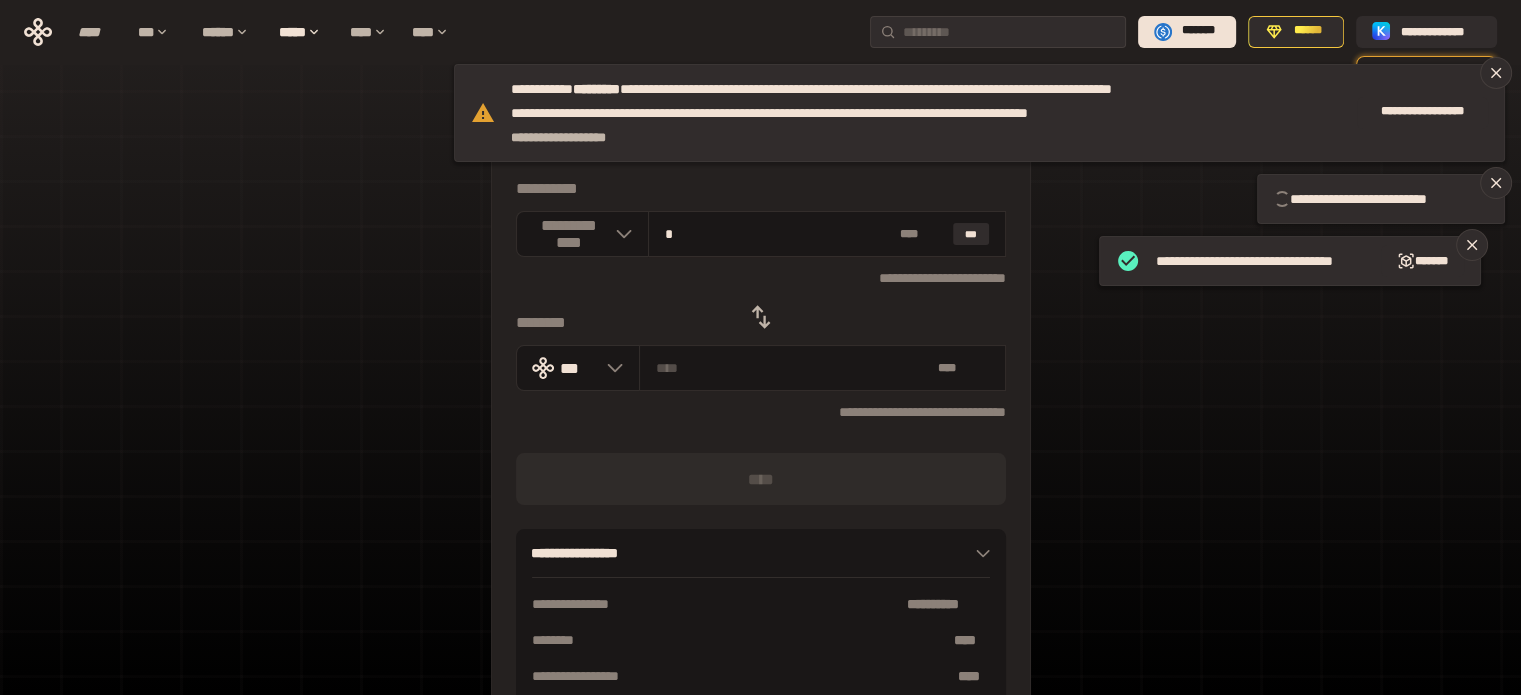 type 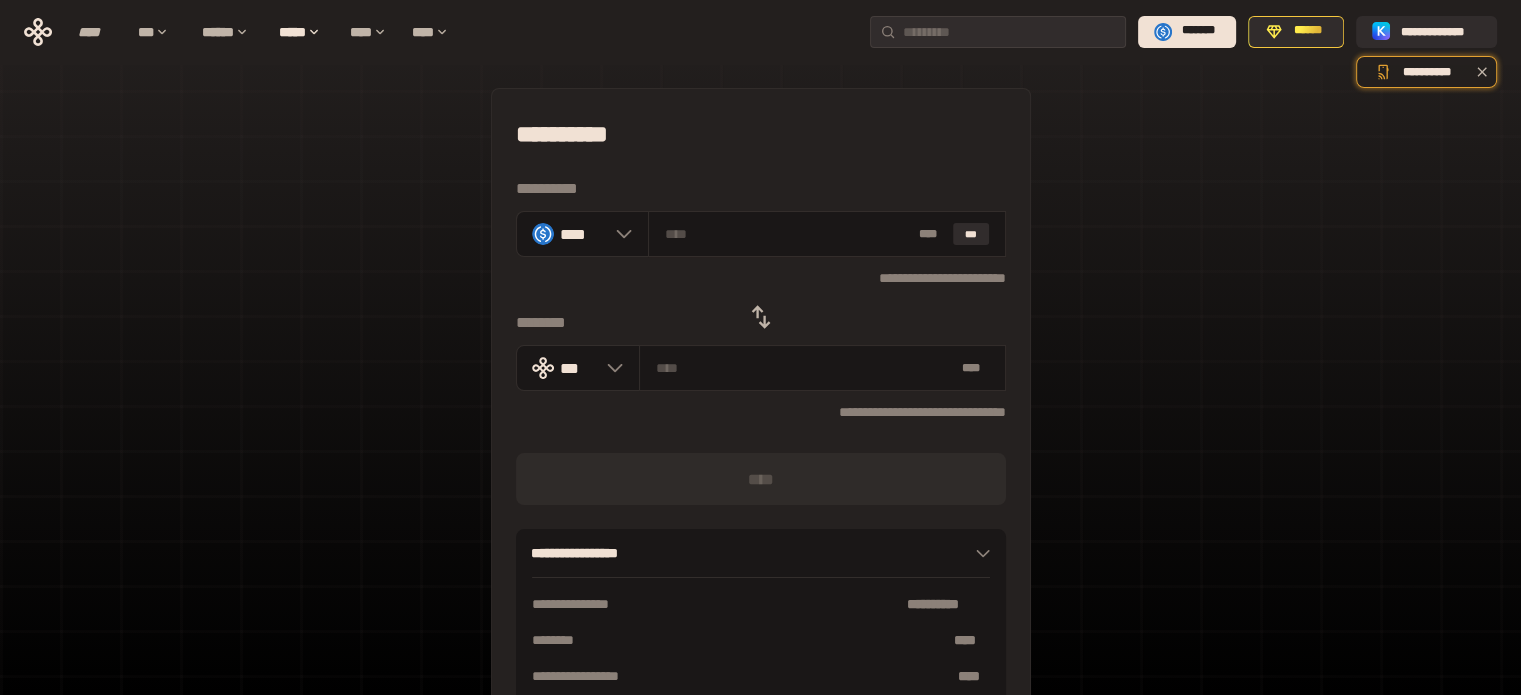 click on "**********" at bounding box center (760, 444) 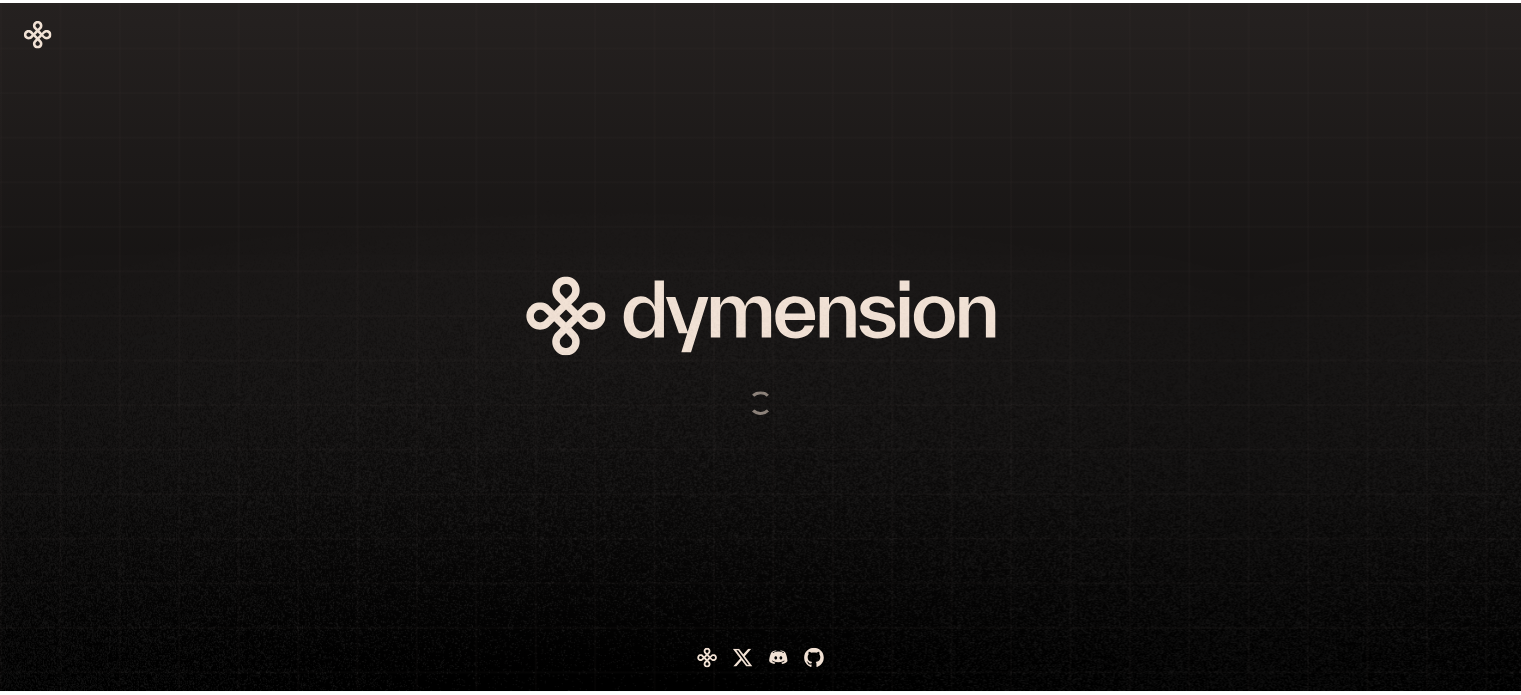 scroll, scrollTop: 0, scrollLeft: 0, axis: both 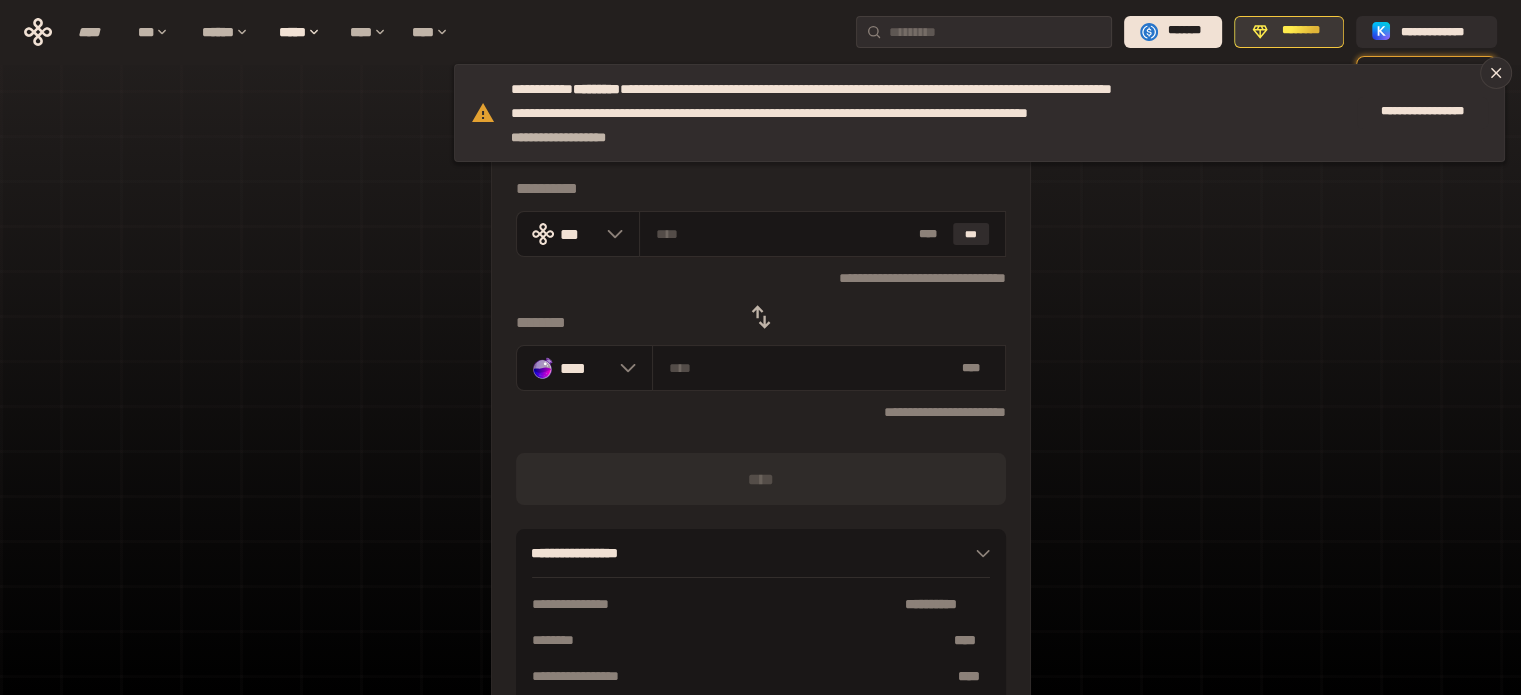 click on "********" at bounding box center (1300, 31) 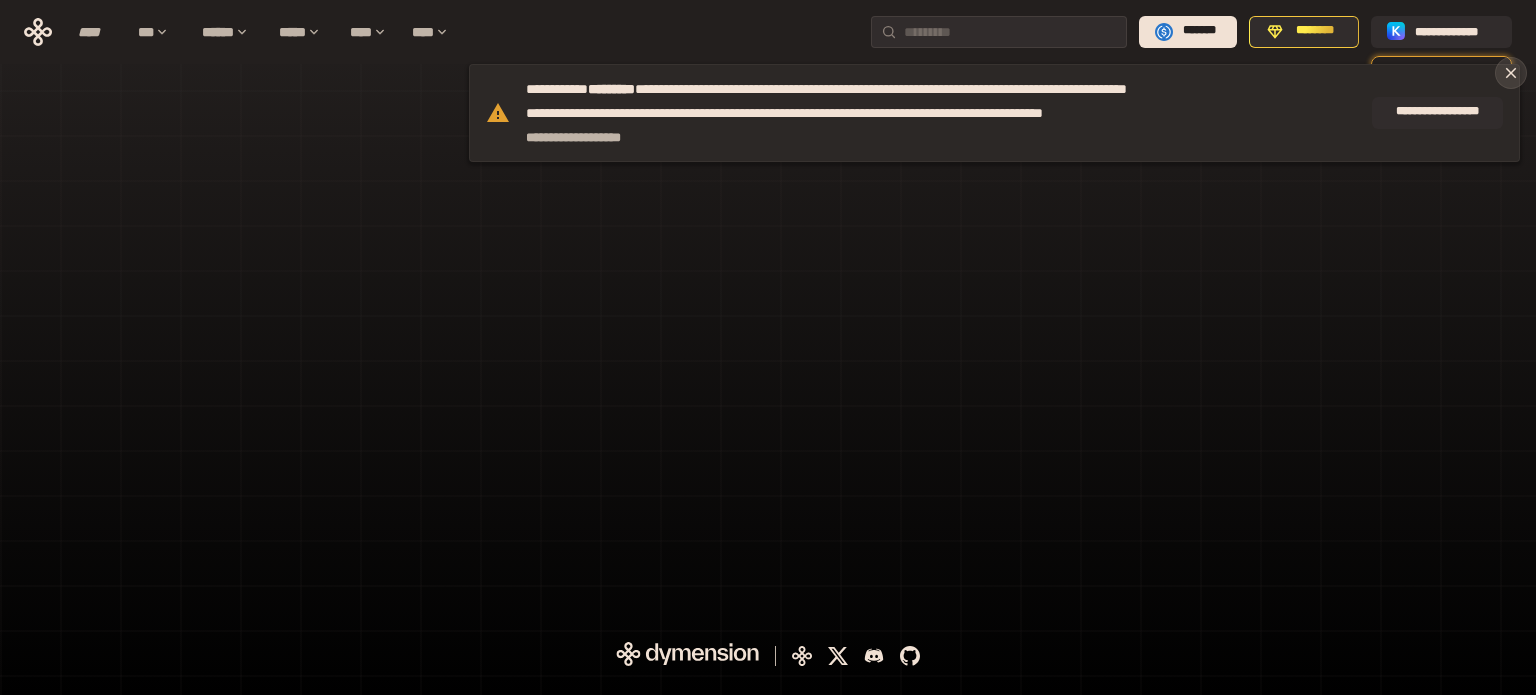 click 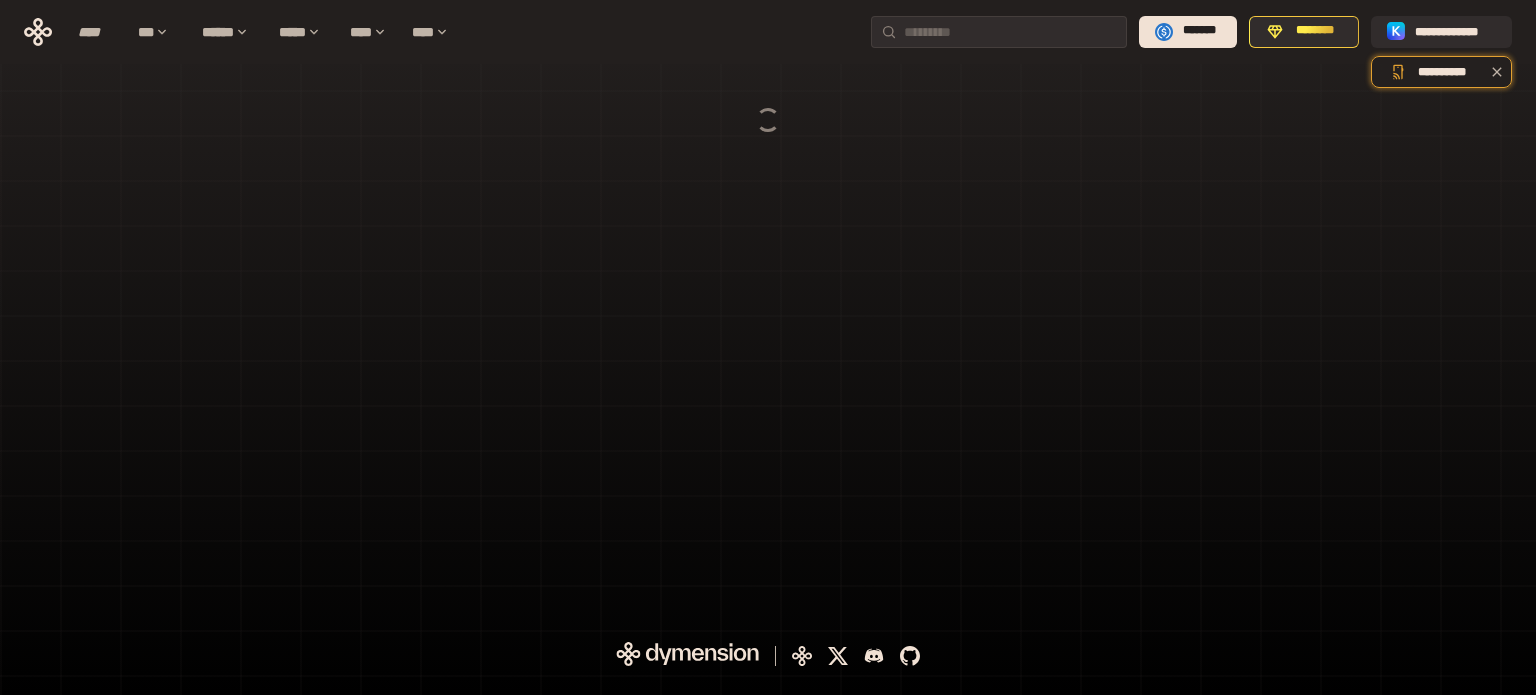 click at bounding box center (768, 309) 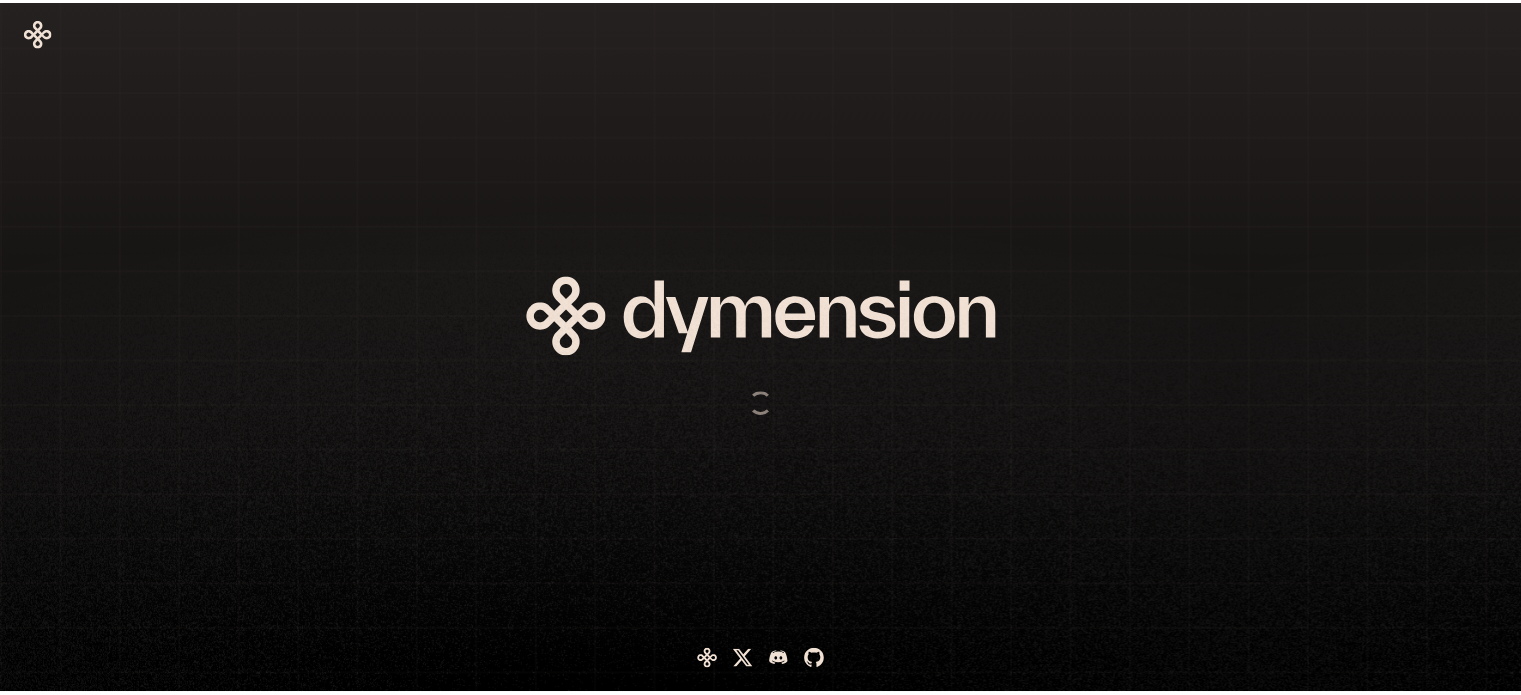 scroll, scrollTop: 0, scrollLeft: 0, axis: both 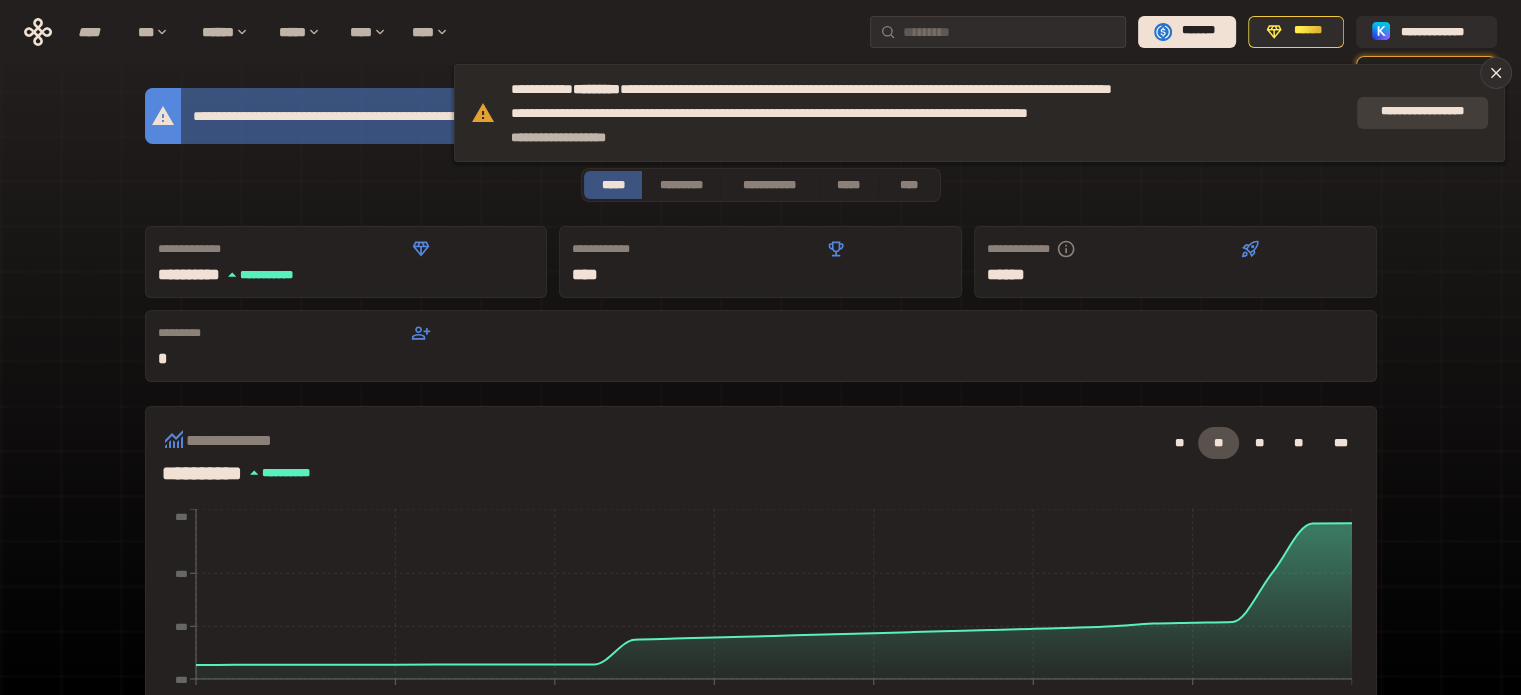 click on "**********" at bounding box center [1422, 112] 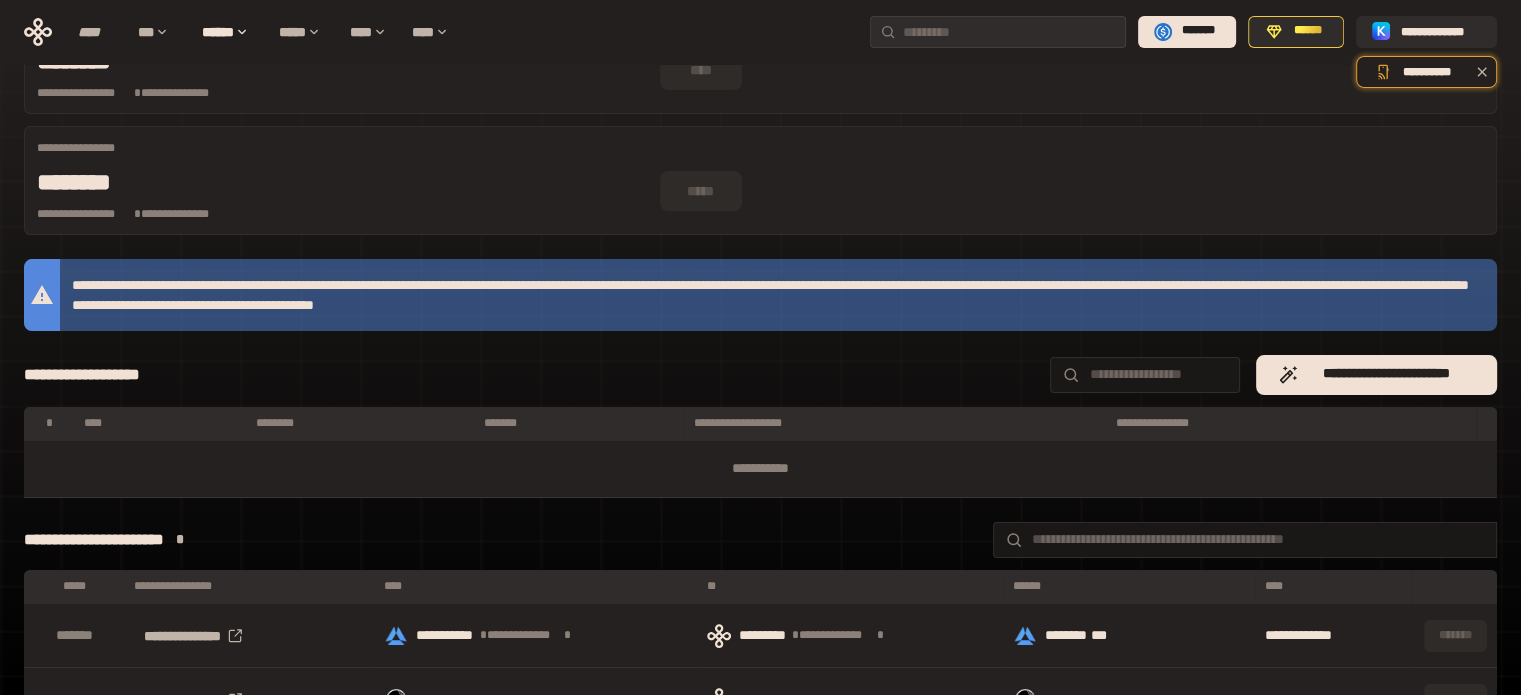 scroll, scrollTop: 171, scrollLeft: 0, axis: vertical 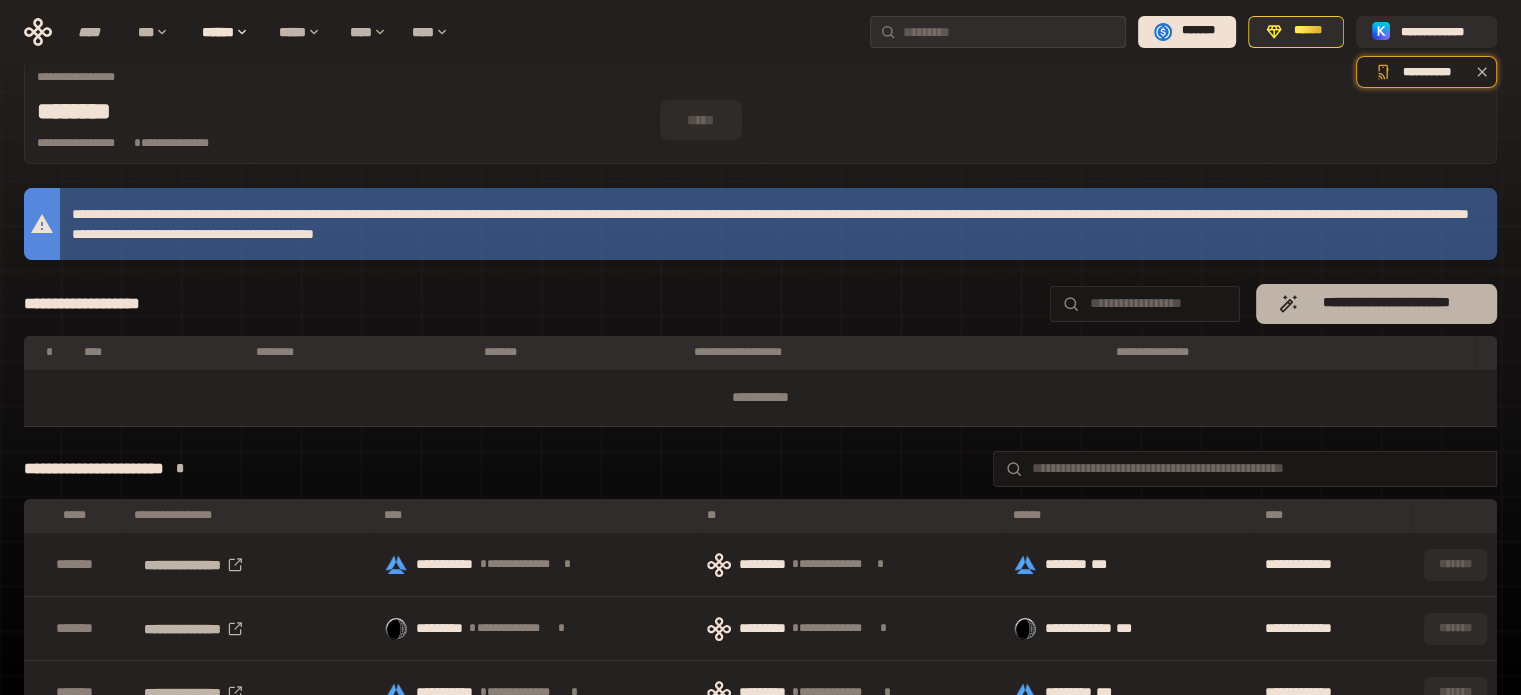 click on "**********" at bounding box center [1386, 303] 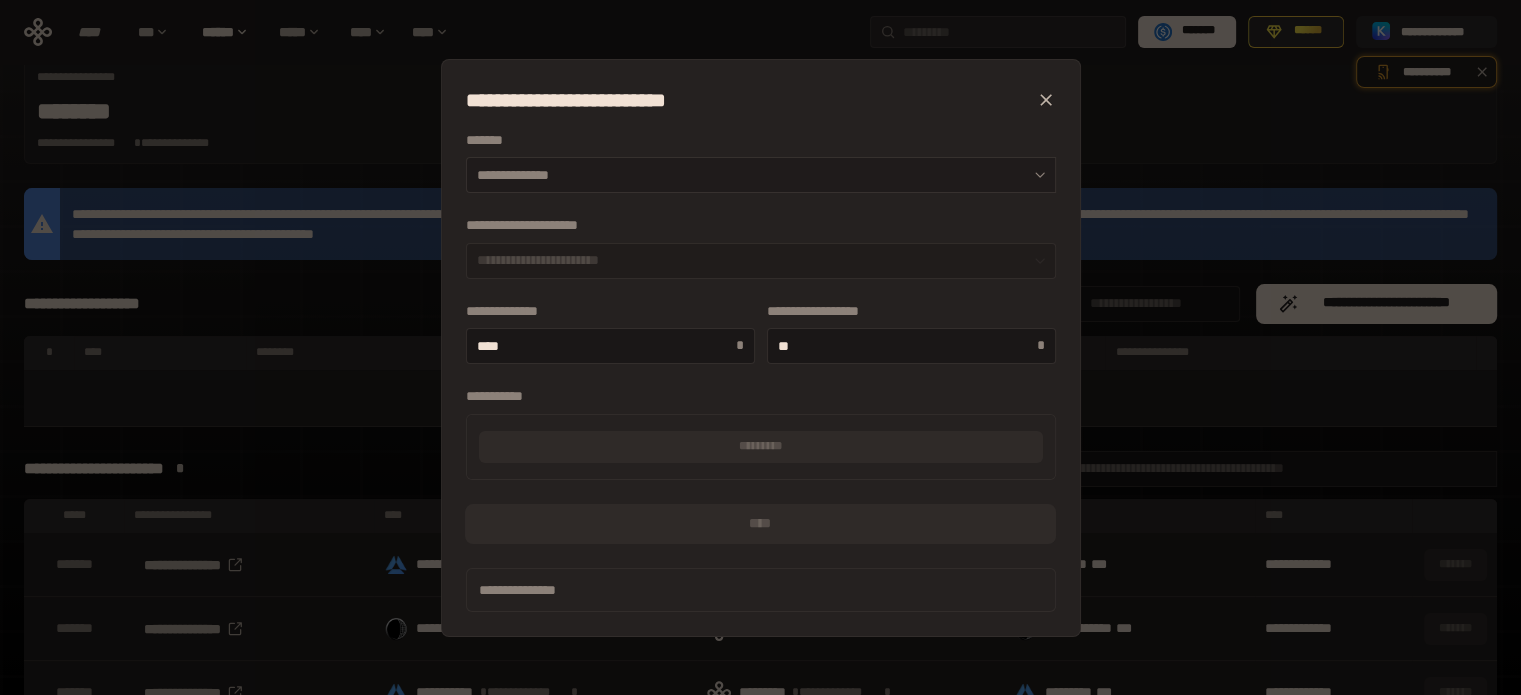 click on "**********" at bounding box center (761, 175) 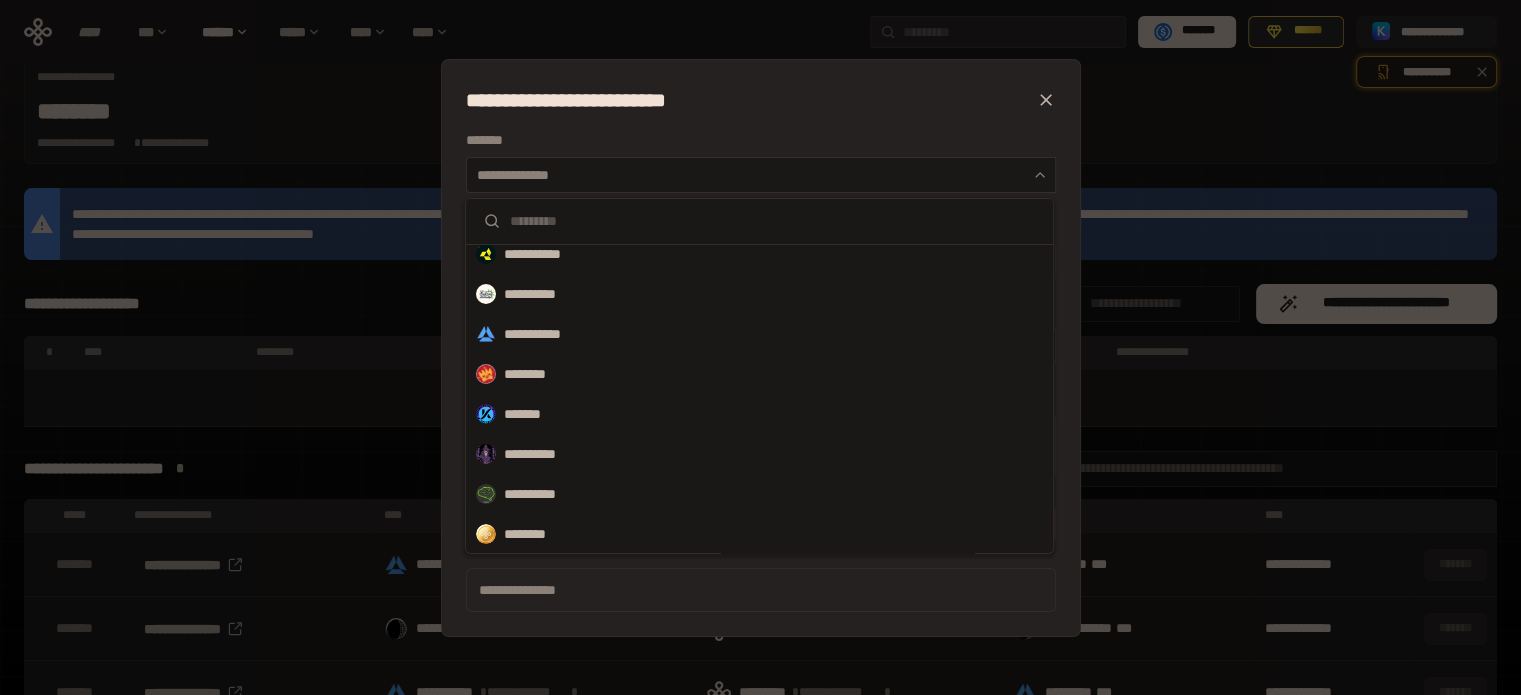 scroll, scrollTop: 0, scrollLeft: 0, axis: both 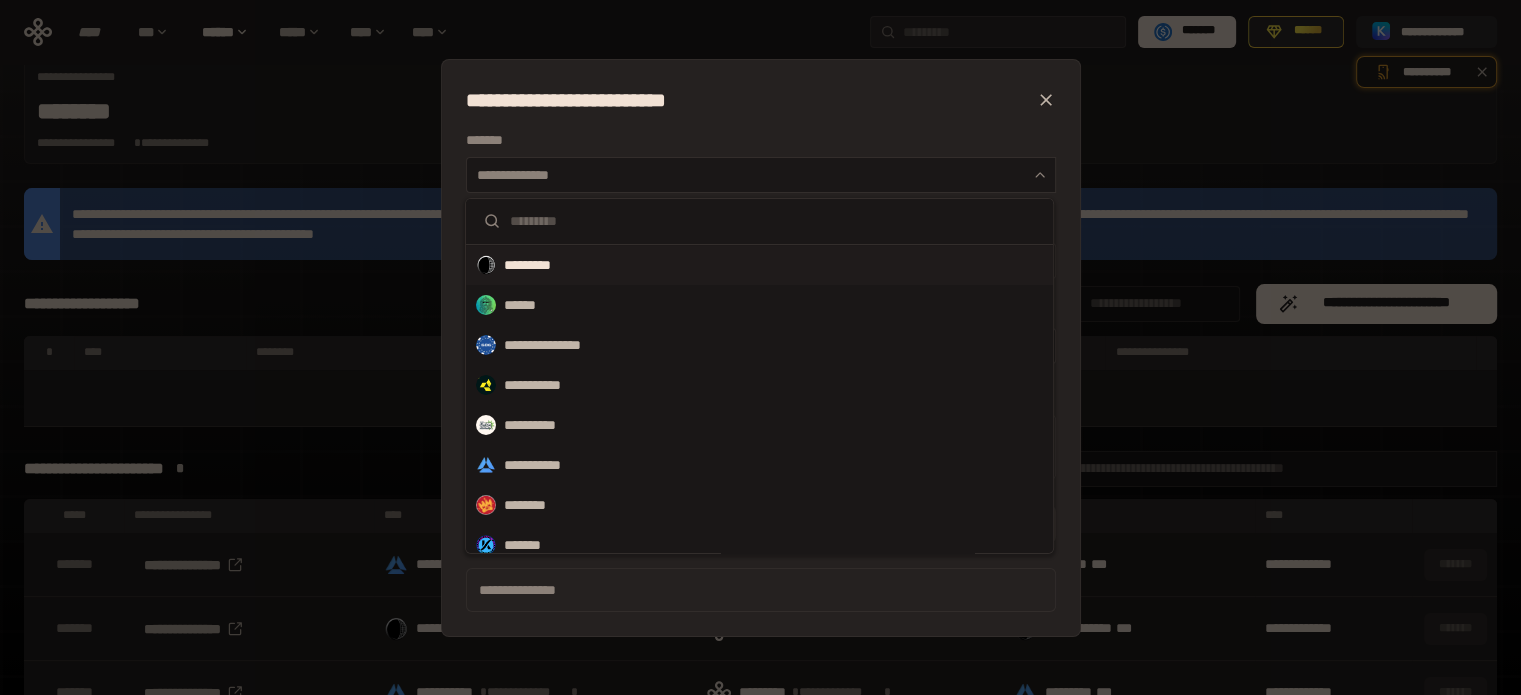 click on "*********" at bounding box center [540, 265] 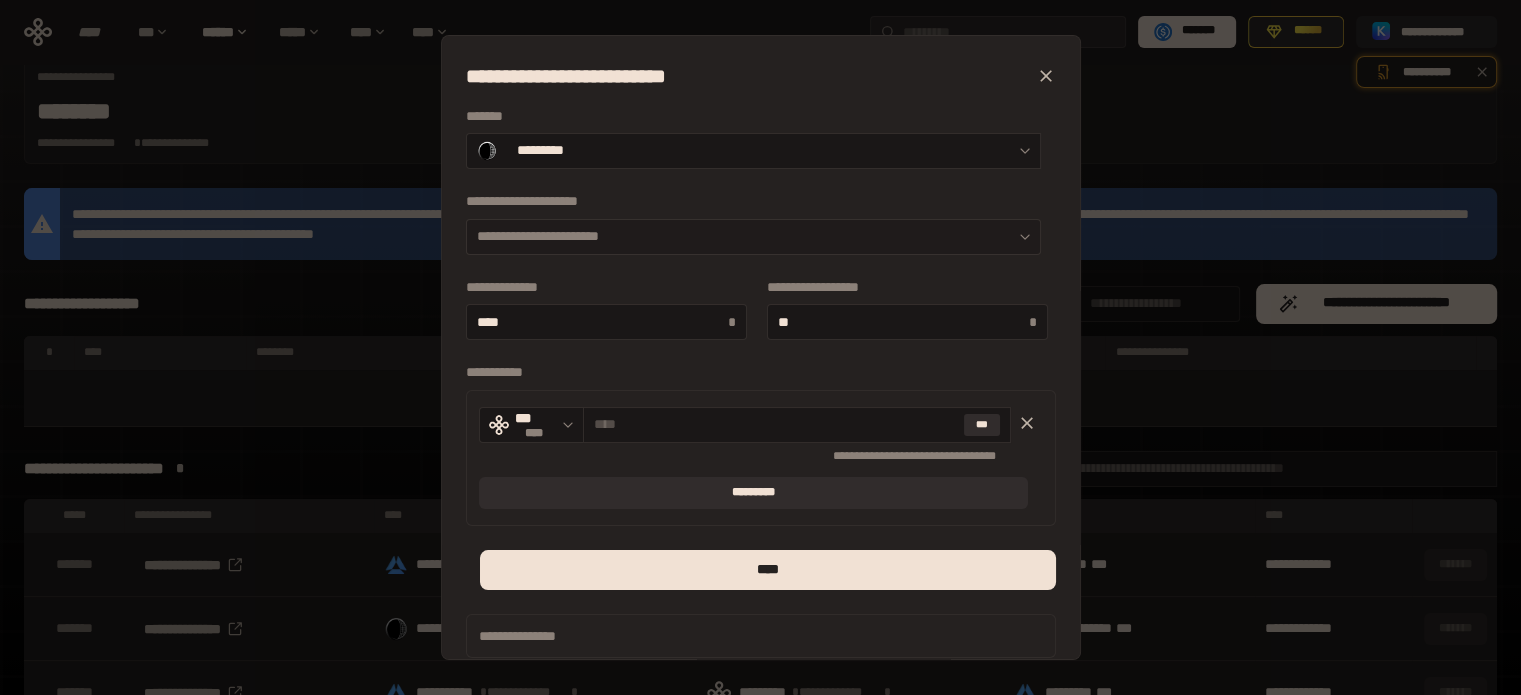 click on "**********" at bounding box center [753, 237] 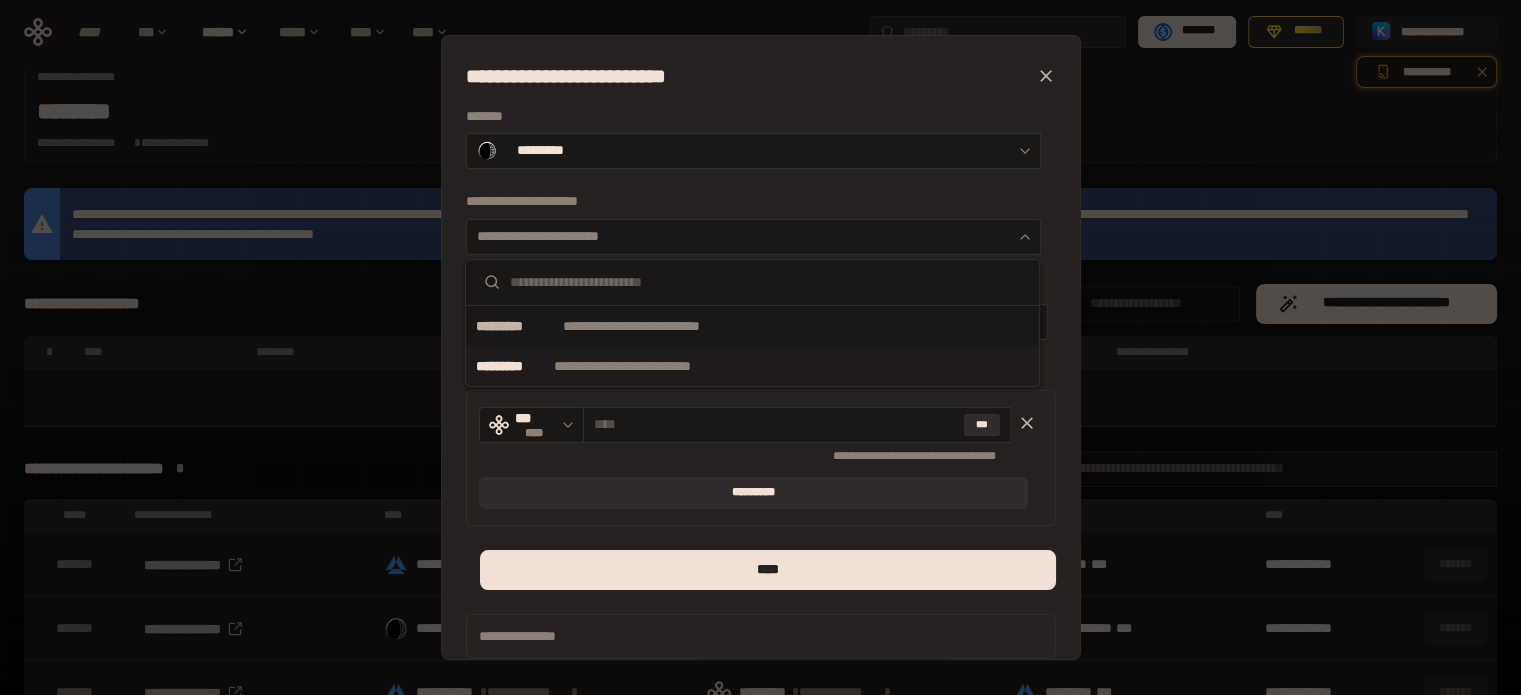 click on "**********" at bounding box center [647, 366] 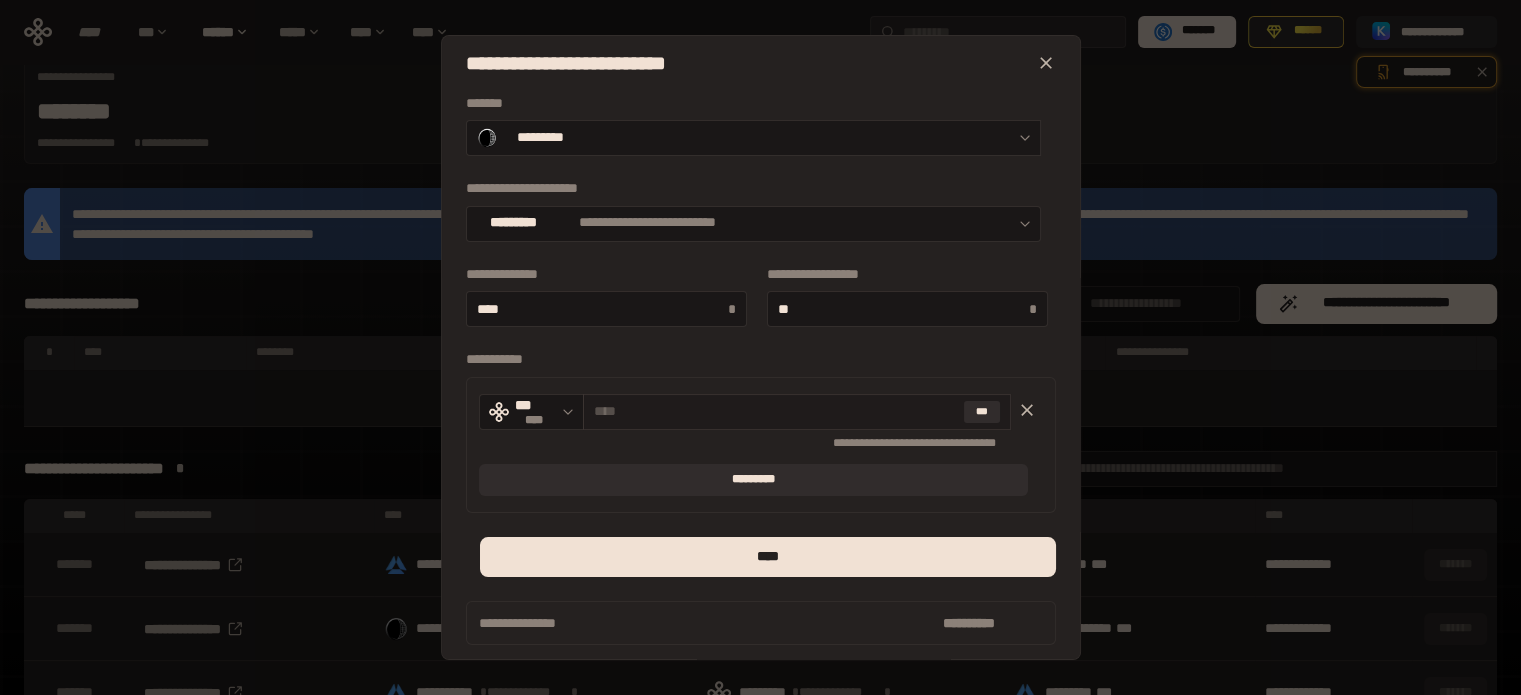 scroll, scrollTop: 0, scrollLeft: 0, axis: both 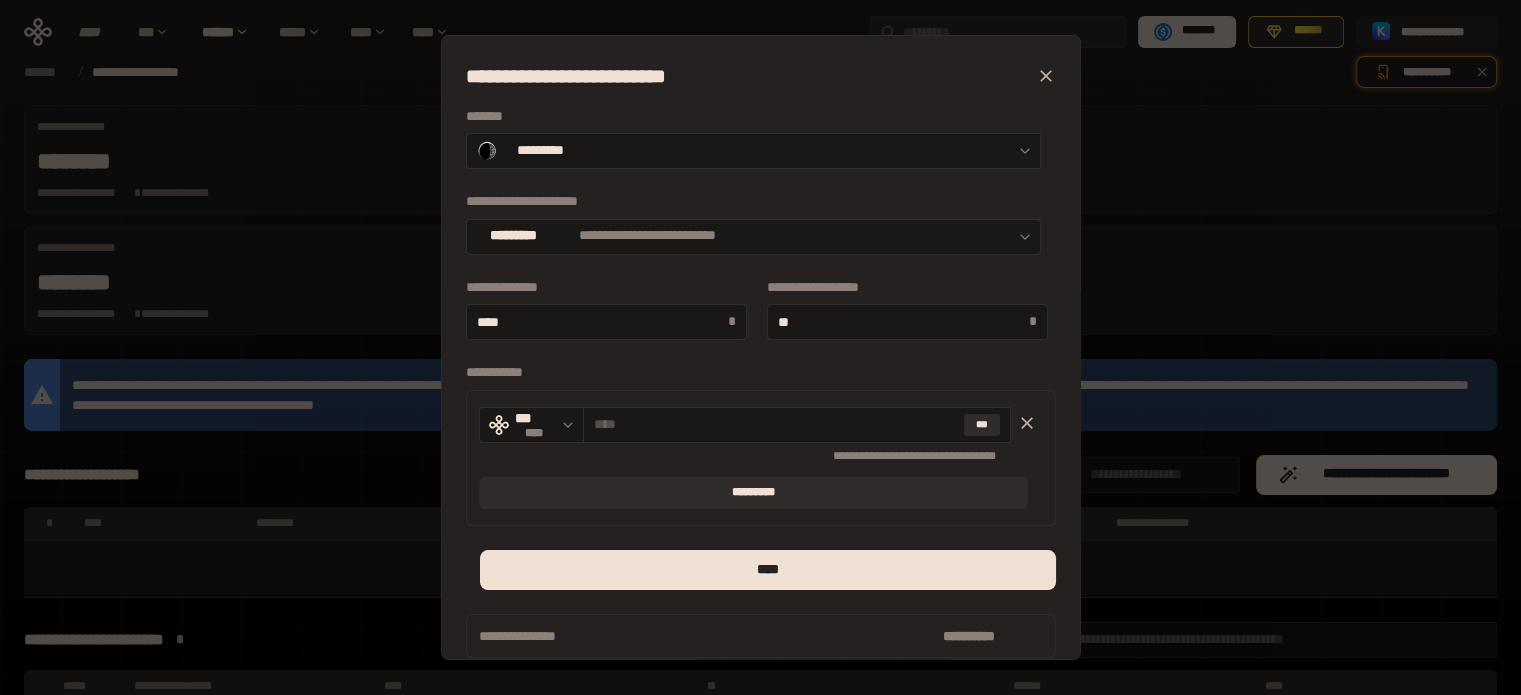 click 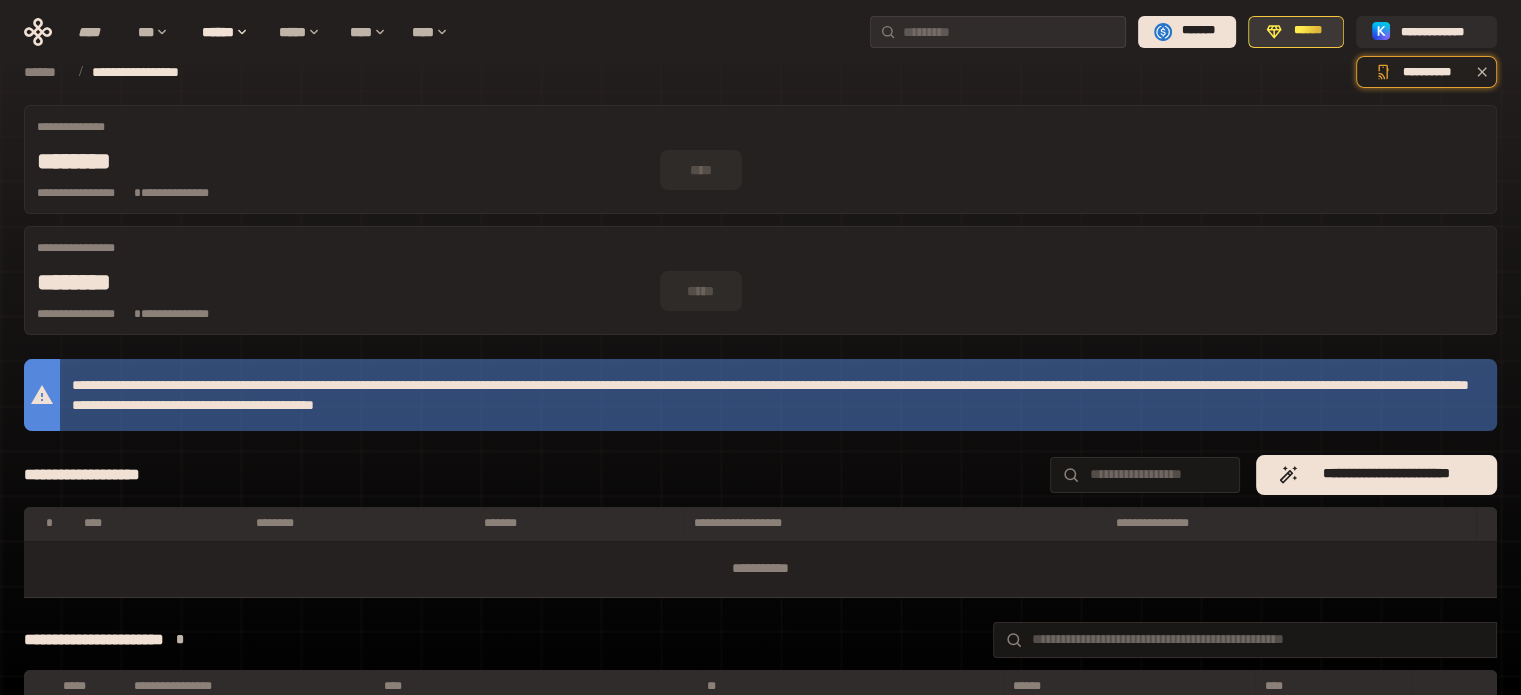 click on "******" at bounding box center (1296, 32) 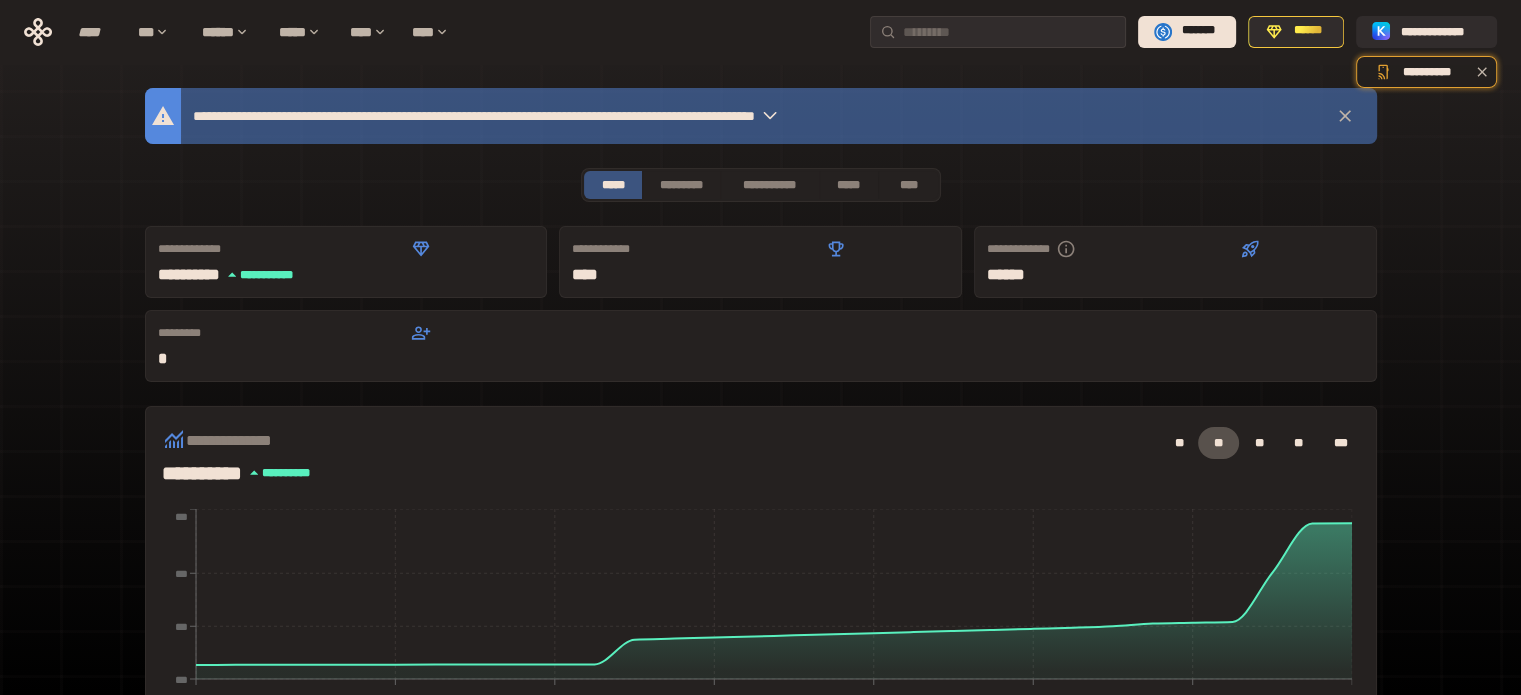 scroll, scrollTop: 500, scrollLeft: 0, axis: vertical 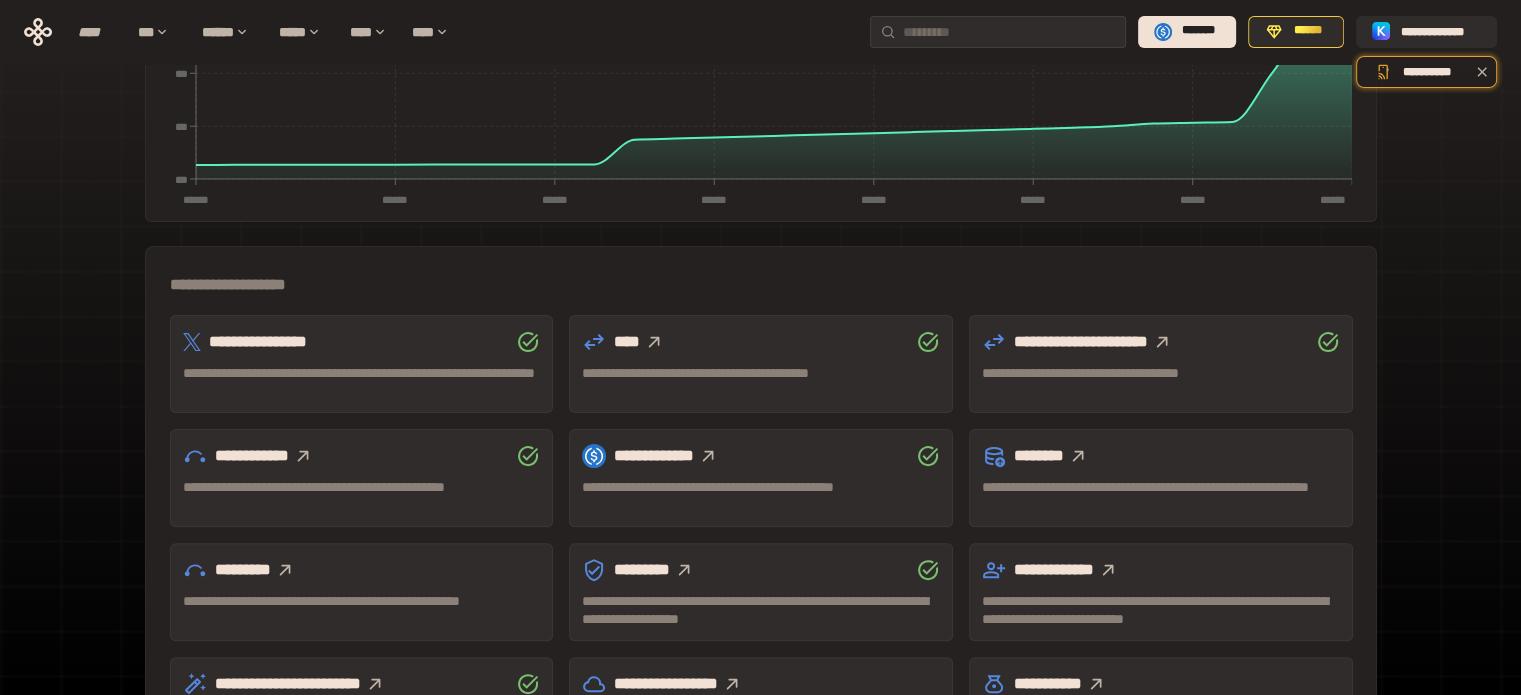 click 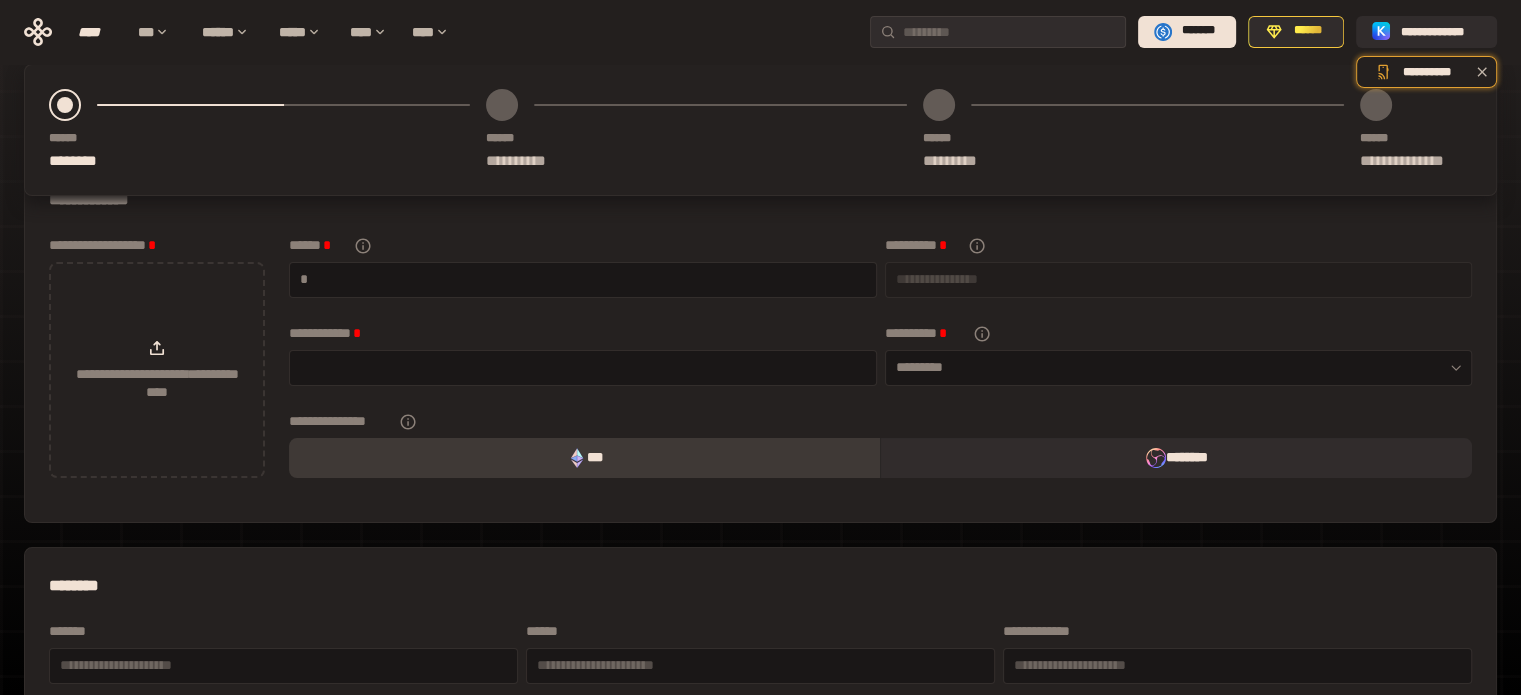 scroll, scrollTop: 0, scrollLeft: 0, axis: both 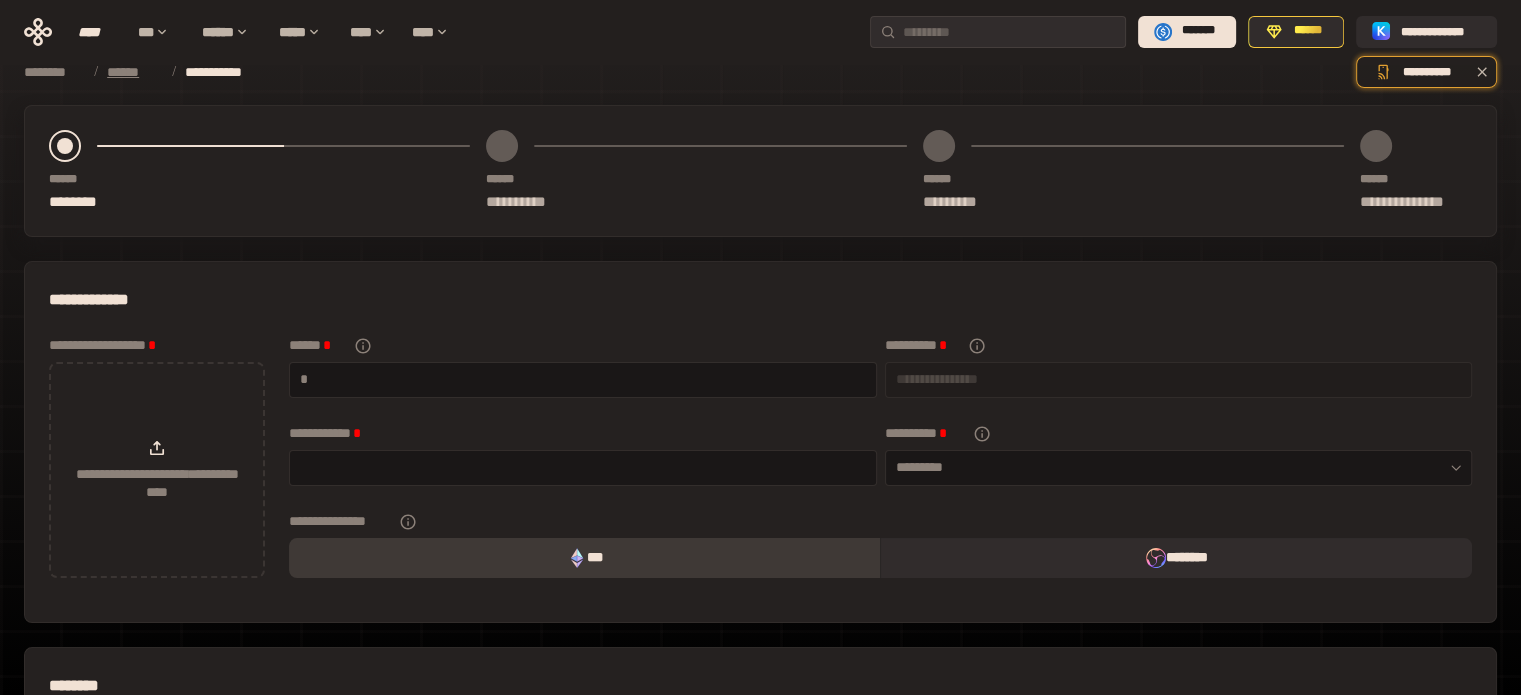 click on "******" at bounding box center [134, 72] 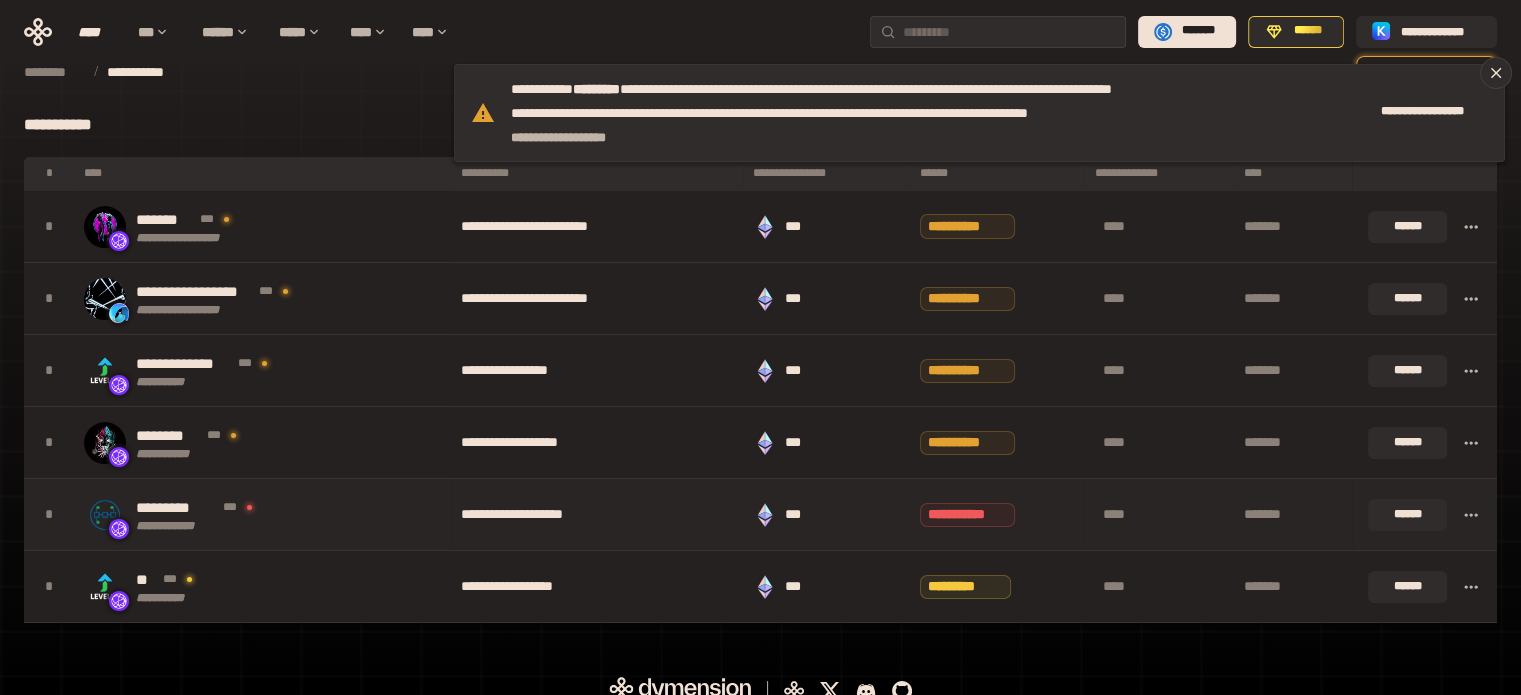 click 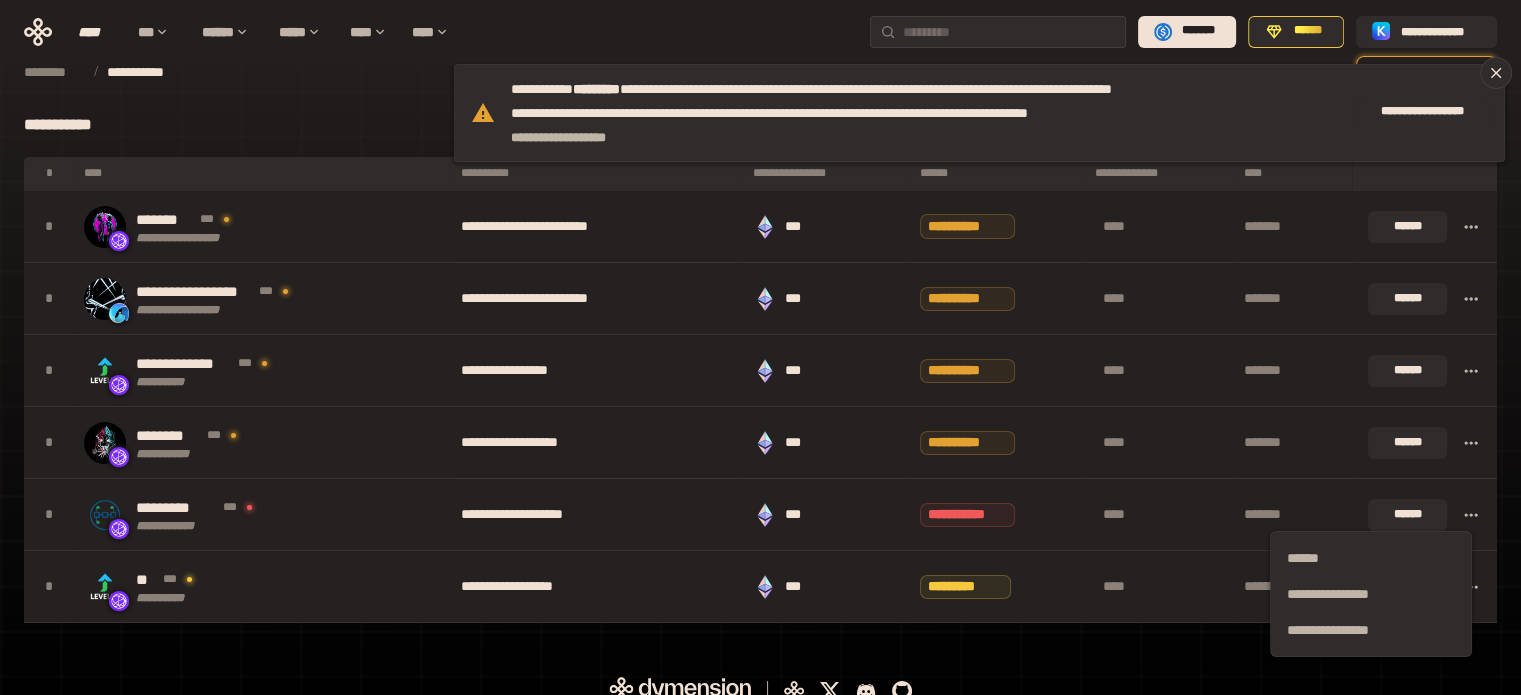 click on "**********" at bounding box center (760, 365) 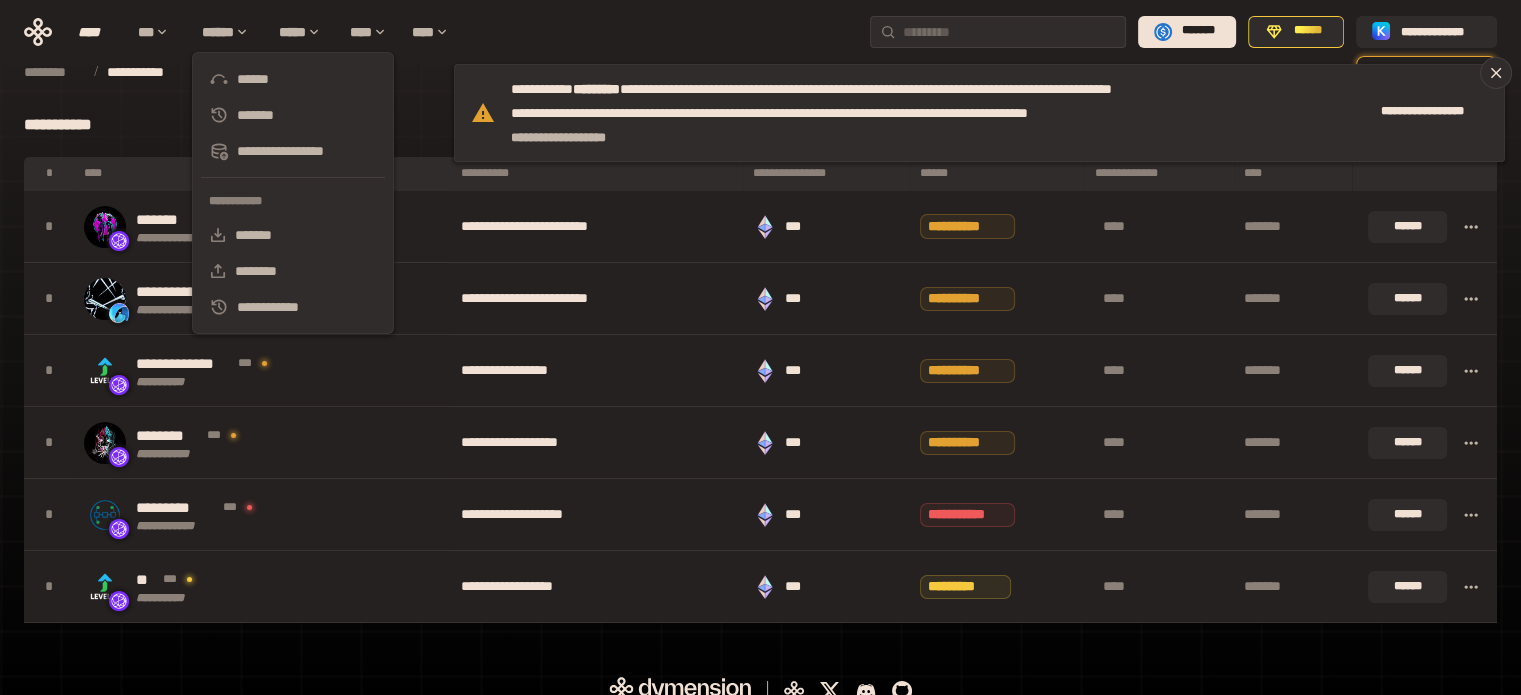 click on "**********" at bounding box center (293, 193) 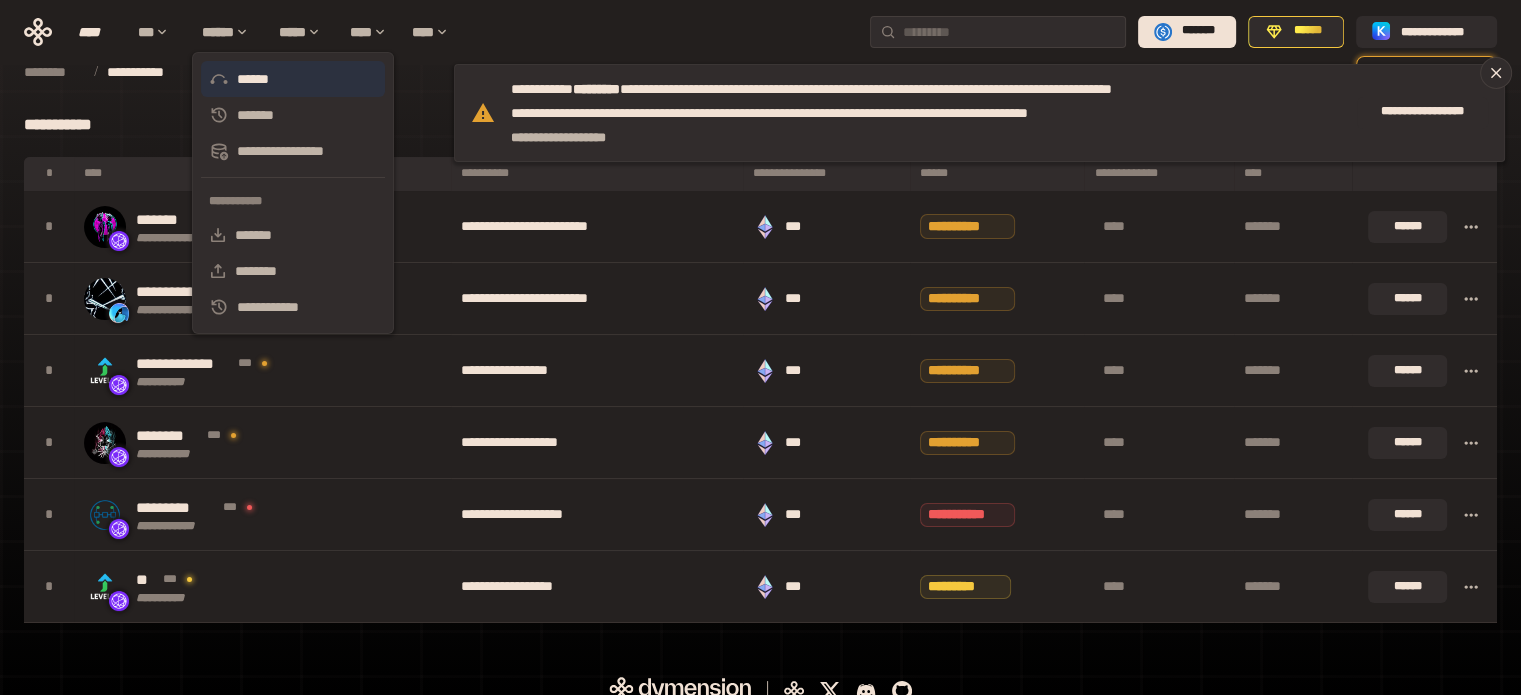 click on "******" at bounding box center (293, 79) 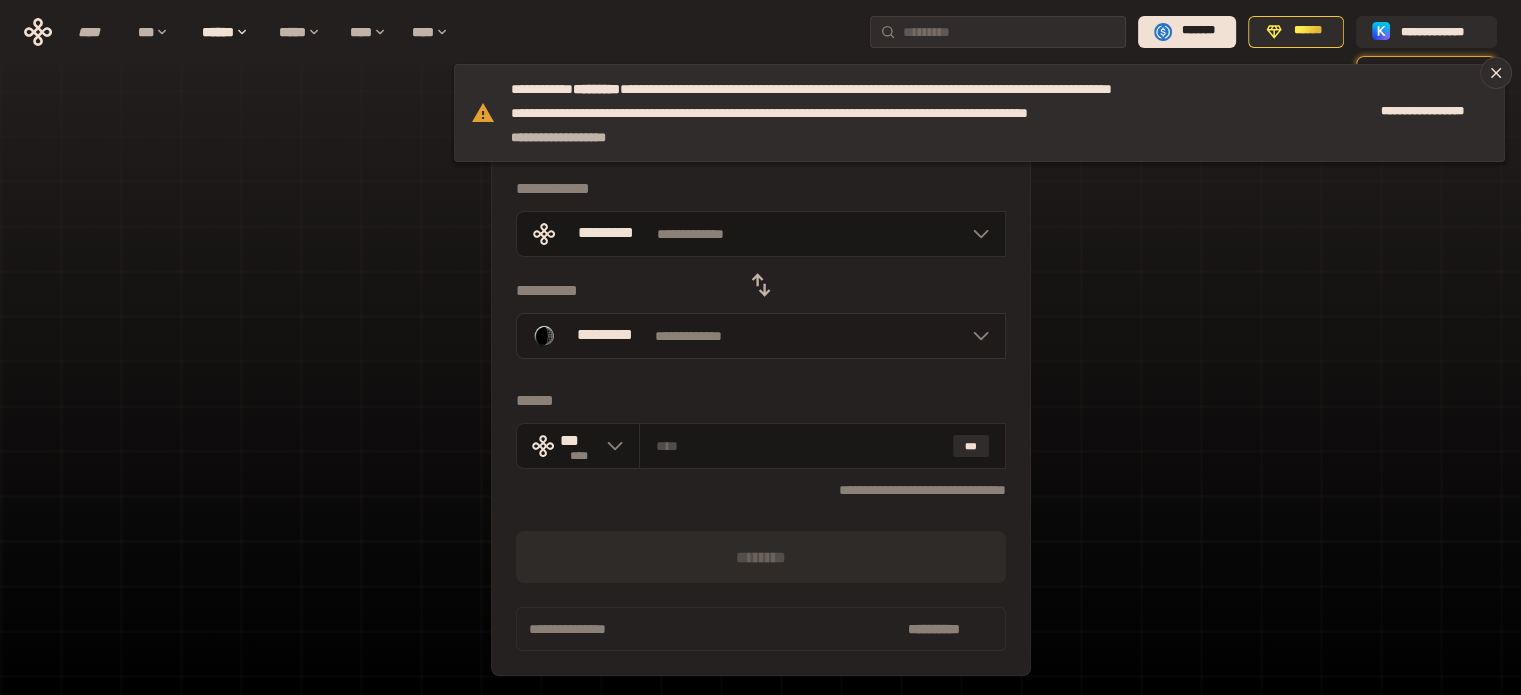 click on "**********" at bounding box center [761, 336] 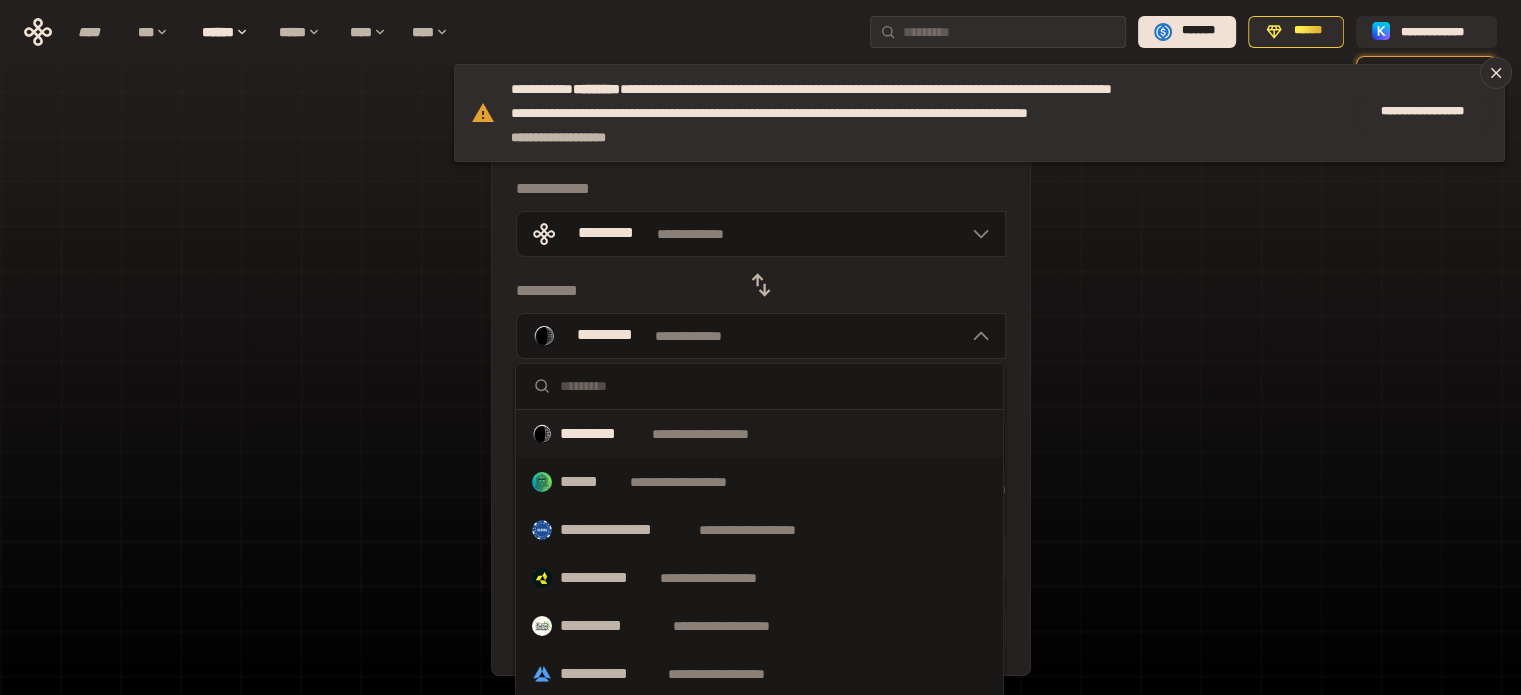click at bounding box center [773, 386] 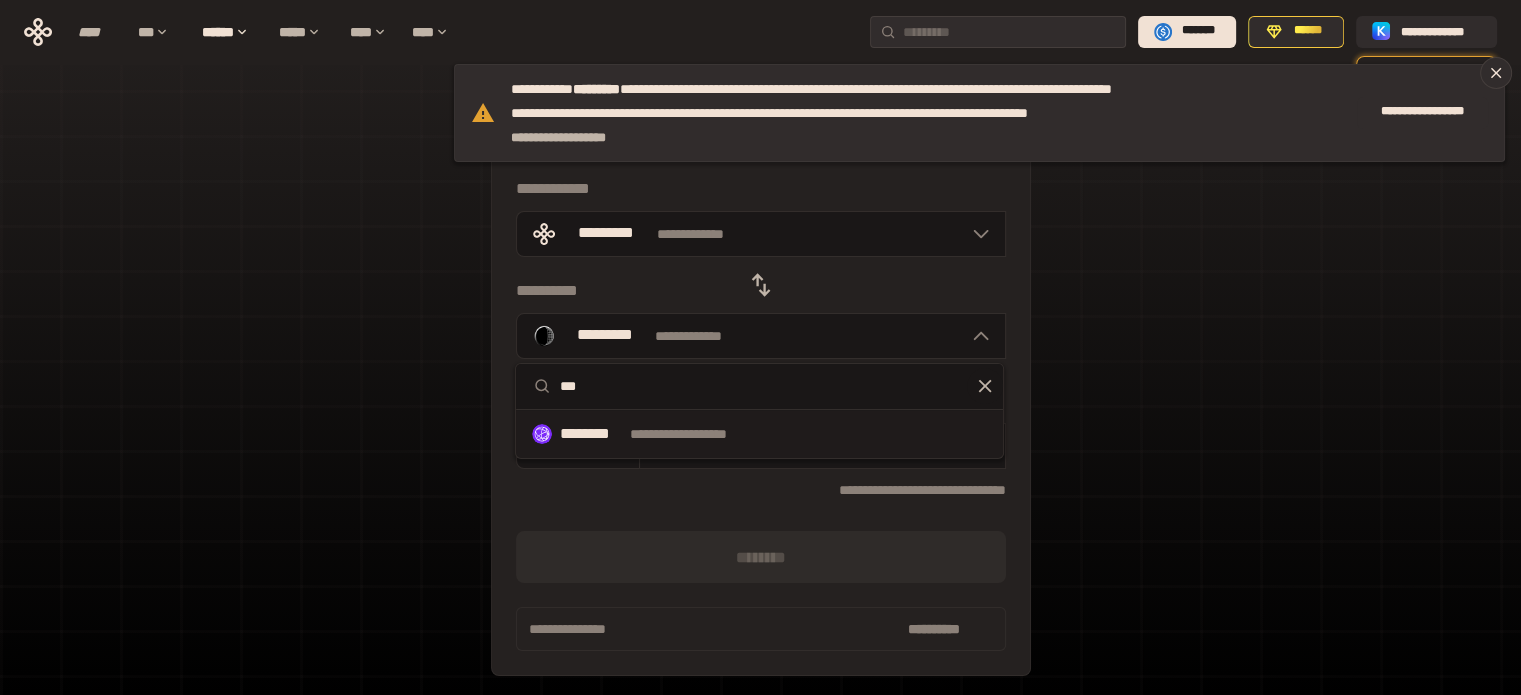 type on "***" 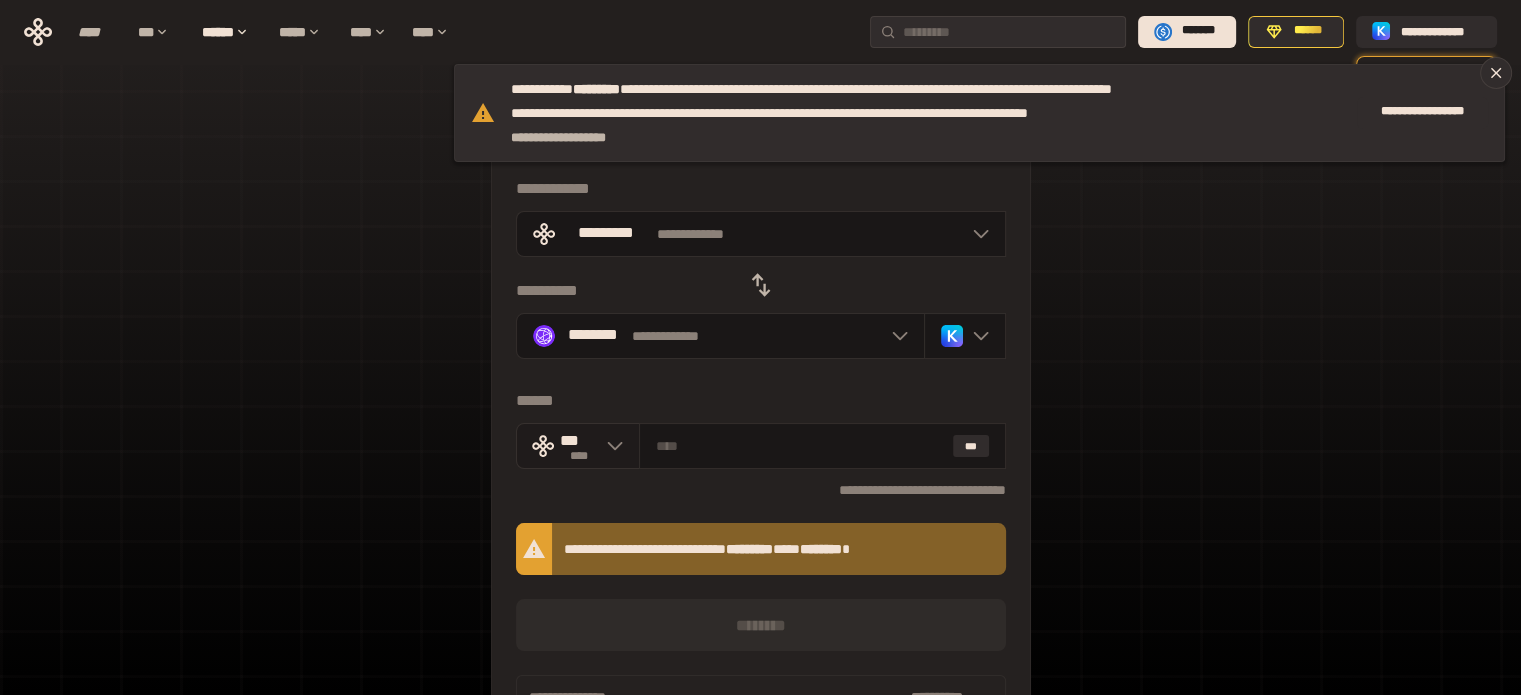 click at bounding box center (610, 446) 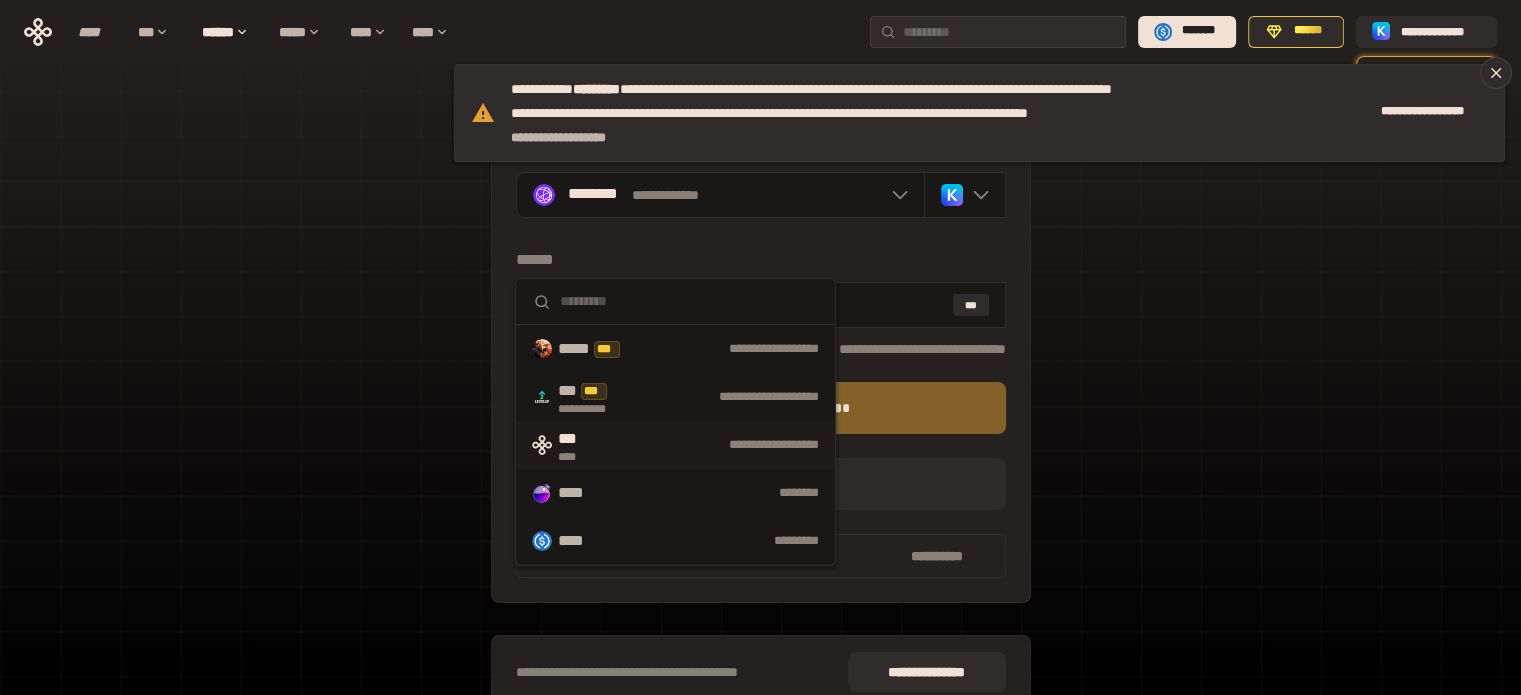 scroll, scrollTop: 0, scrollLeft: 0, axis: both 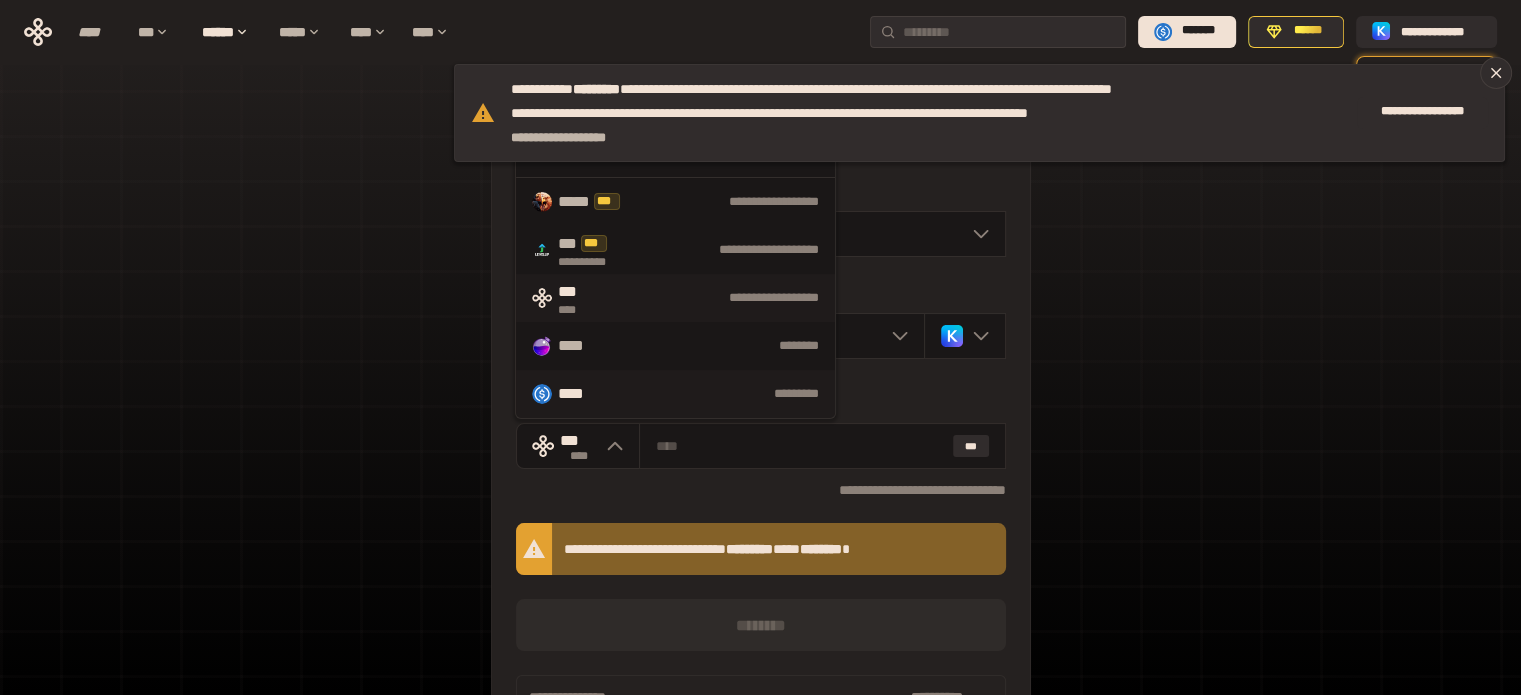 click on "*********" at bounding box center (723, 394) 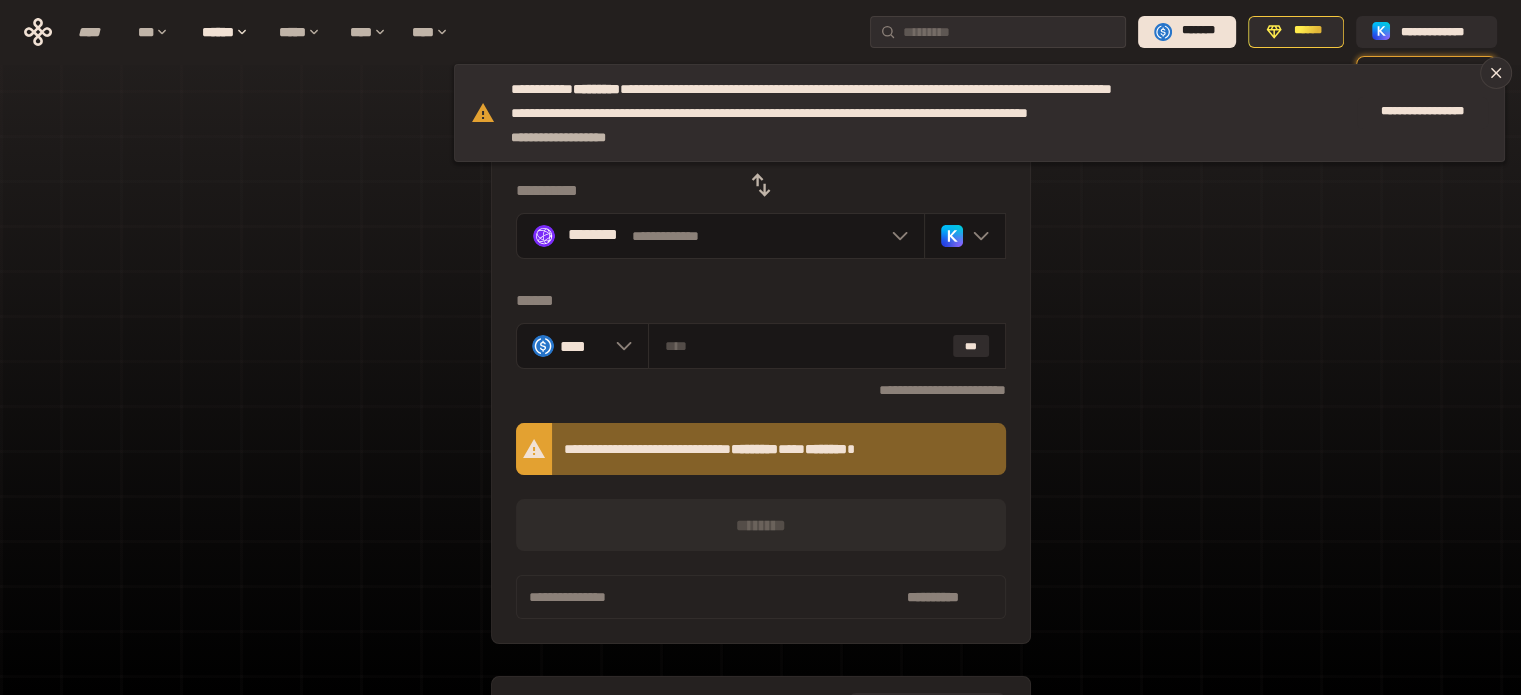 scroll, scrollTop: 0, scrollLeft: 0, axis: both 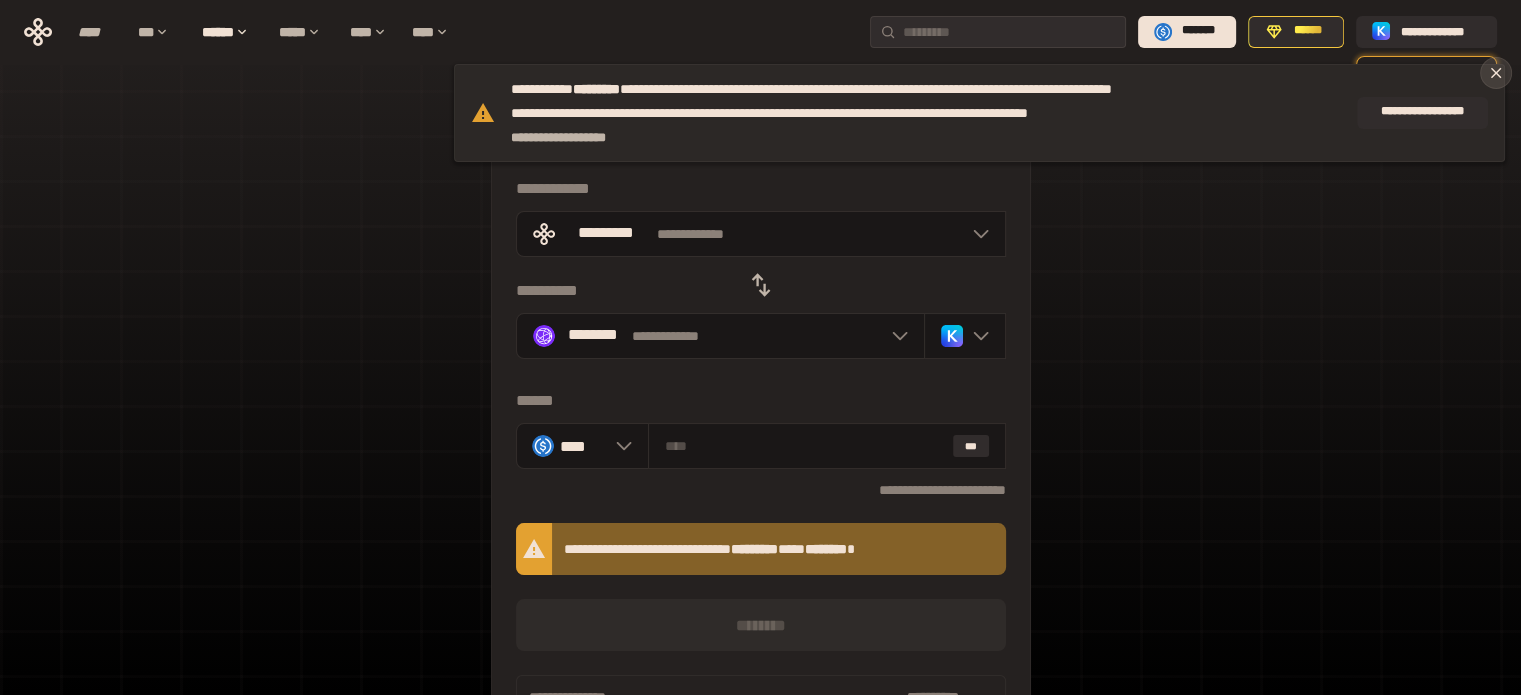 click at bounding box center [1496, 73] 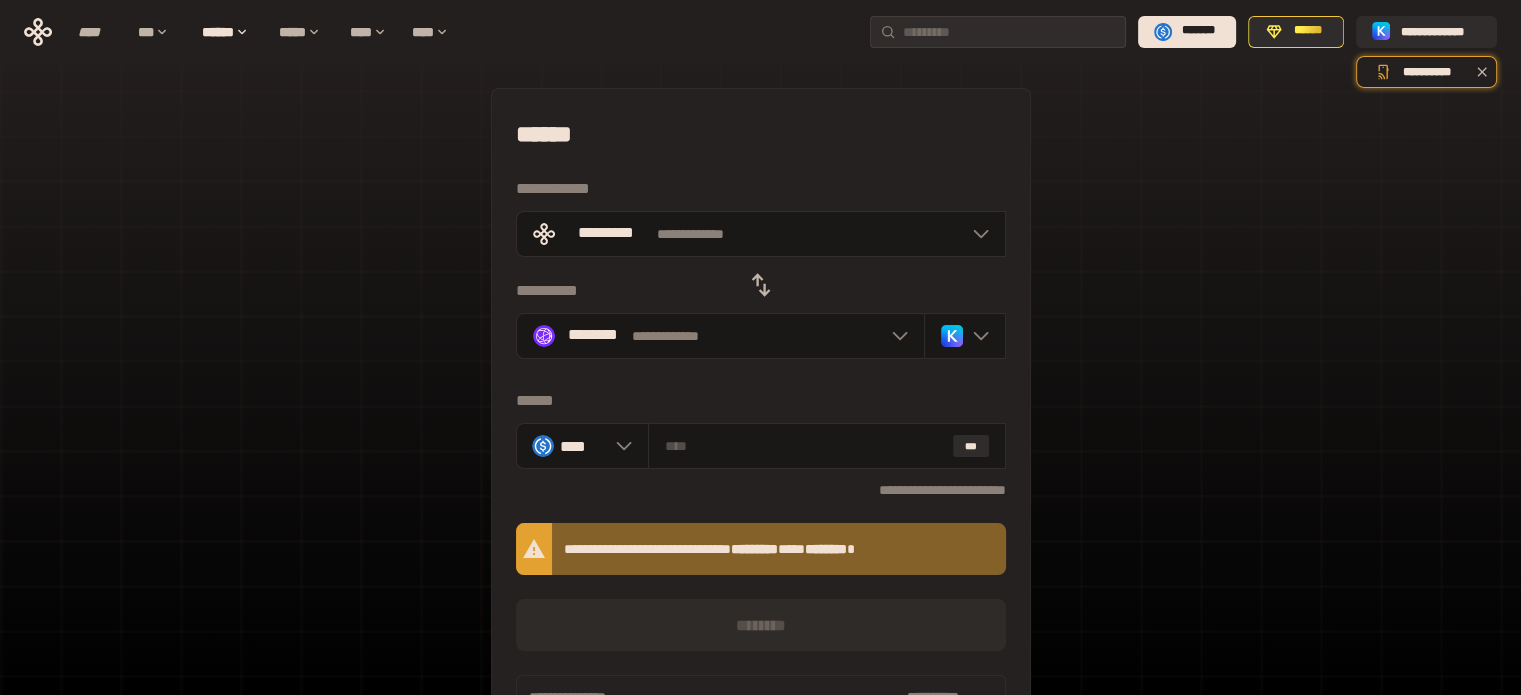 click on "**********" at bounding box center (760, 479) 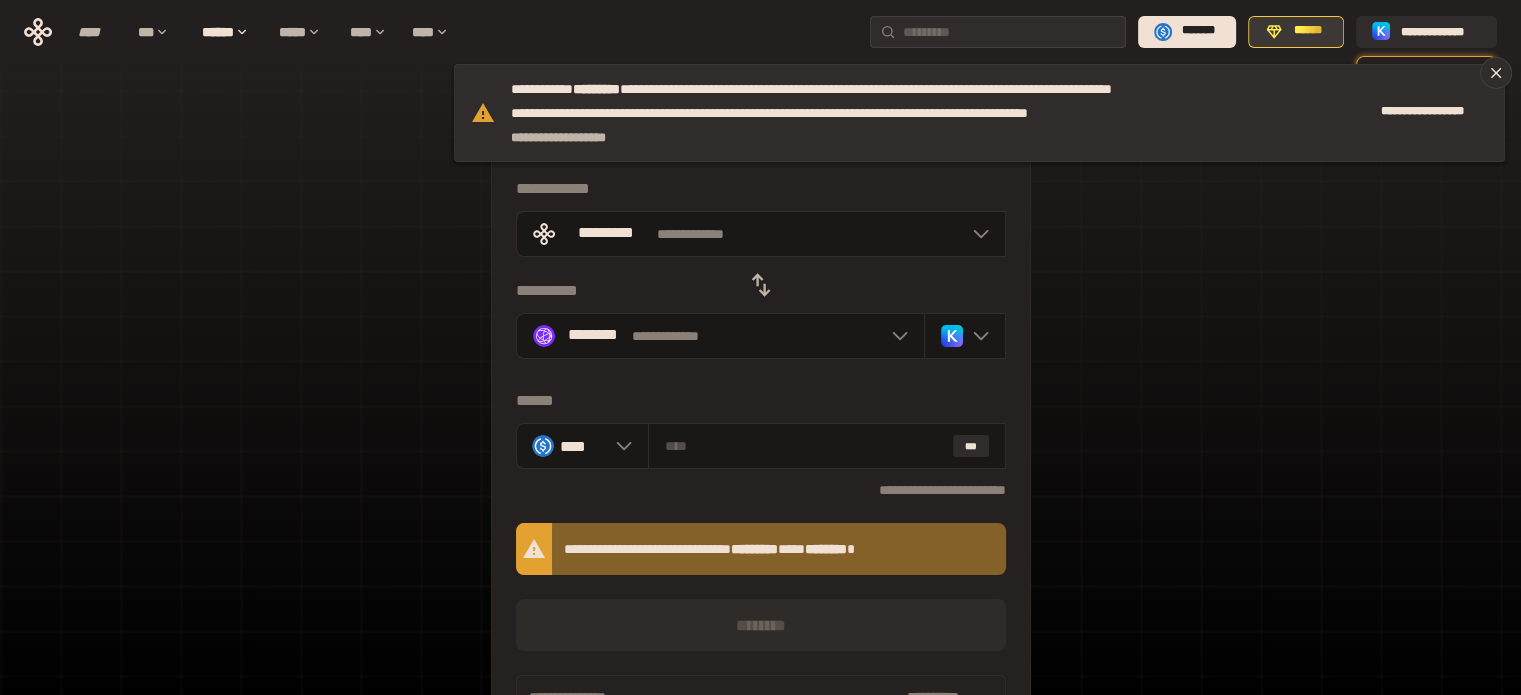 click 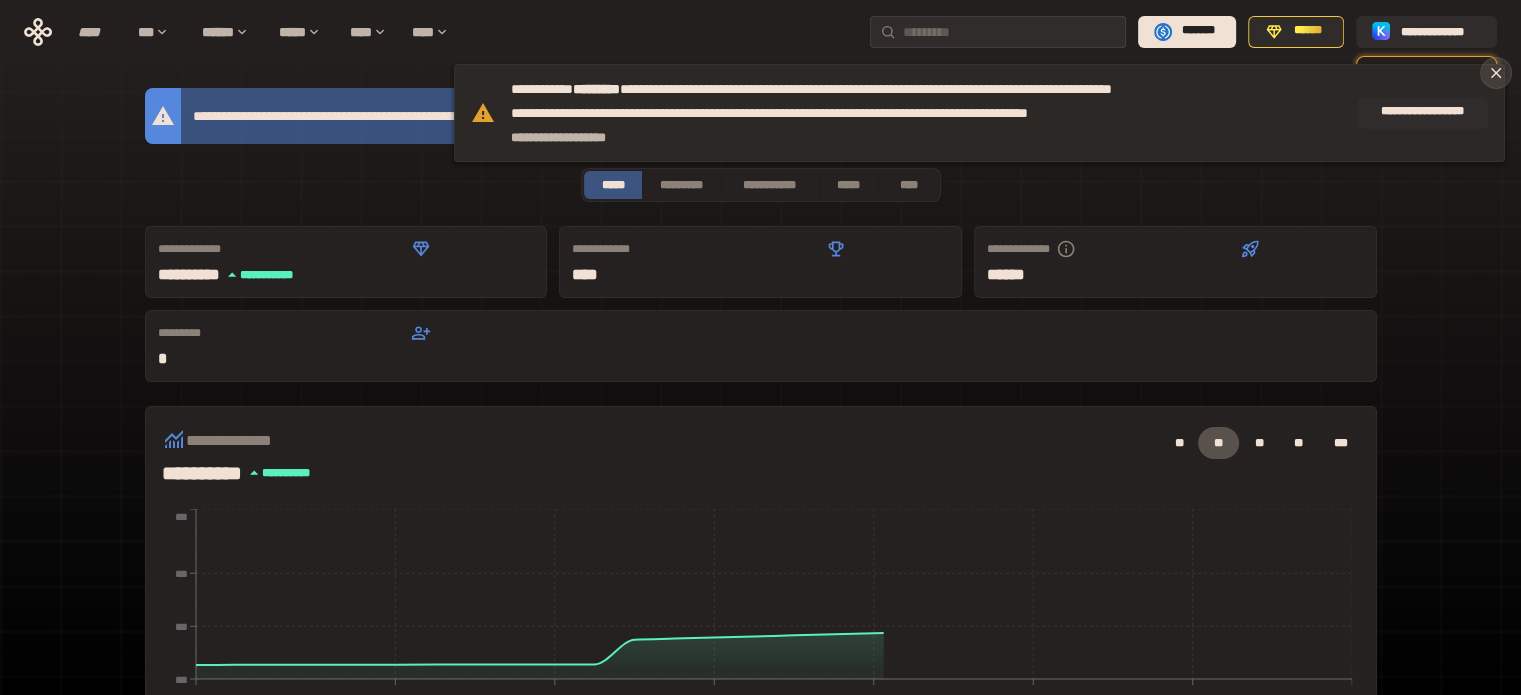 click 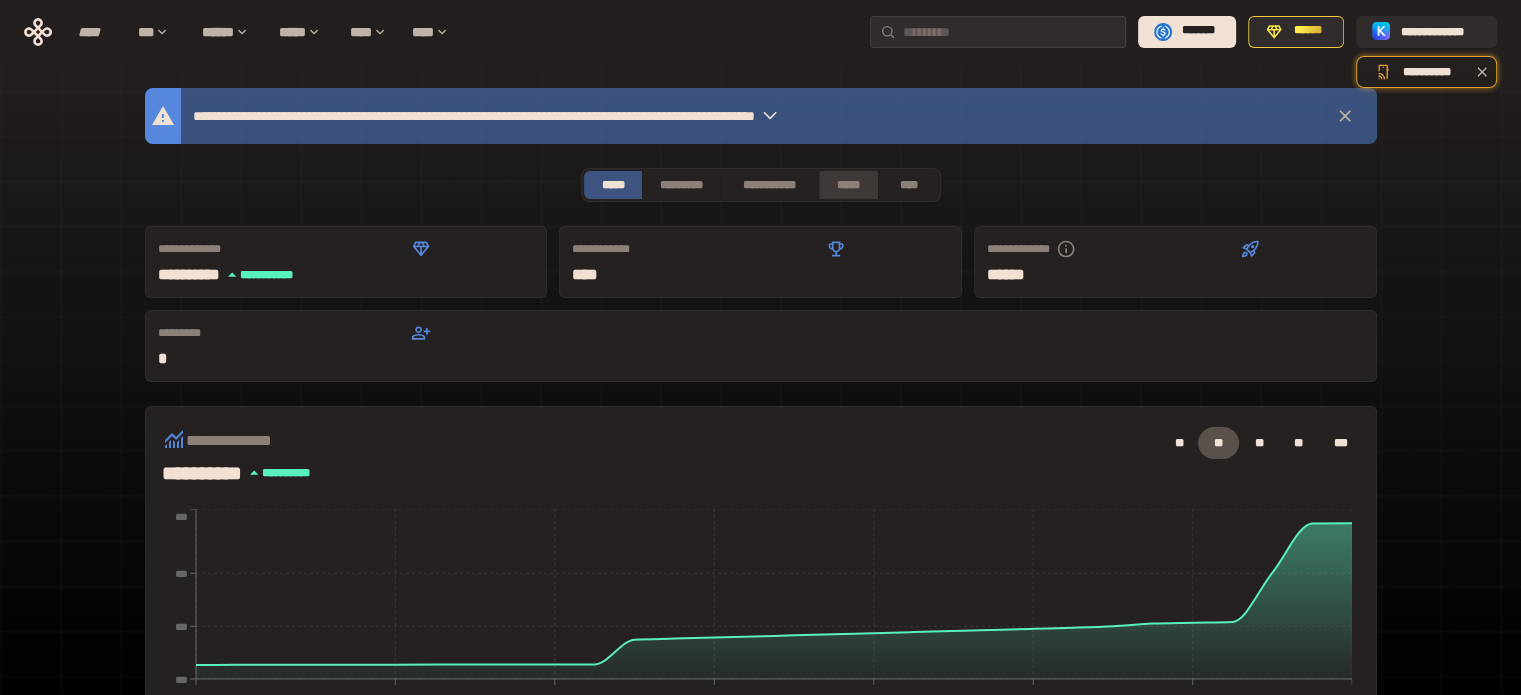 click on "*****" at bounding box center (849, 185) 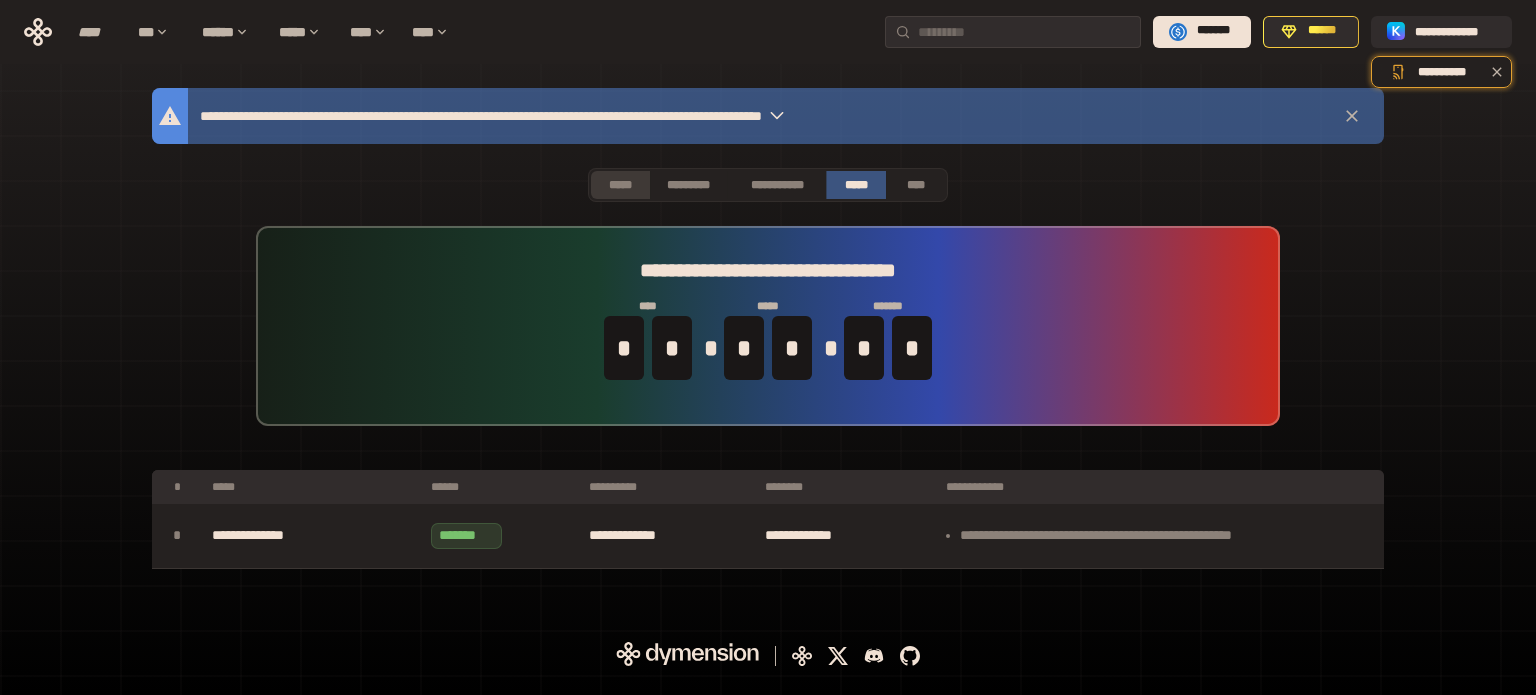 click on "*****" at bounding box center (620, 185) 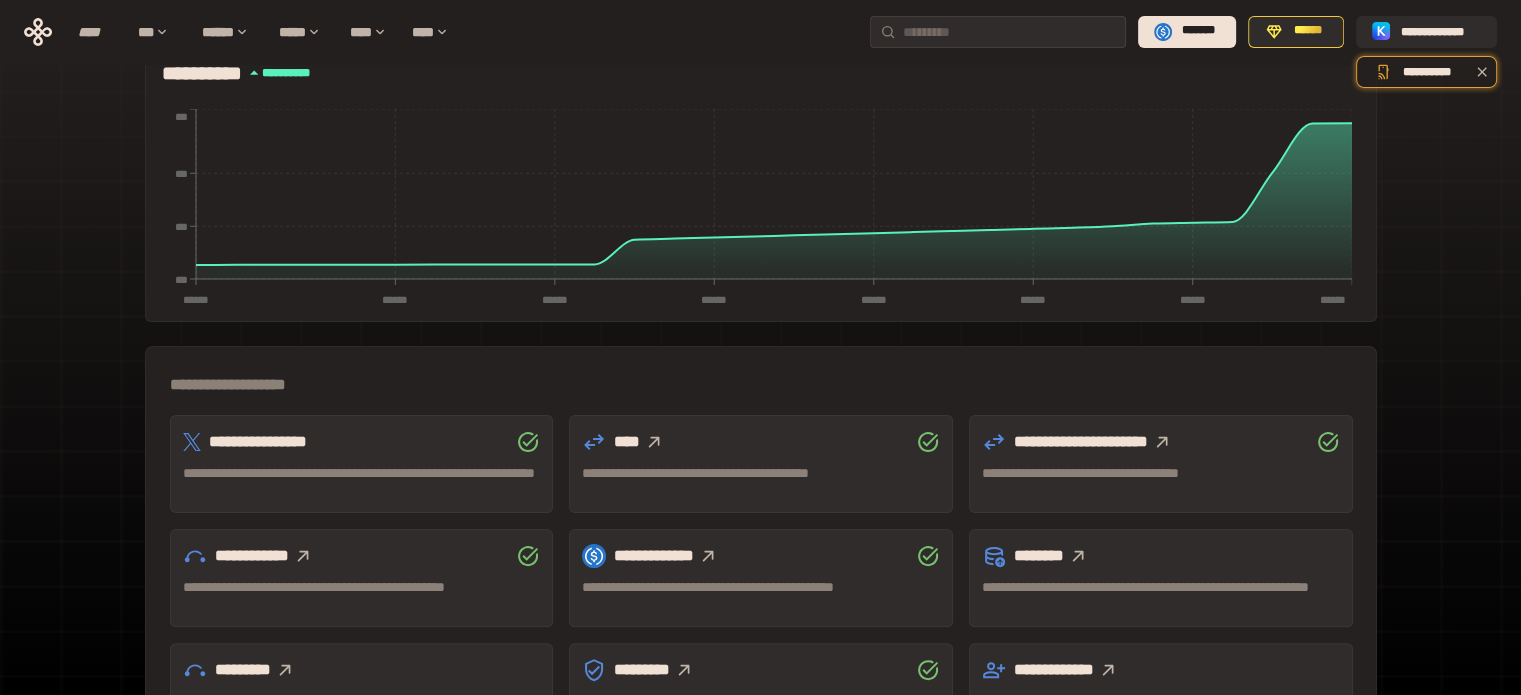 scroll, scrollTop: 589, scrollLeft: 0, axis: vertical 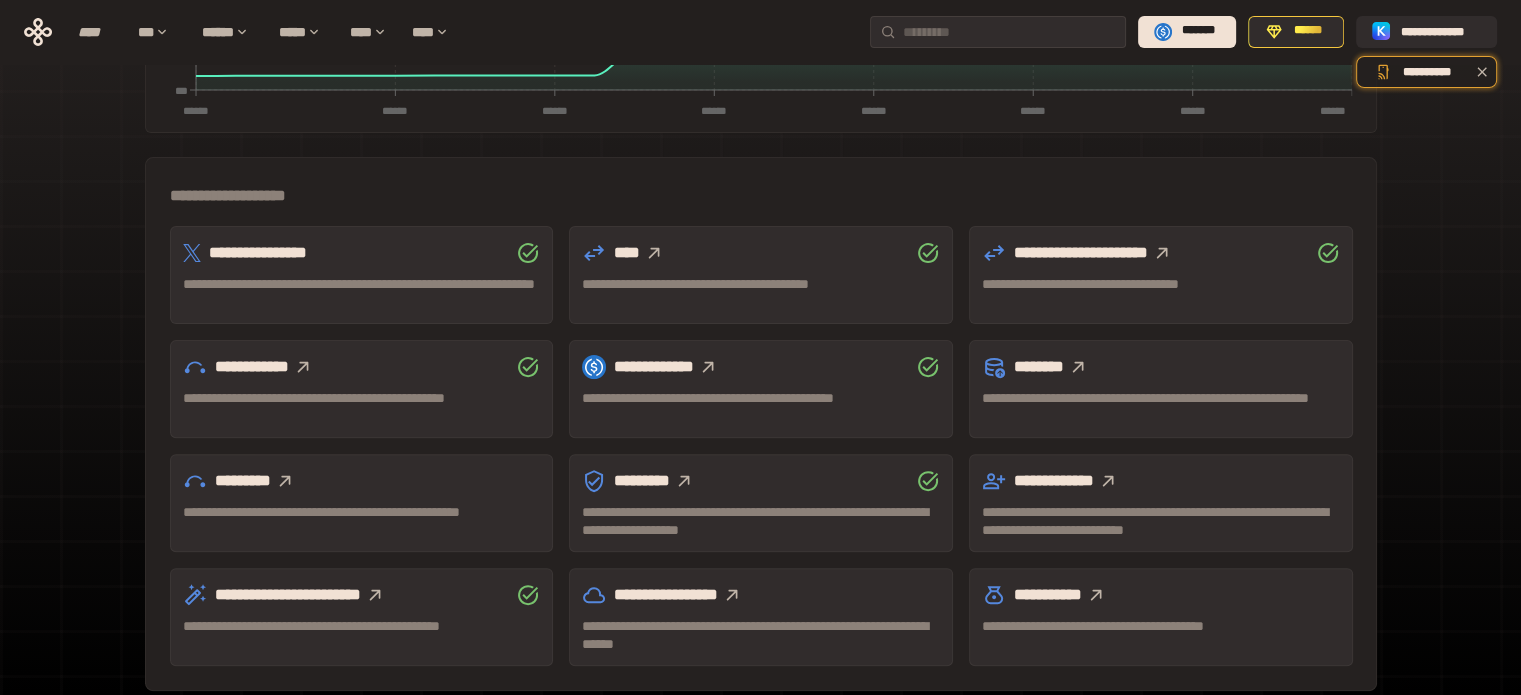 click 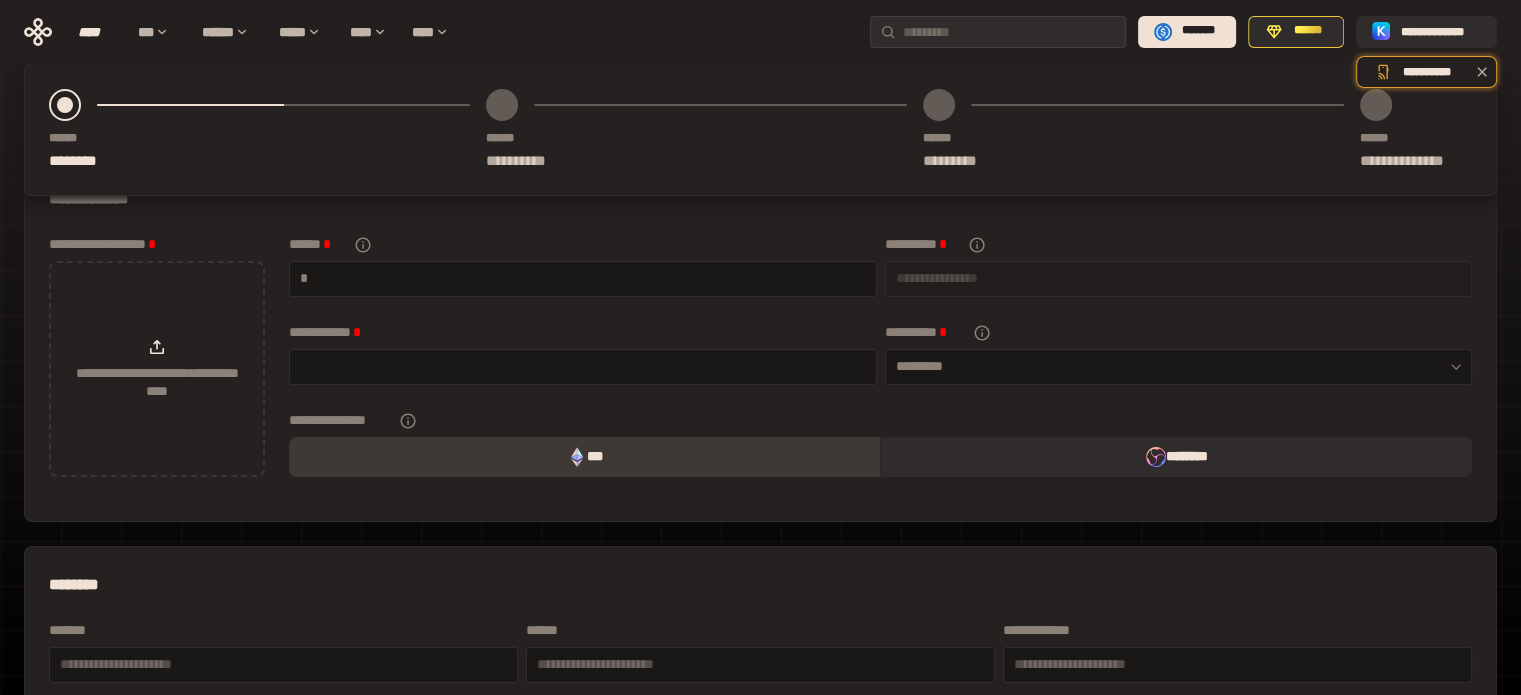 scroll, scrollTop: 0, scrollLeft: 0, axis: both 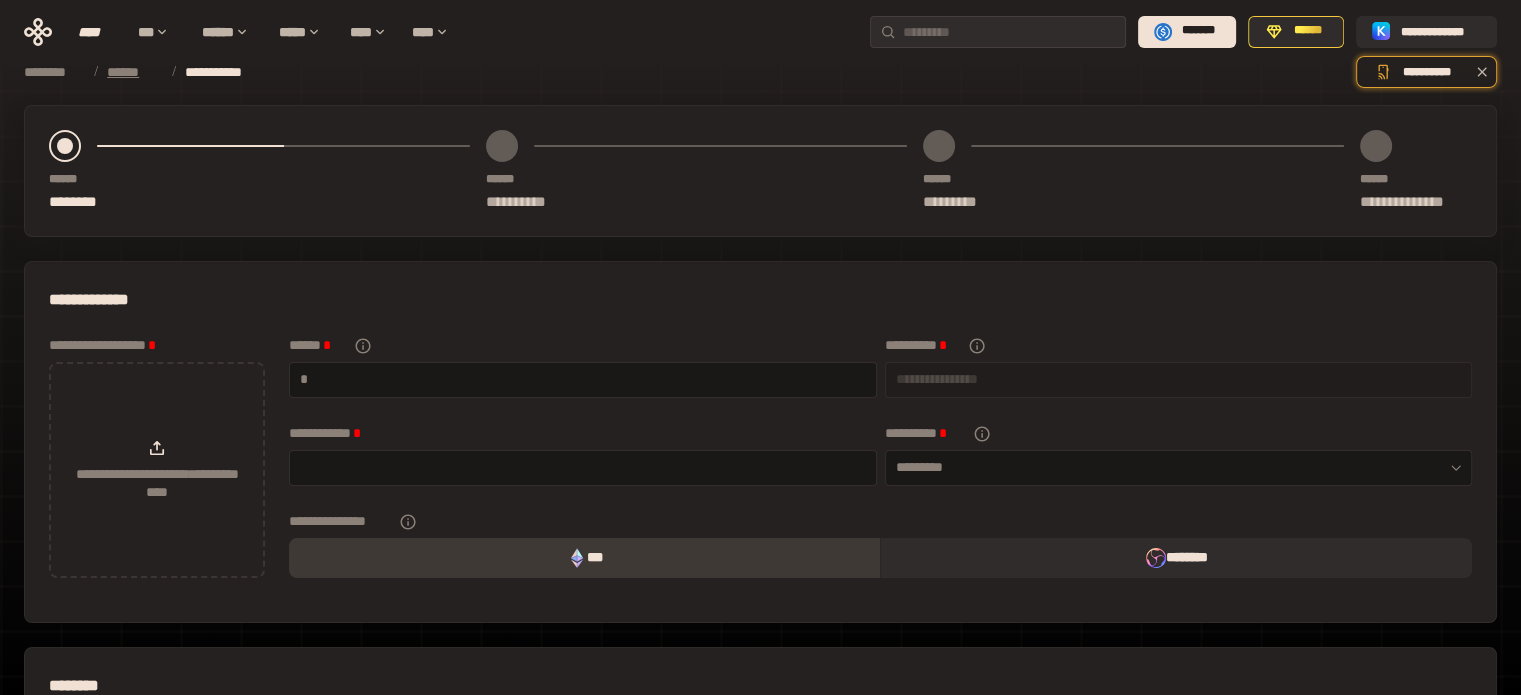 click on "******" at bounding box center (134, 72) 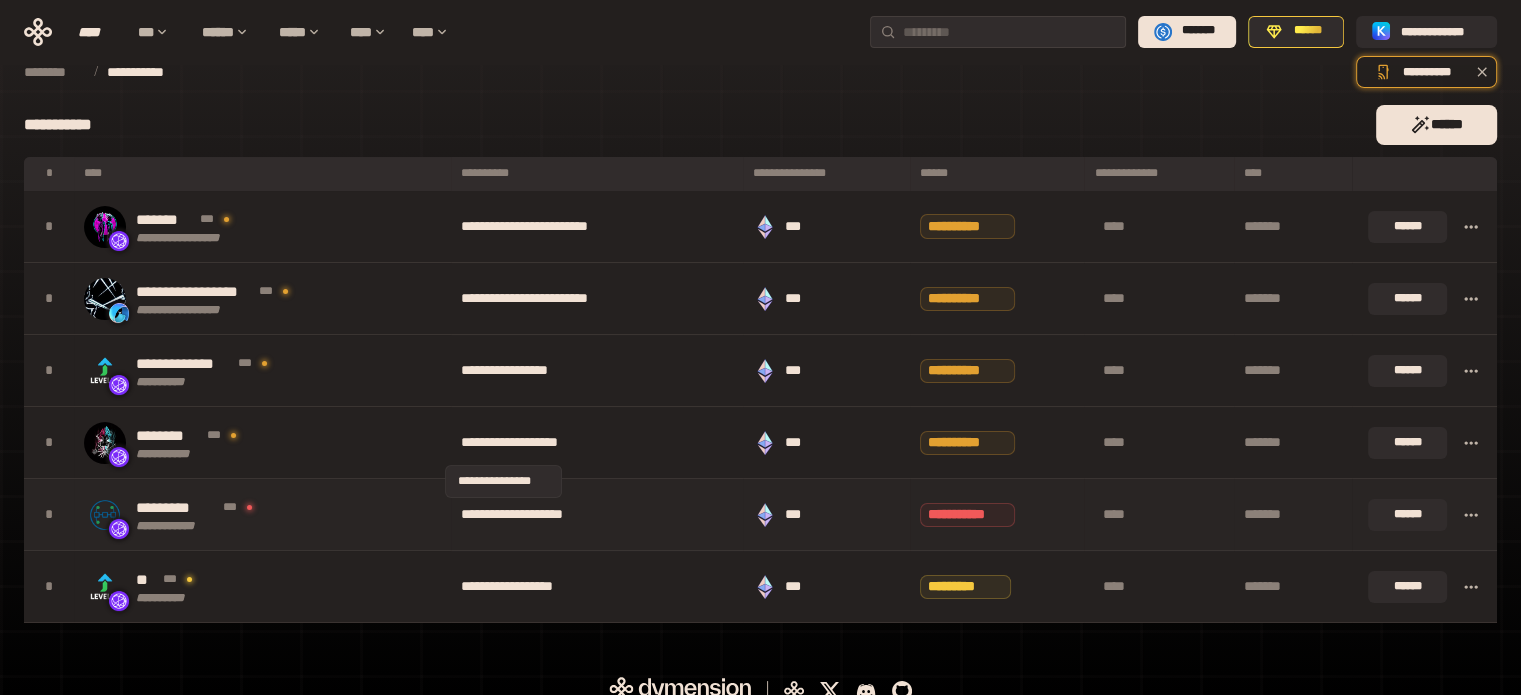 click on "**********" at bounding box center [536, 515] 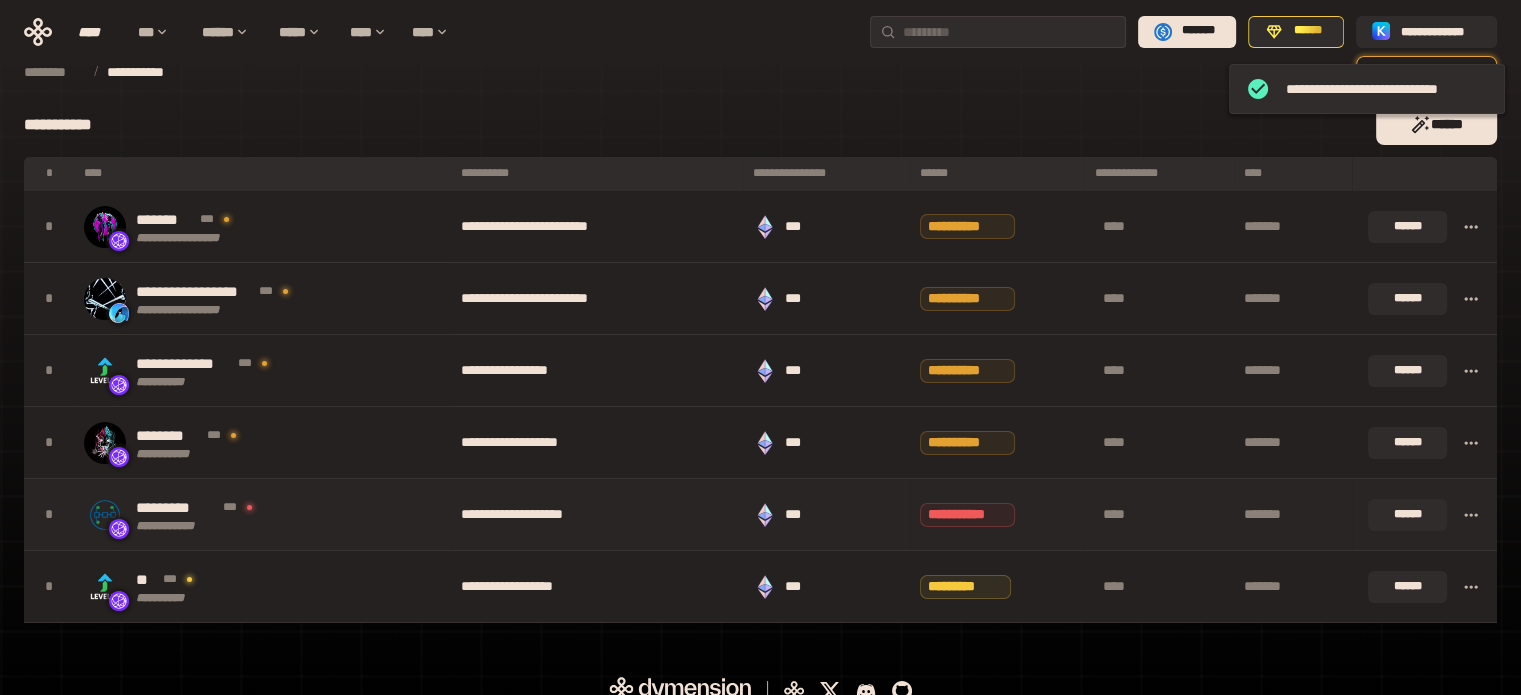 click on "**********" at bounding box center (597, 515) 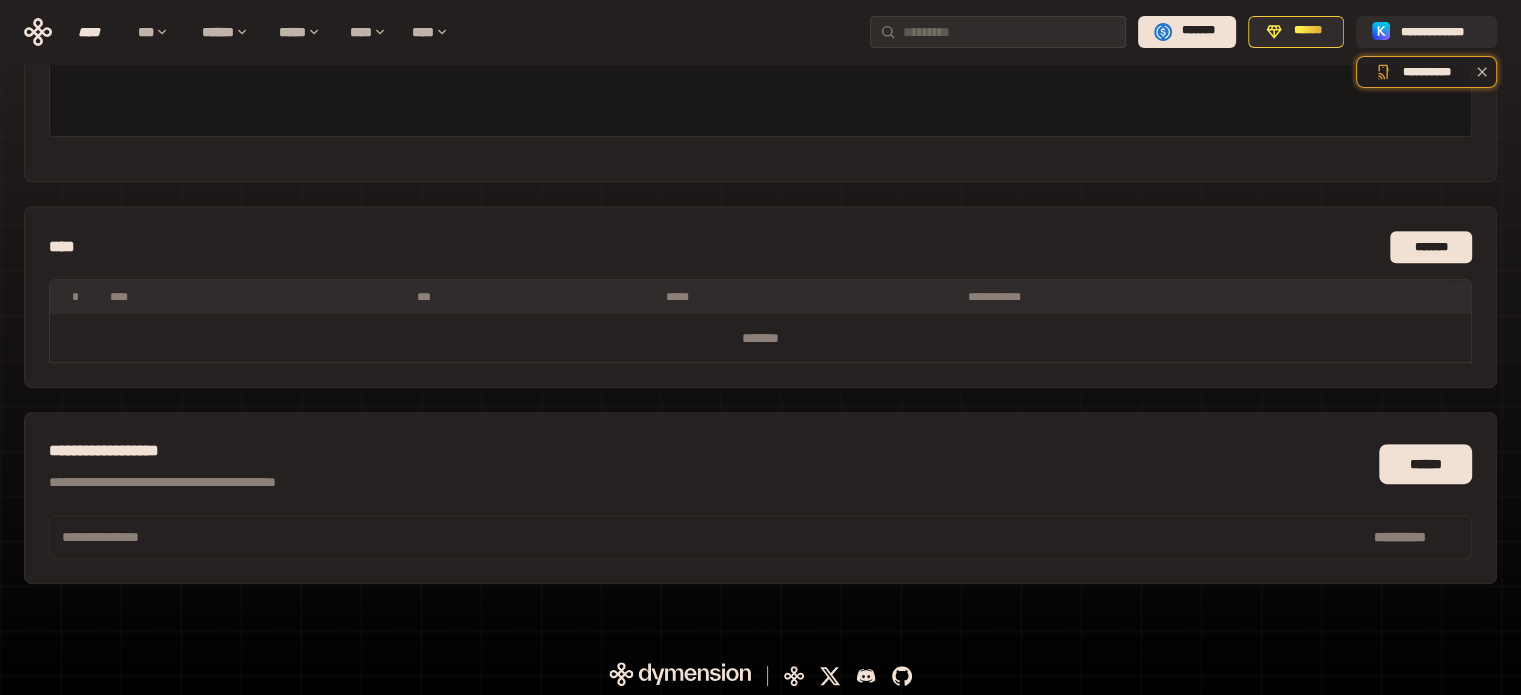 scroll, scrollTop: 554, scrollLeft: 0, axis: vertical 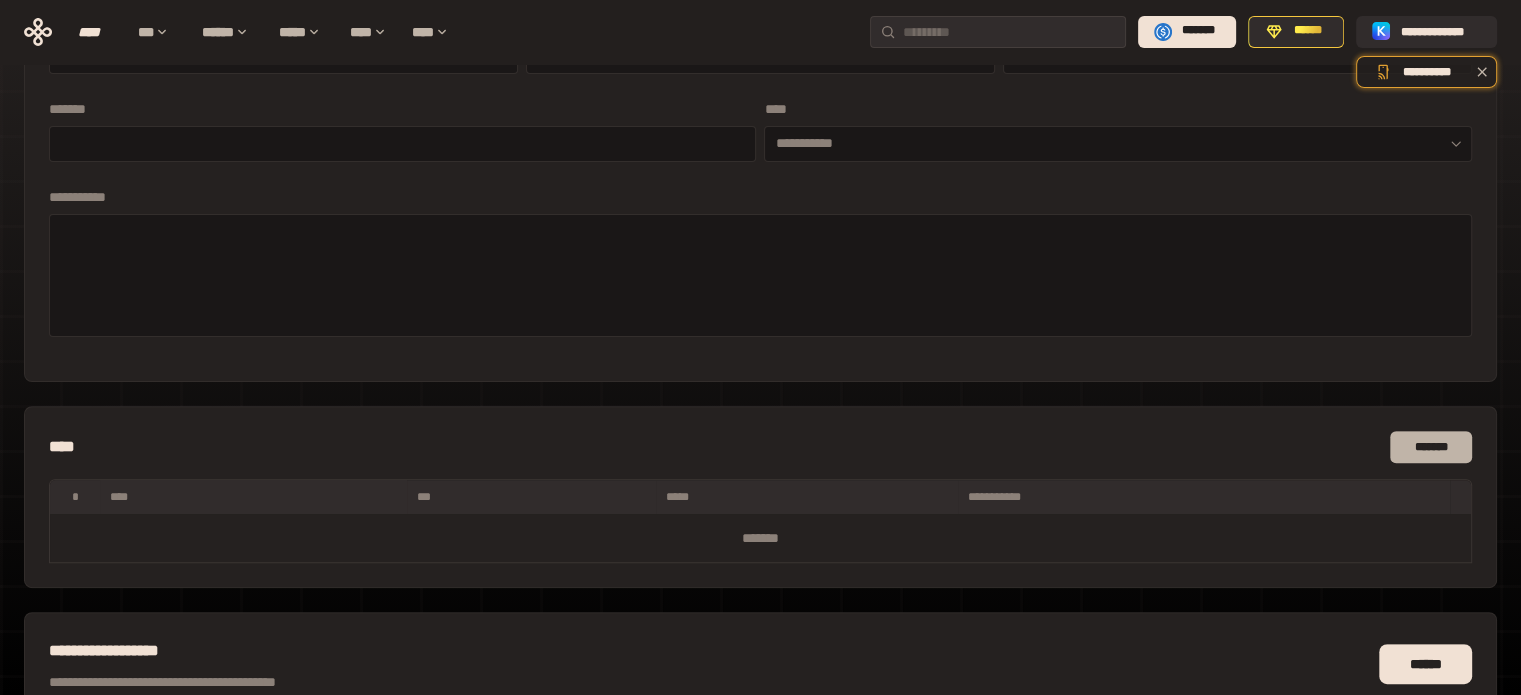 click on "*******" at bounding box center (1431, 447) 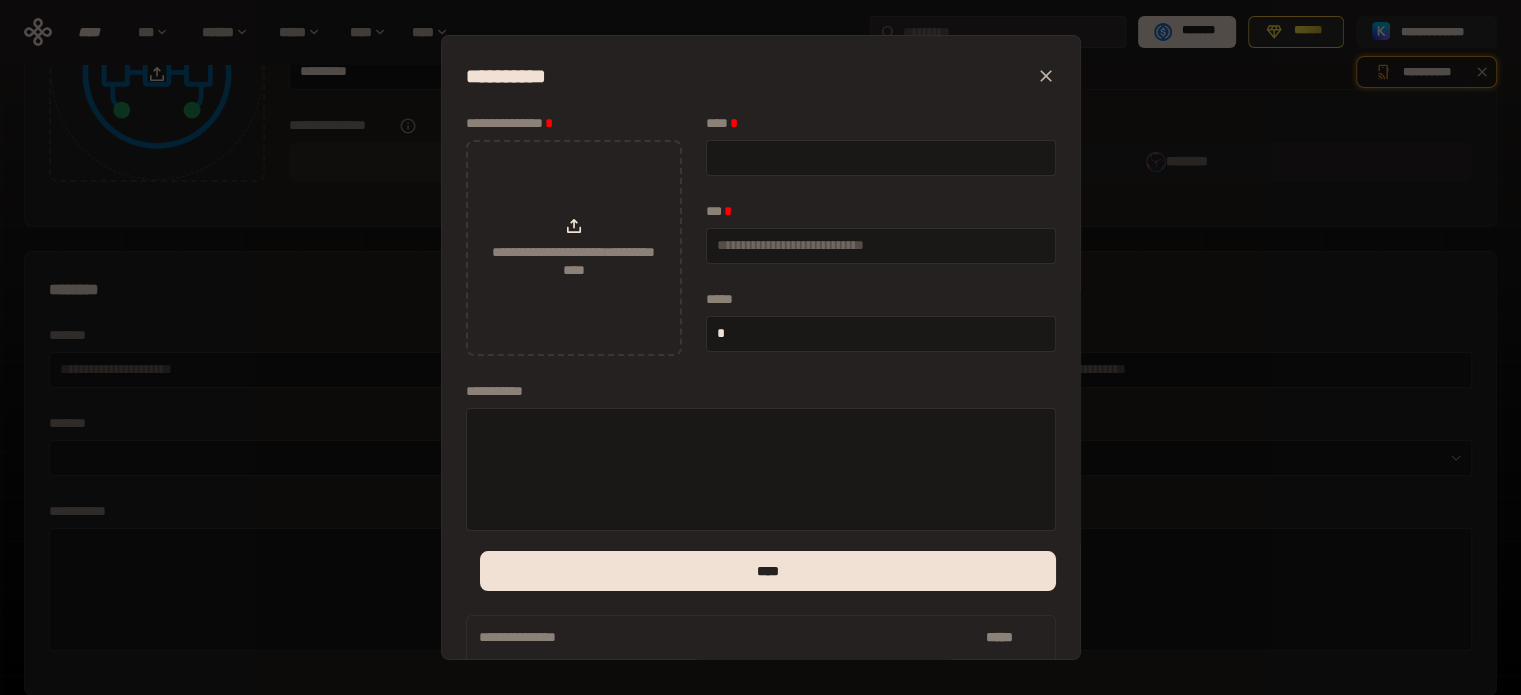 scroll, scrollTop: 154, scrollLeft: 0, axis: vertical 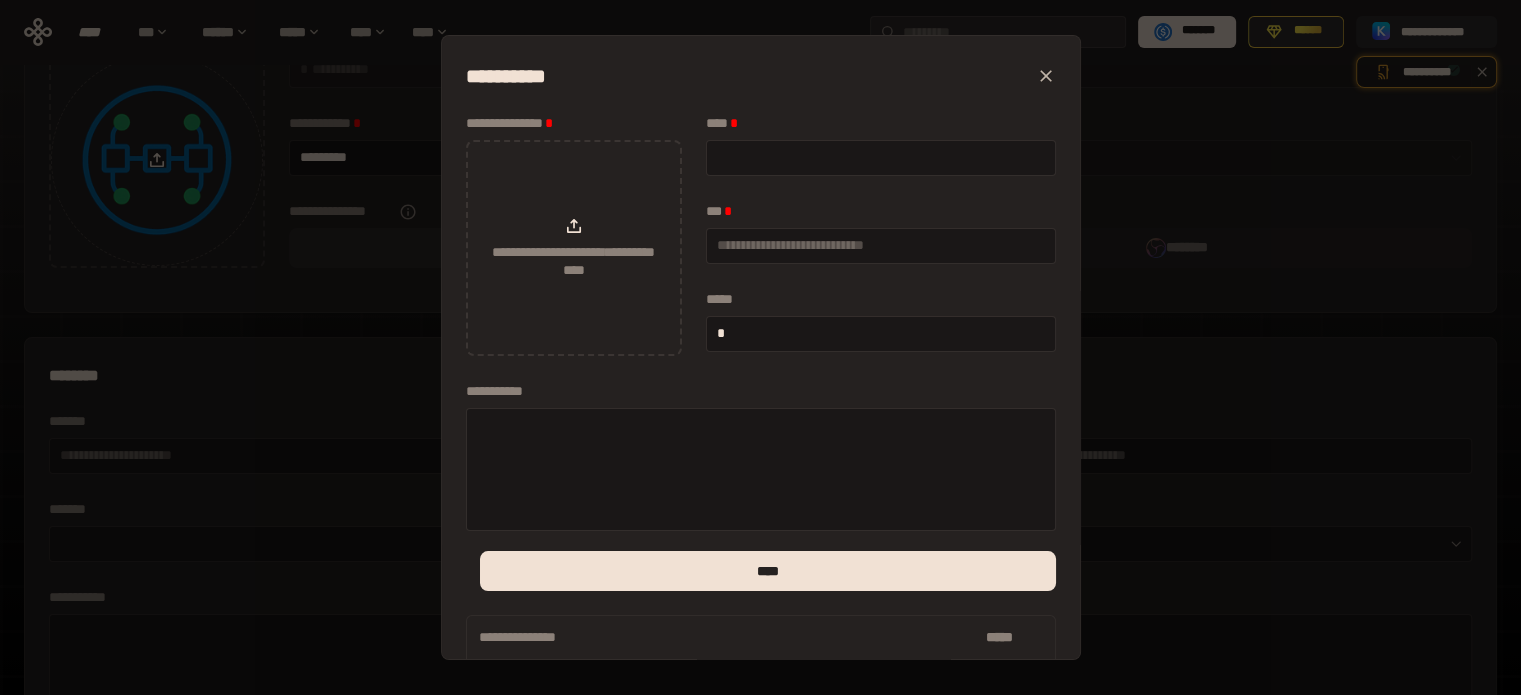click 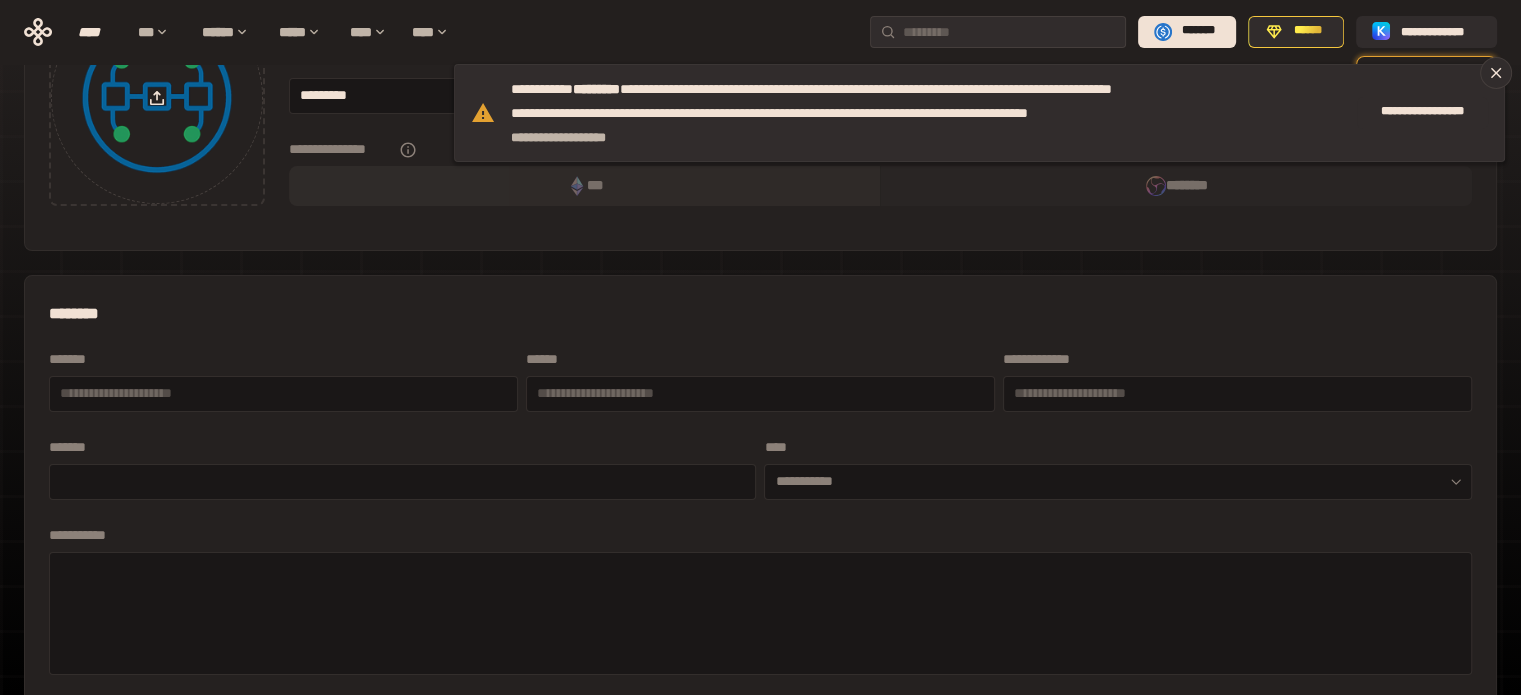 scroll, scrollTop: 0, scrollLeft: 0, axis: both 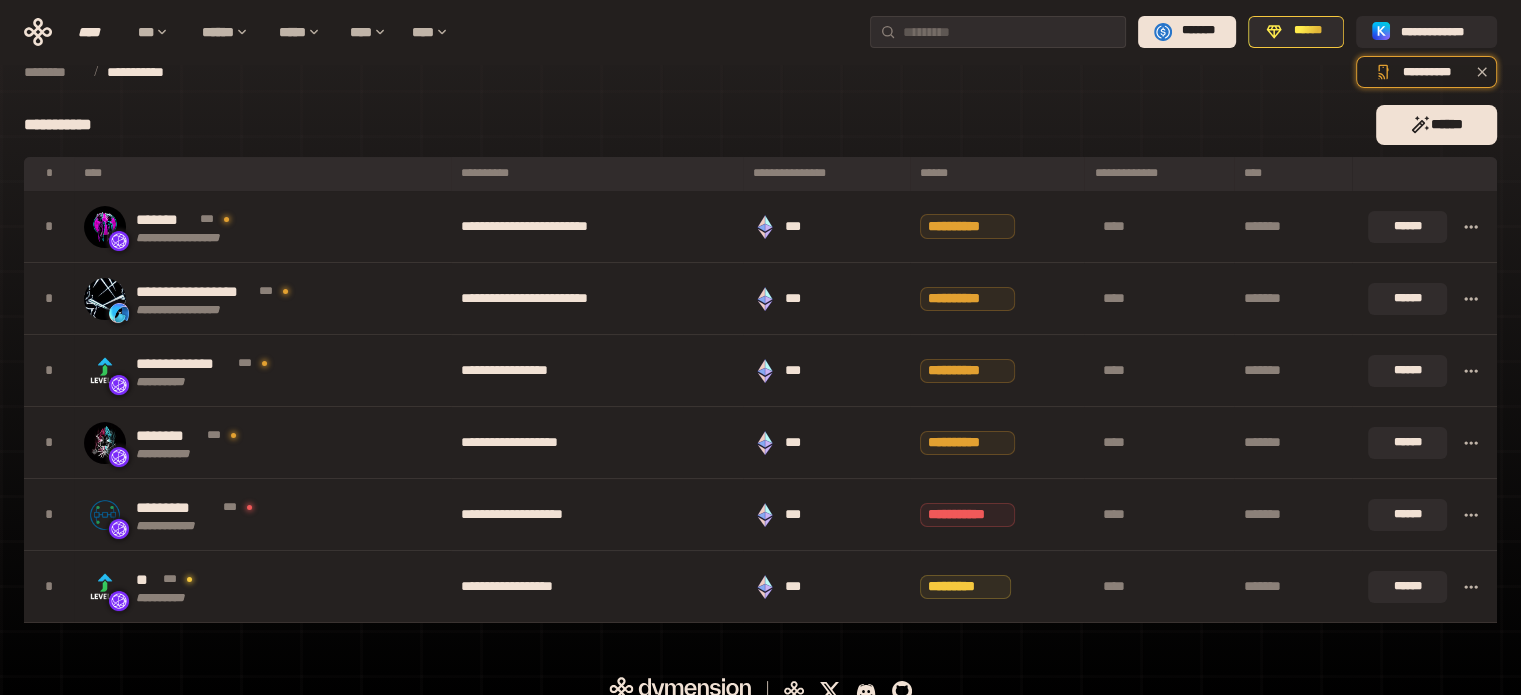 click on "**********" at bounding box center (760, 365) 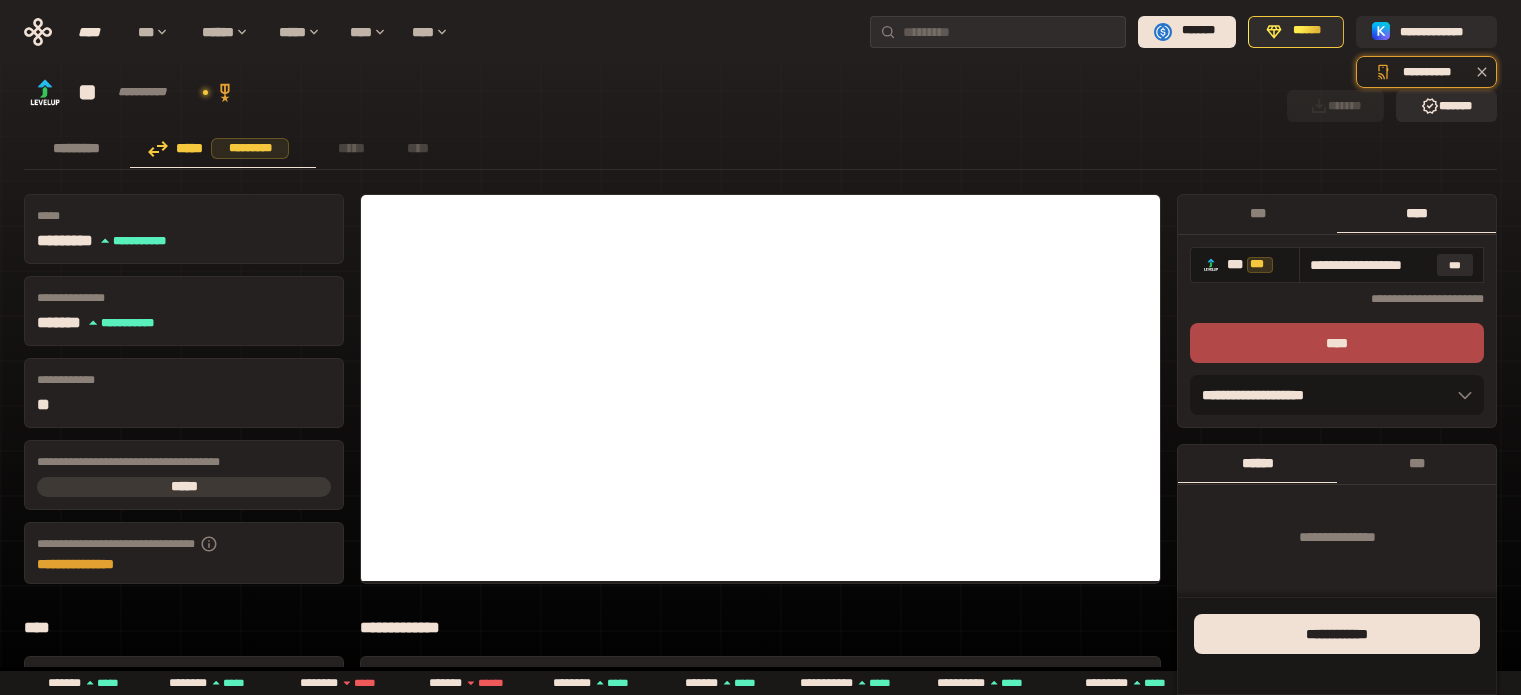 scroll, scrollTop: 0, scrollLeft: 0, axis: both 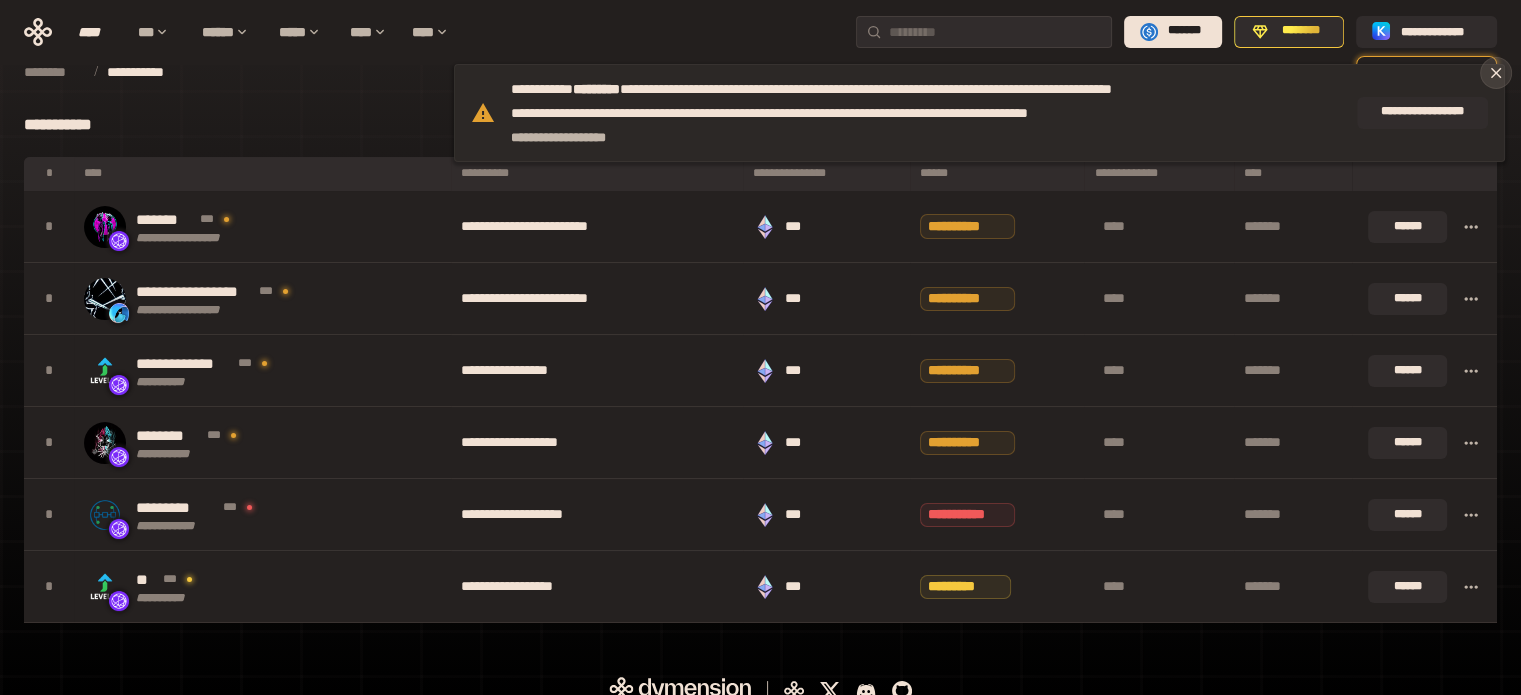 click 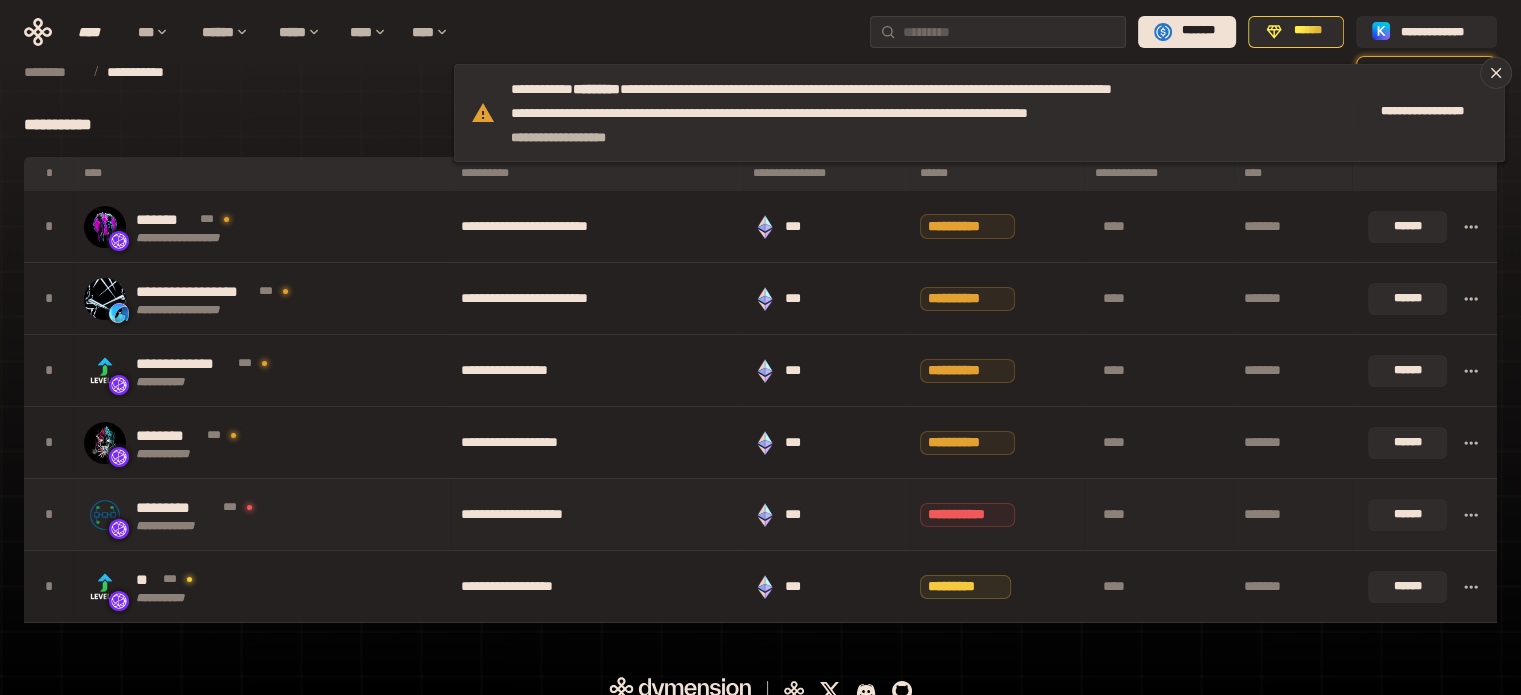 click on "**********" at bounding box center [597, 515] 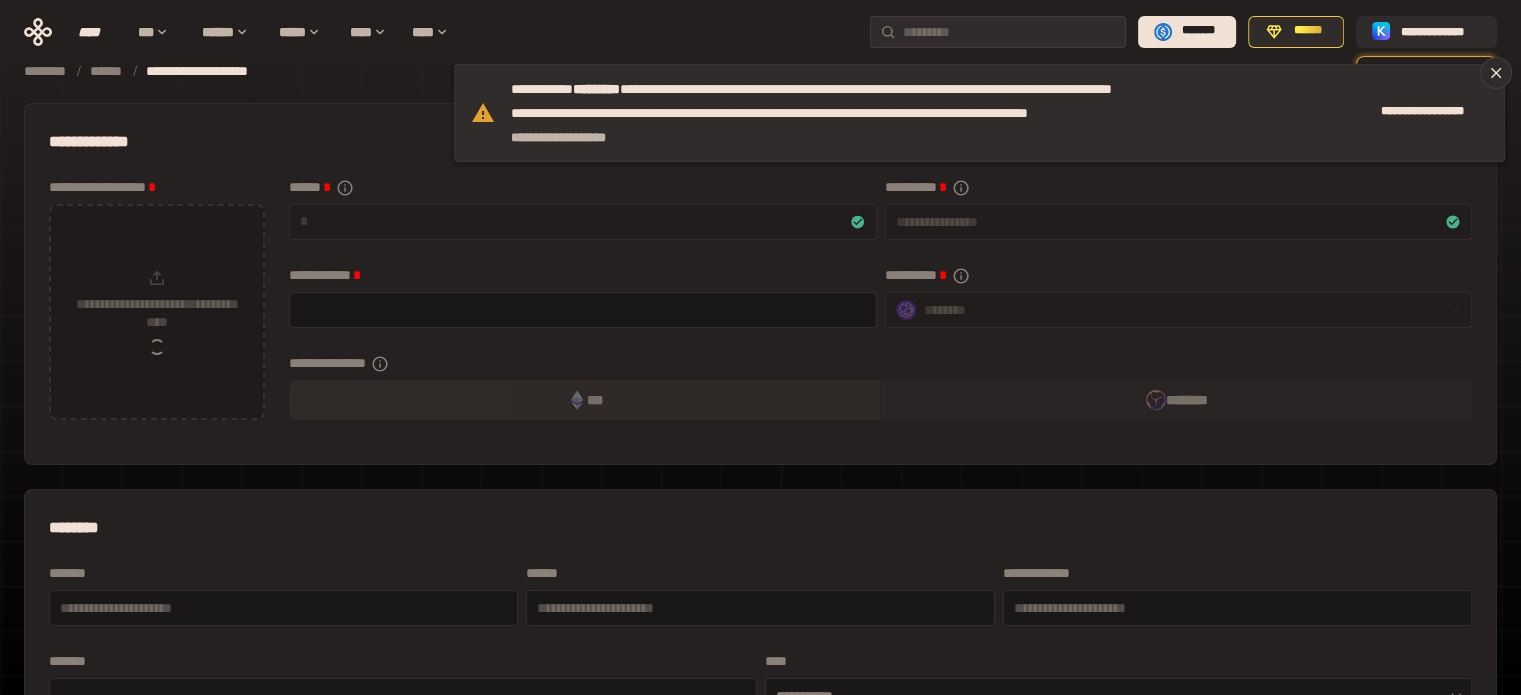 type on "**********" 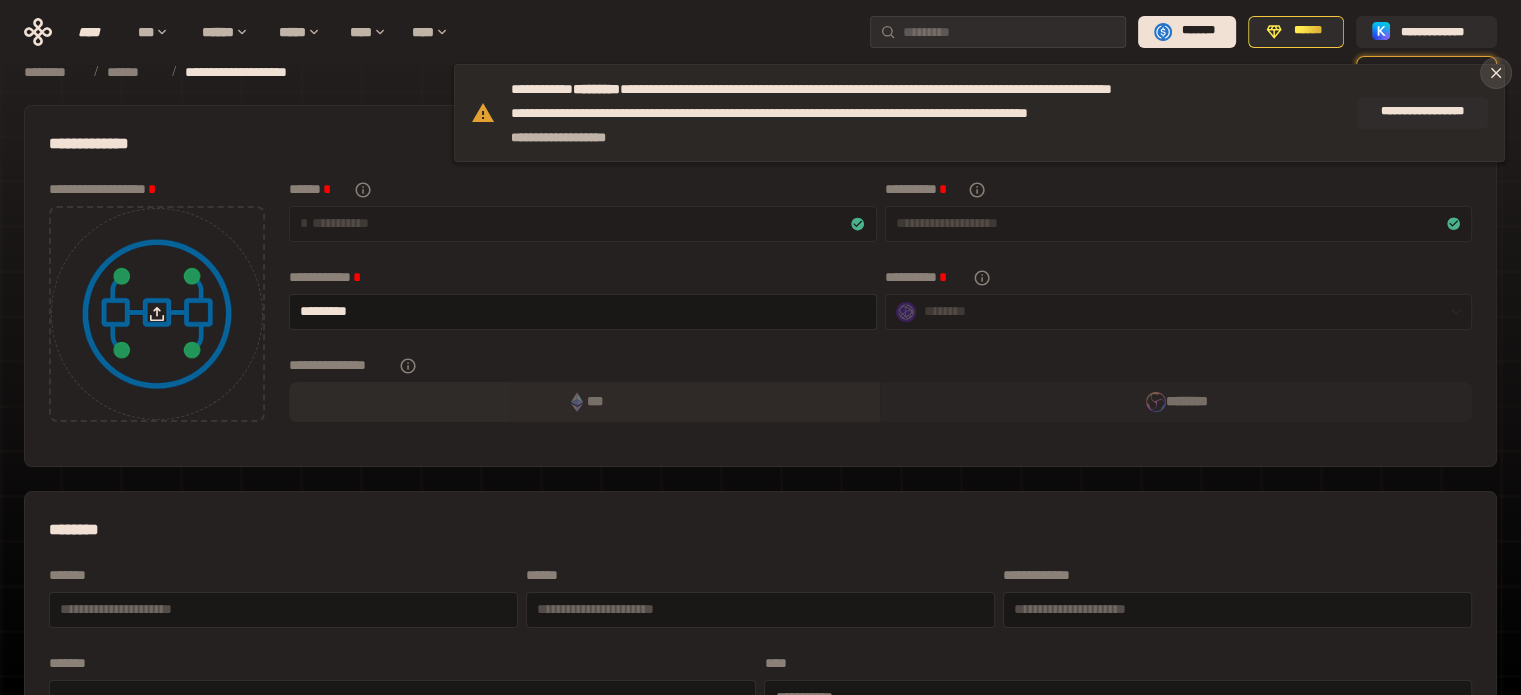 click 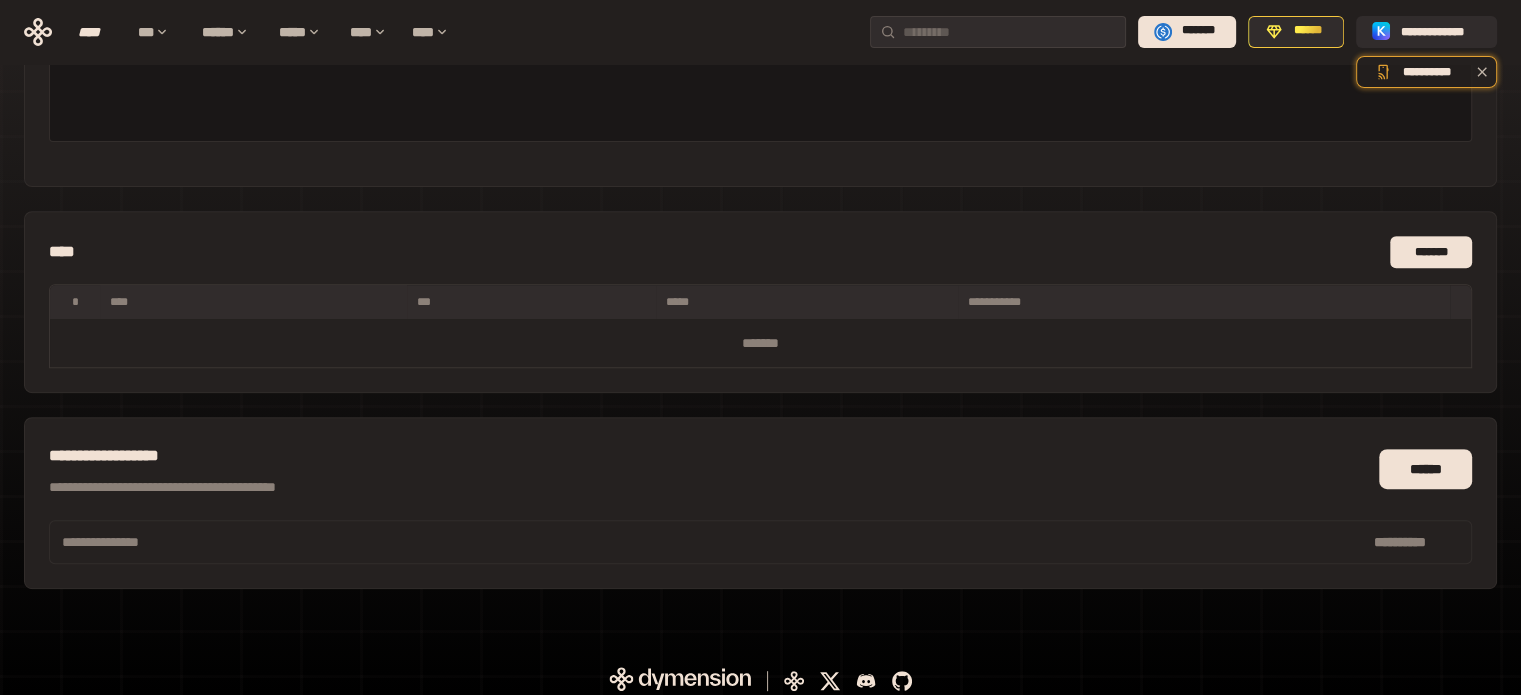 scroll, scrollTop: 754, scrollLeft: 0, axis: vertical 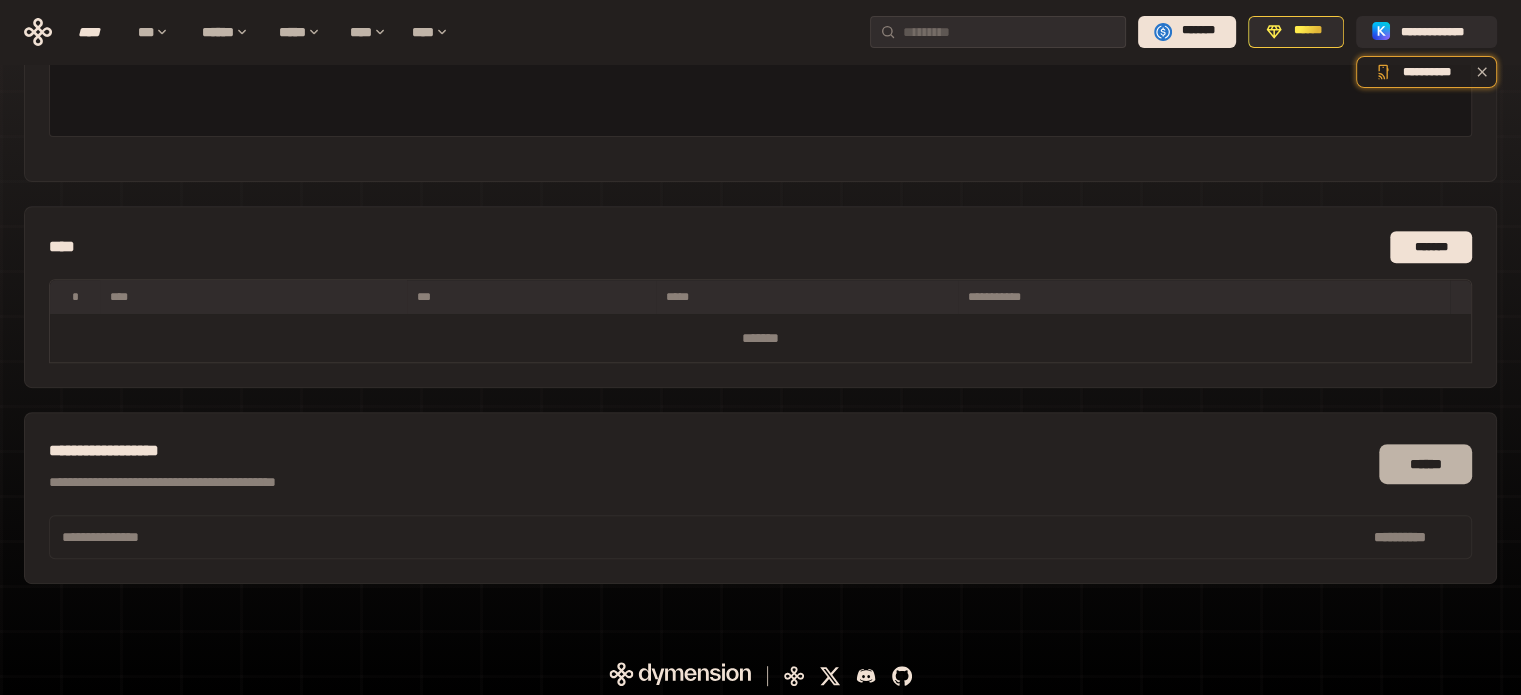 click on "******" at bounding box center [1425, 464] 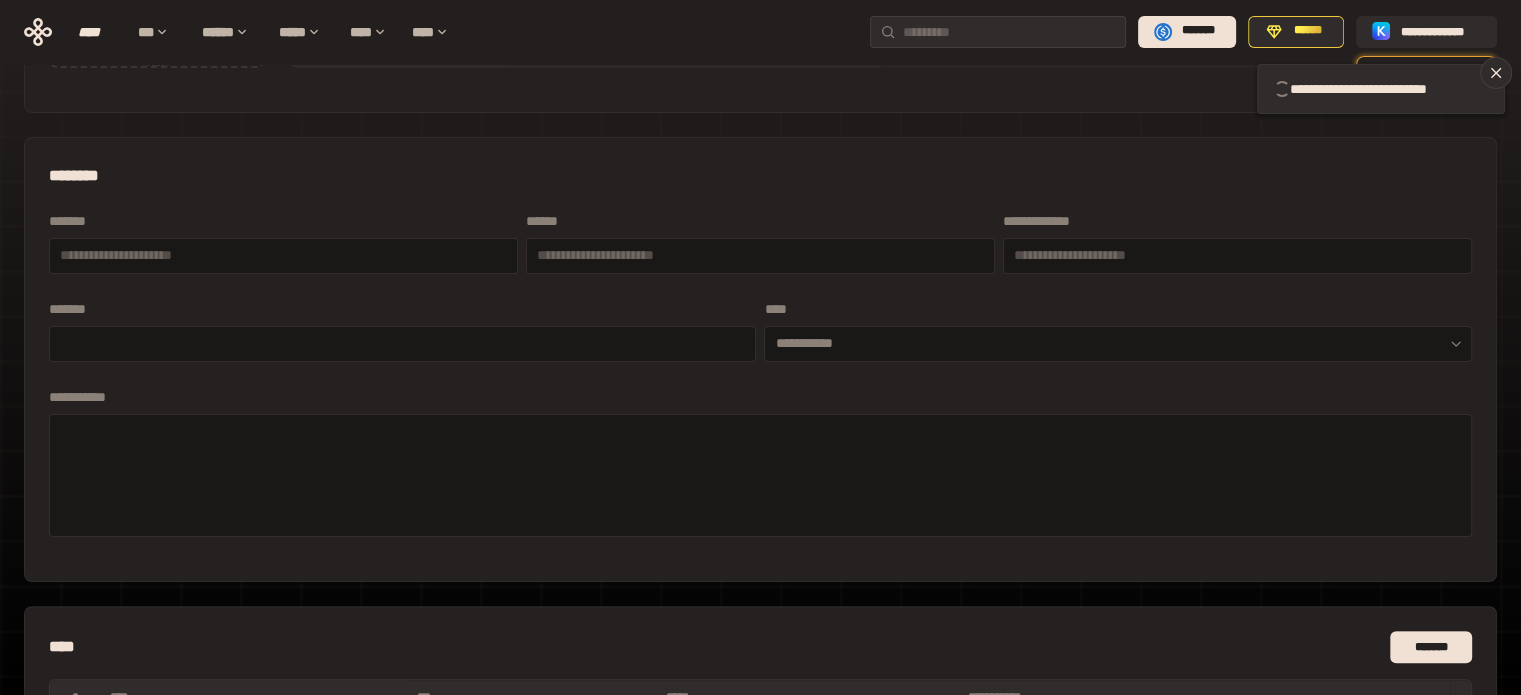 scroll, scrollTop: 0, scrollLeft: 0, axis: both 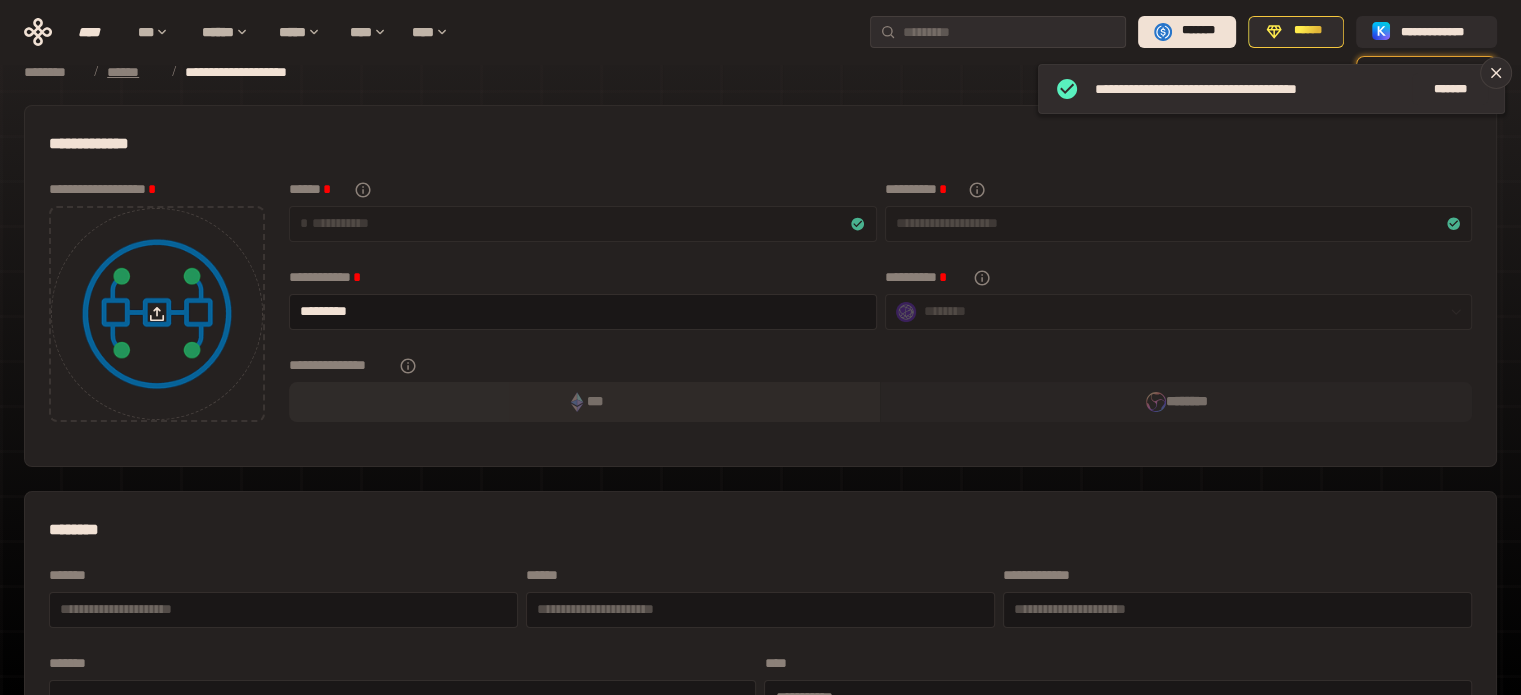 click on "******" at bounding box center (134, 72) 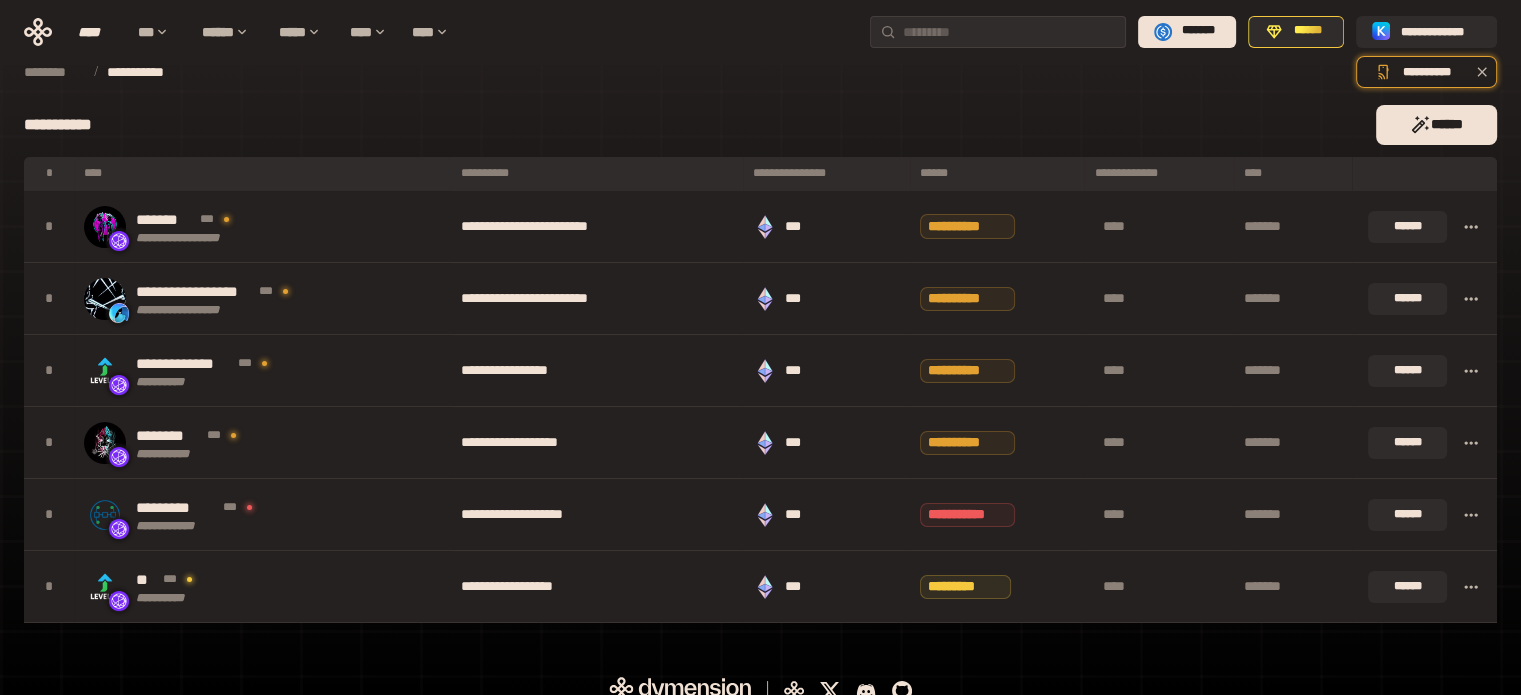 click on "**********" at bounding box center [760, 365] 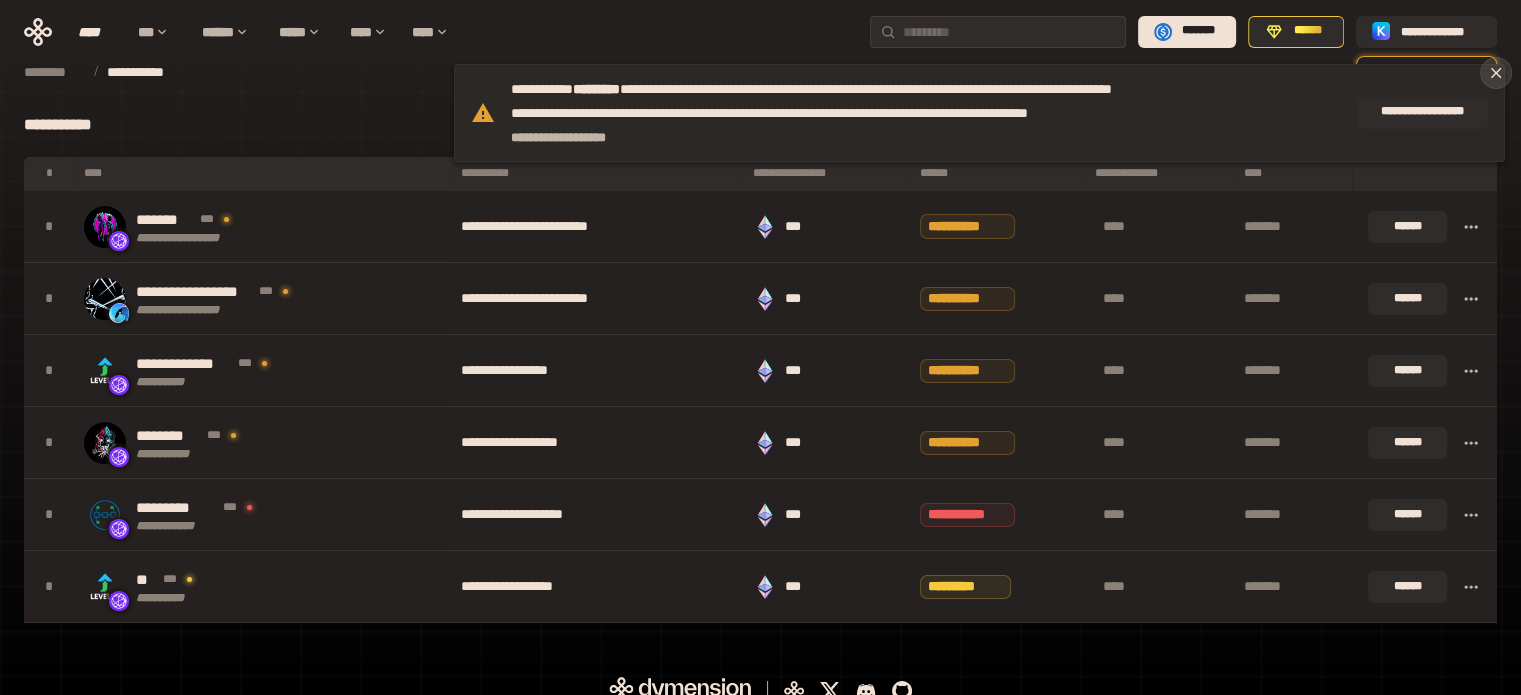click 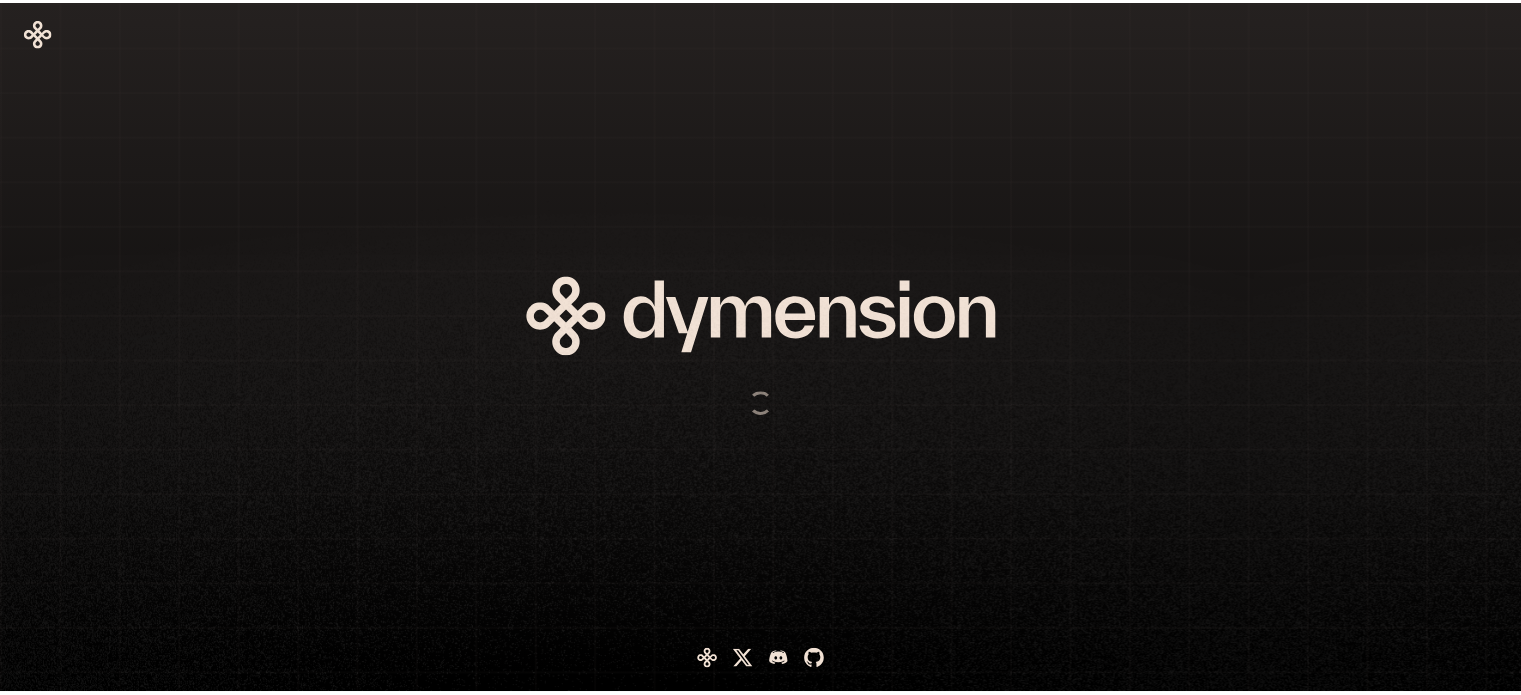 scroll, scrollTop: 0, scrollLeft: 0, axis: both 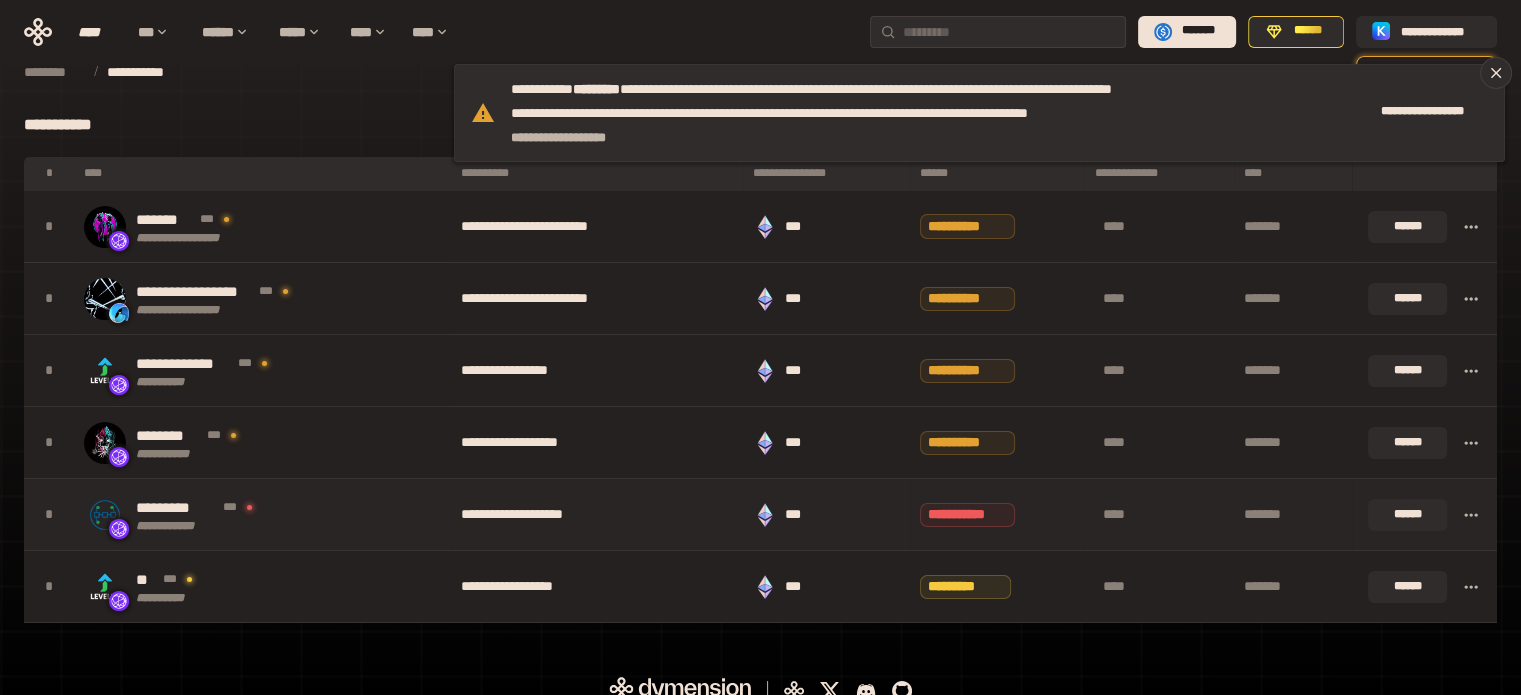 click on "**********" at bounding box center (597, 515) 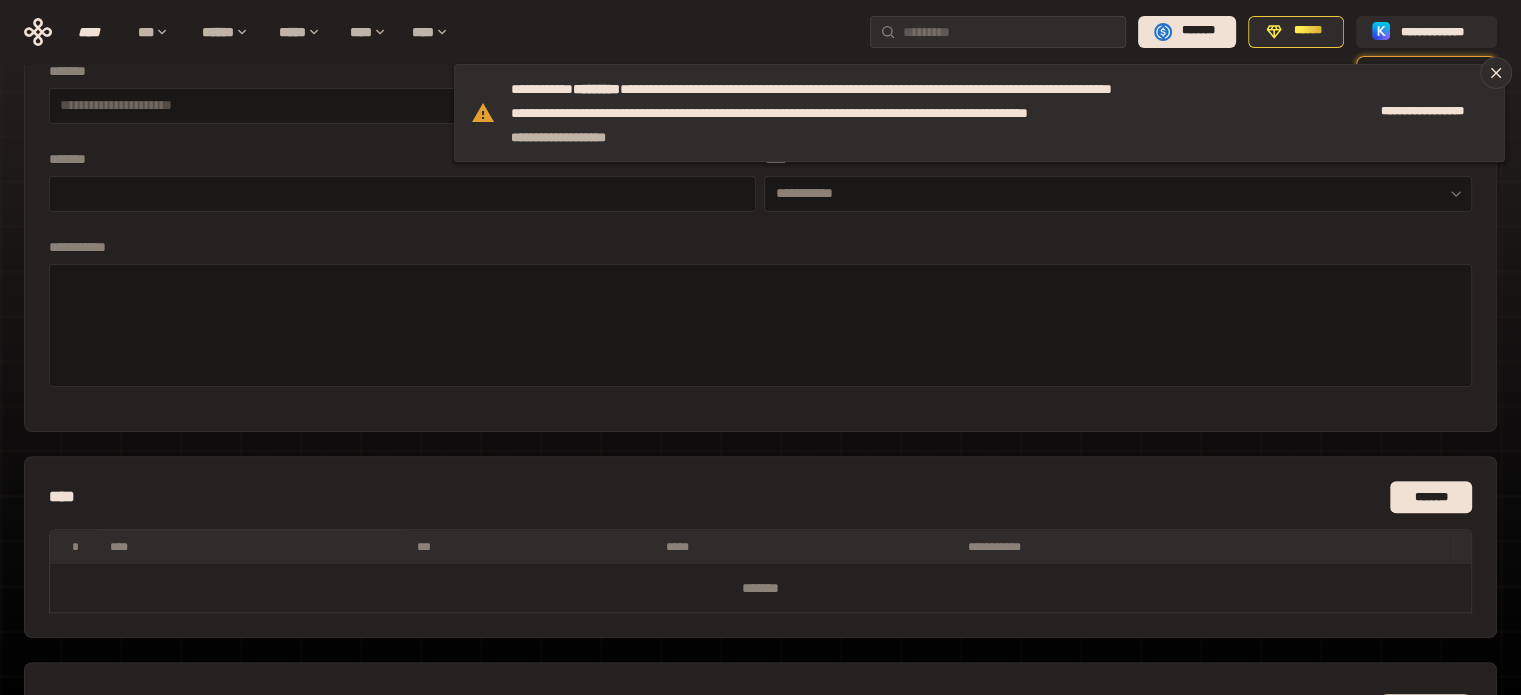 scroll, scrollTop: 754, scrollLeft: 0, axis: vertical 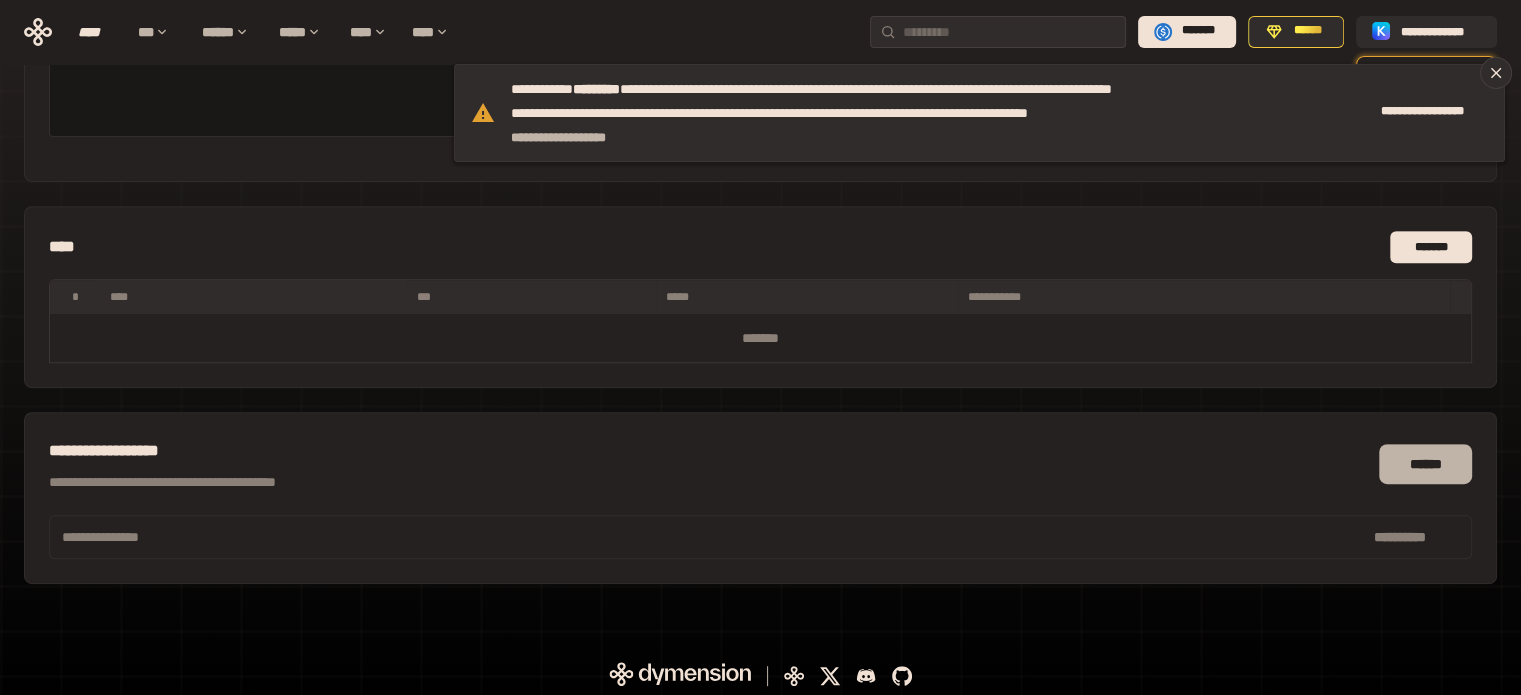 click on "******" at bounding box center [1425, 464] 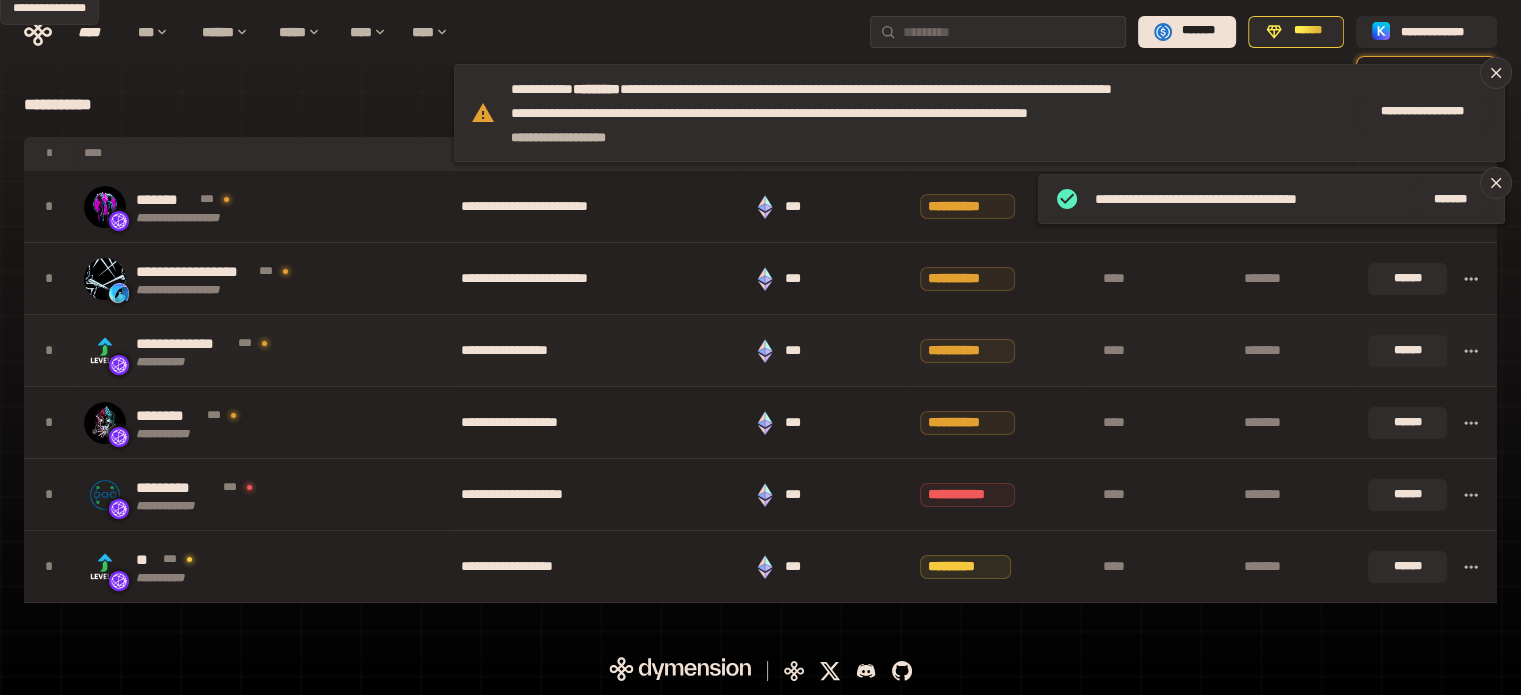 scroll, scrollTop: 0, scrollLeft: 0, axis: both 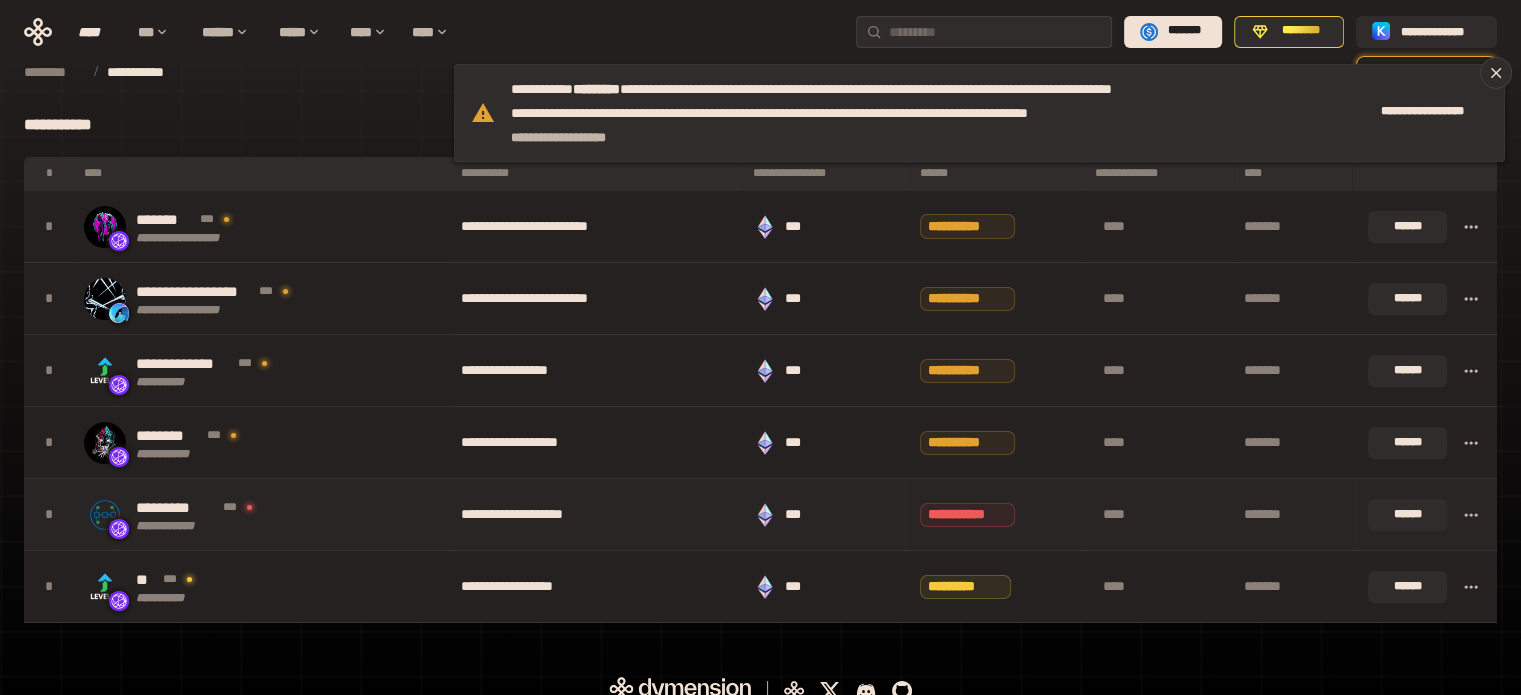 click on "***" at bounding box center [823, 515] 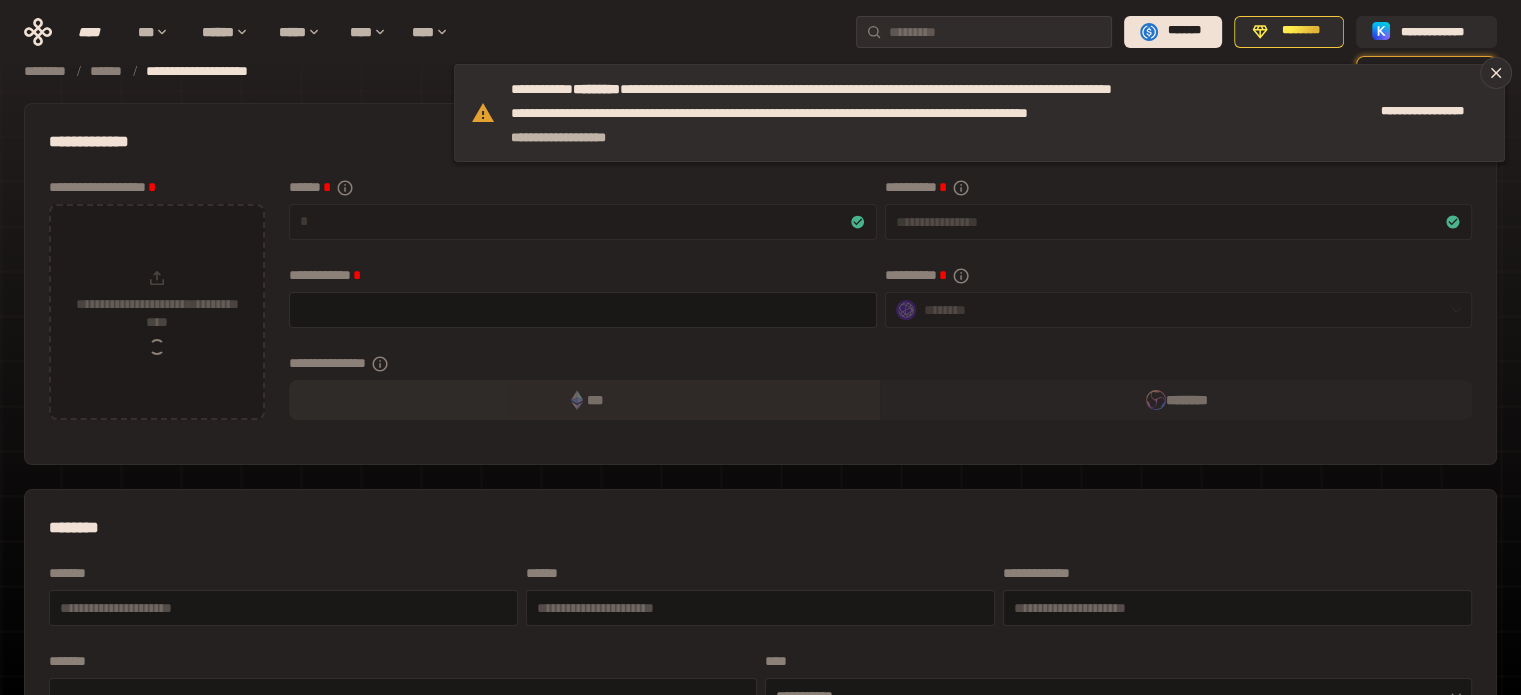 type on "**********" 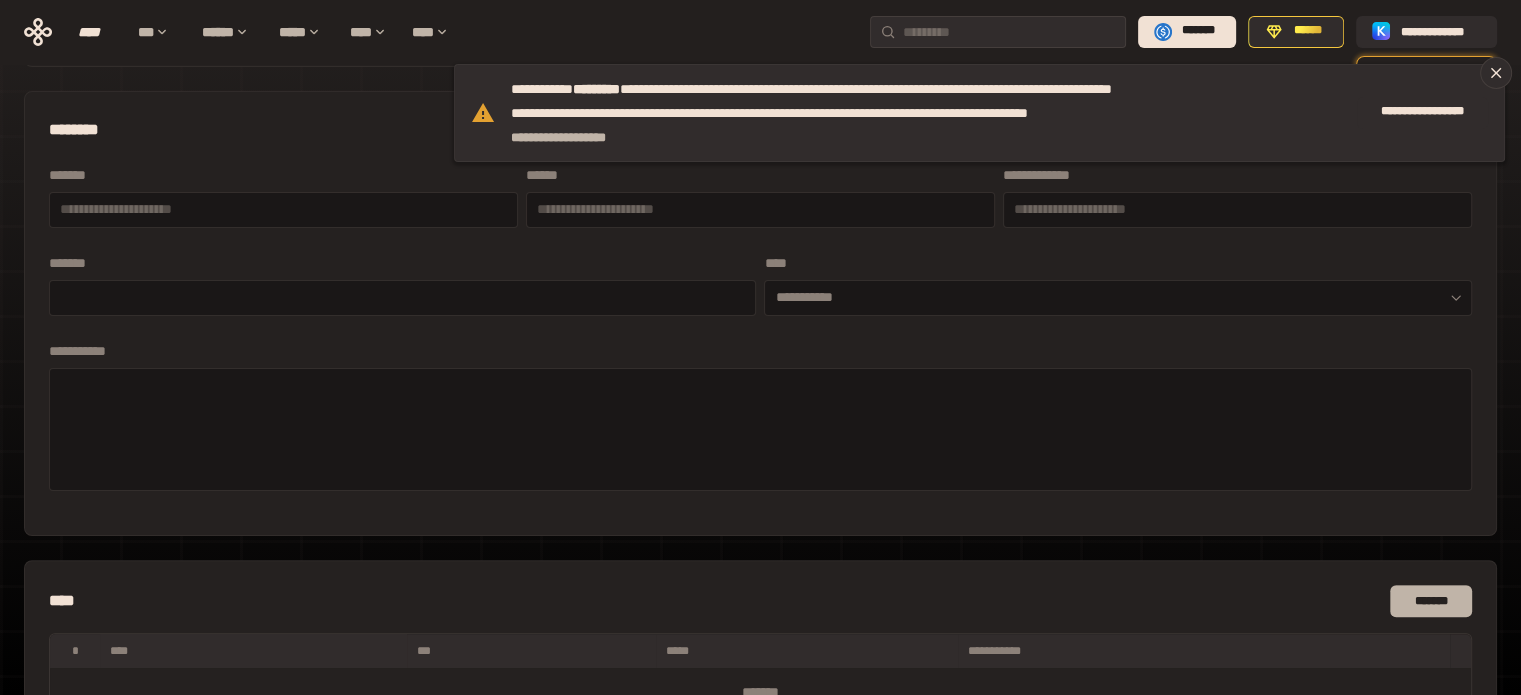 scroll, scrollTop: 754, scrollLeft: 0, axis: vertical 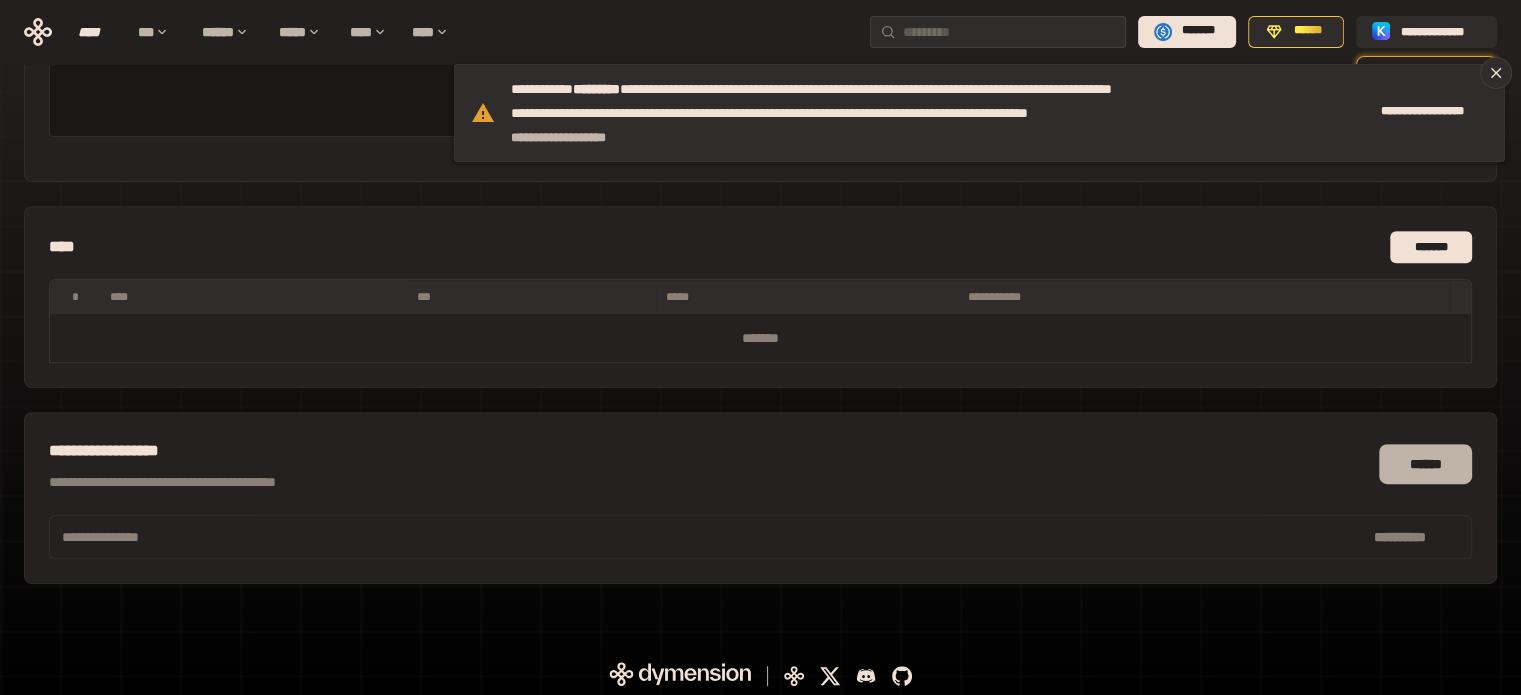 click on "******" at bounding box center [1425, 464] 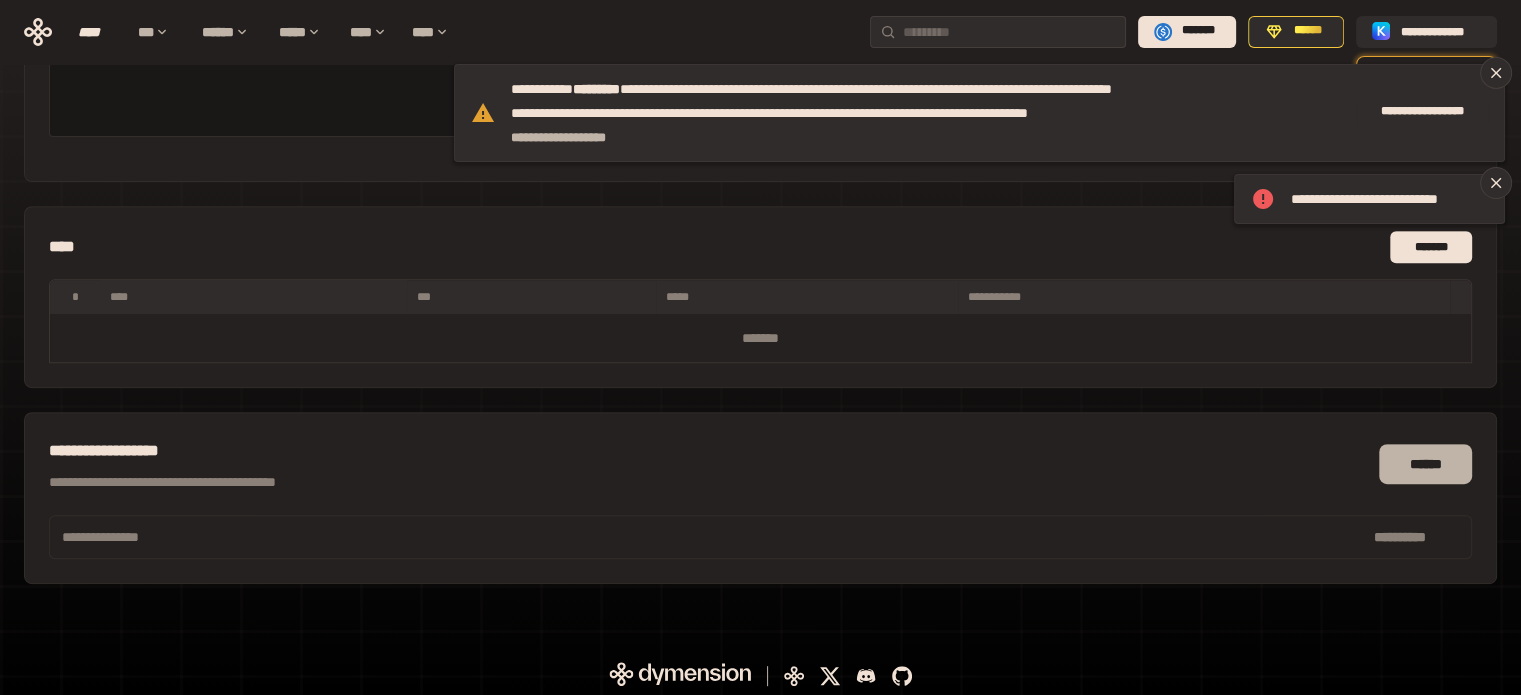 click on "******" at bounding box center (1425, 464) 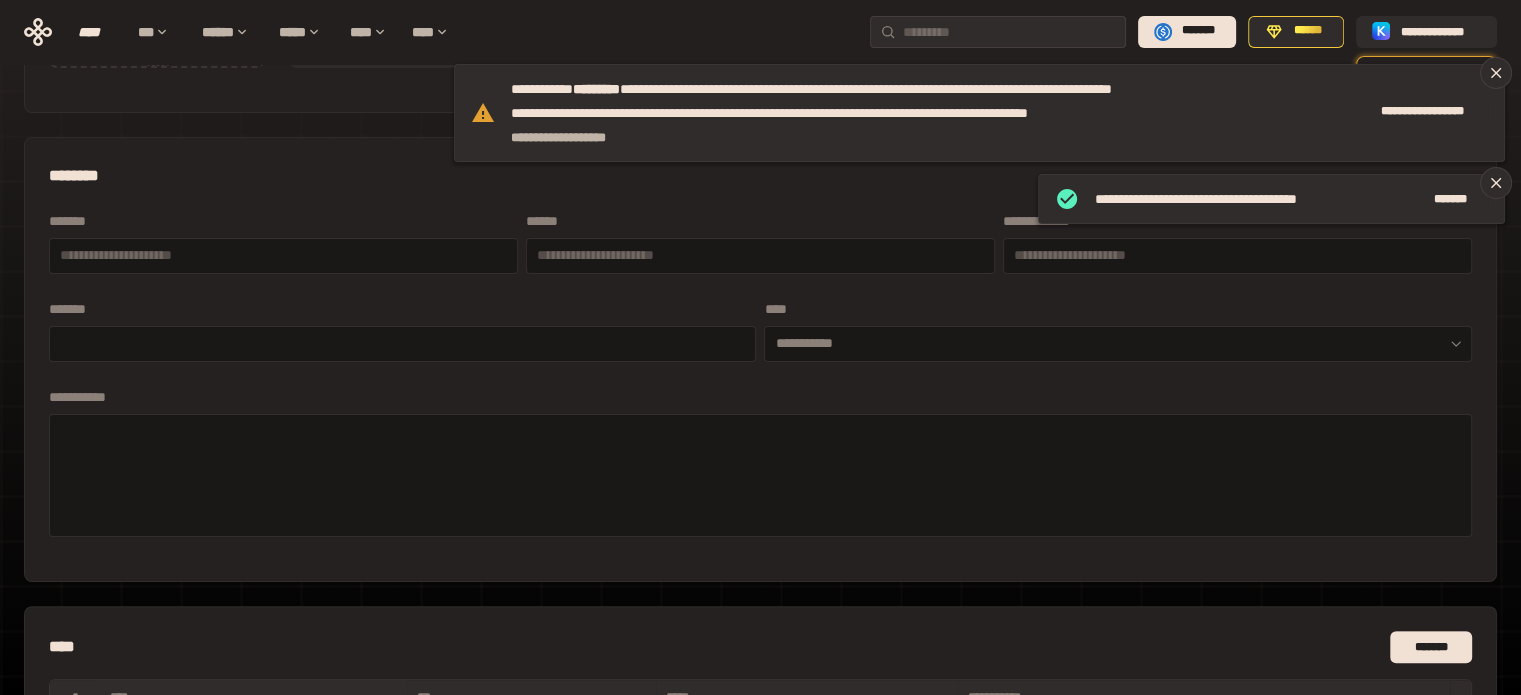 scroll, scrollTop: 0, scrollLeft: 0, axis: both 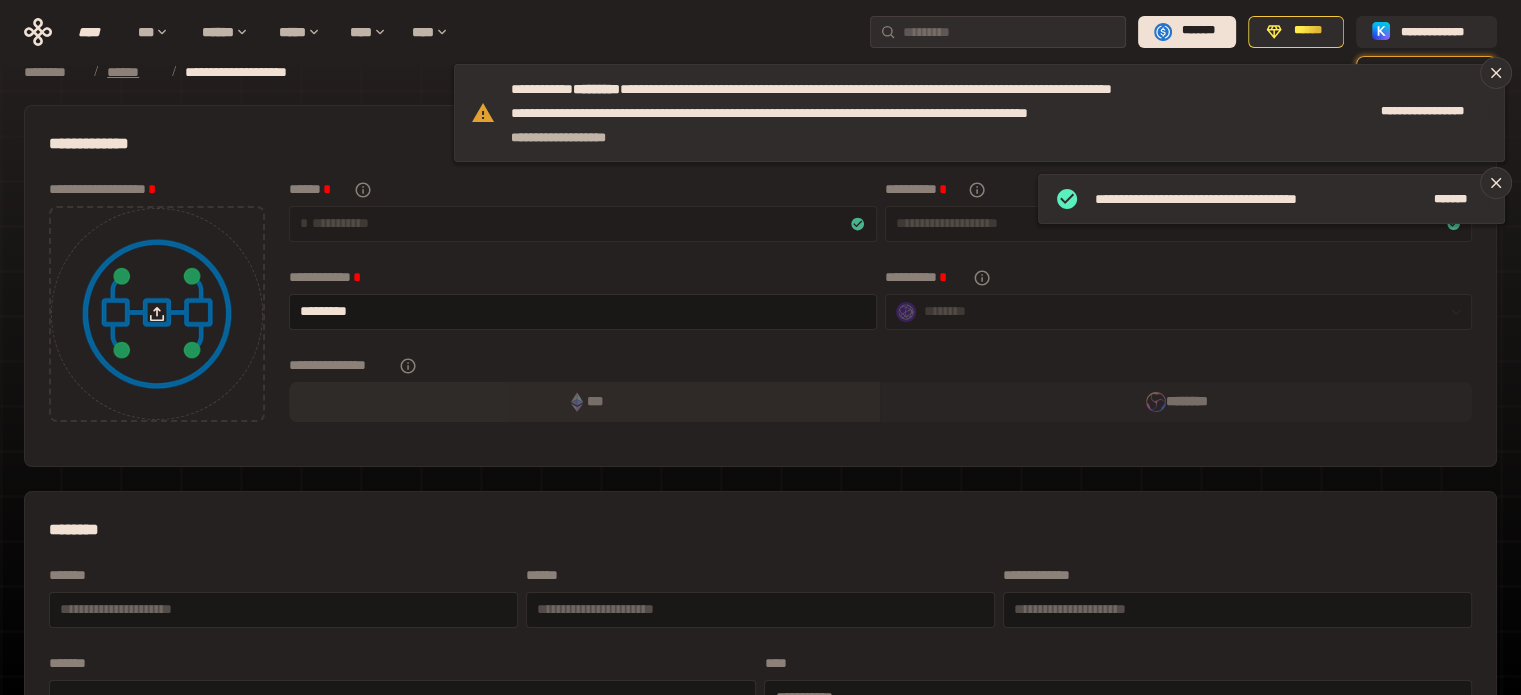 click on "******" at bounding box center (134, 72) 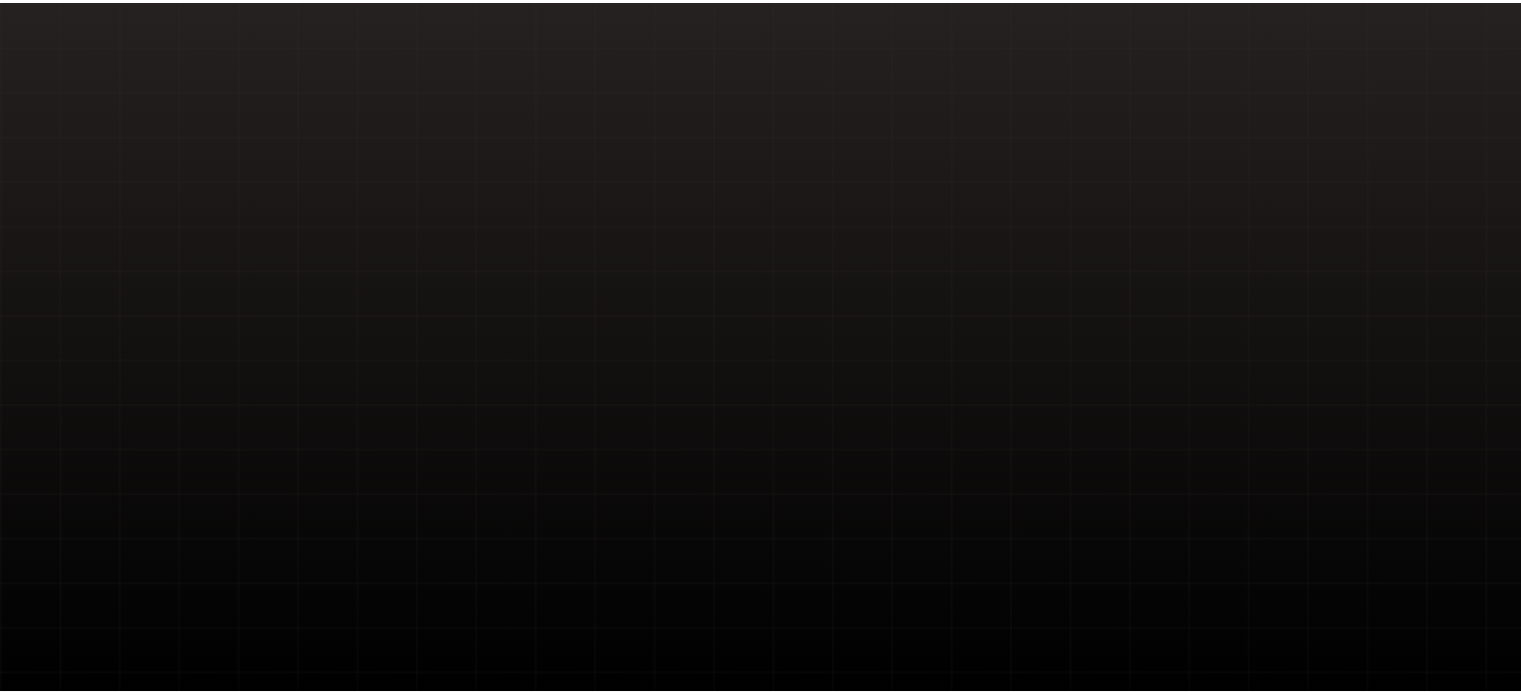 scroll, scrollTop: 0, scrollLeft: 0, axis: both 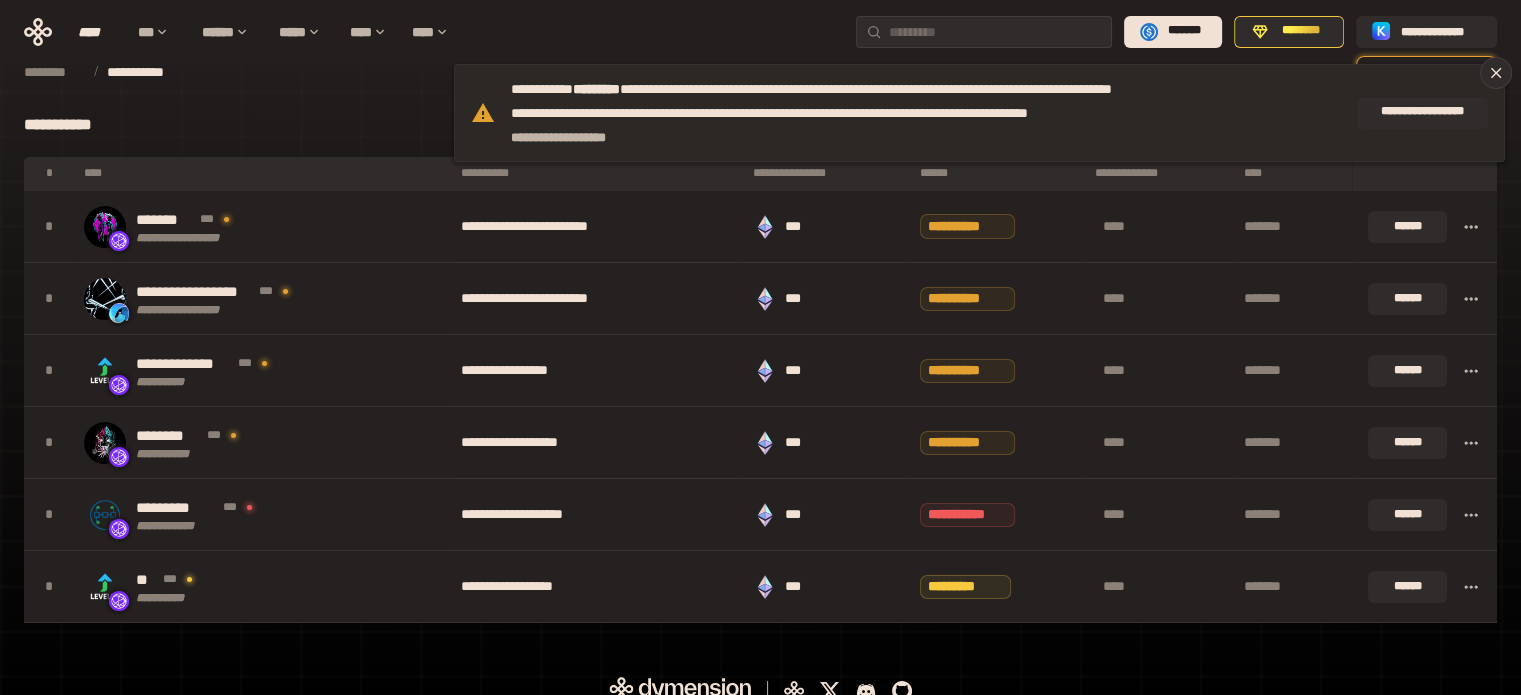 click on "**********" at bounding box center [918, 113] 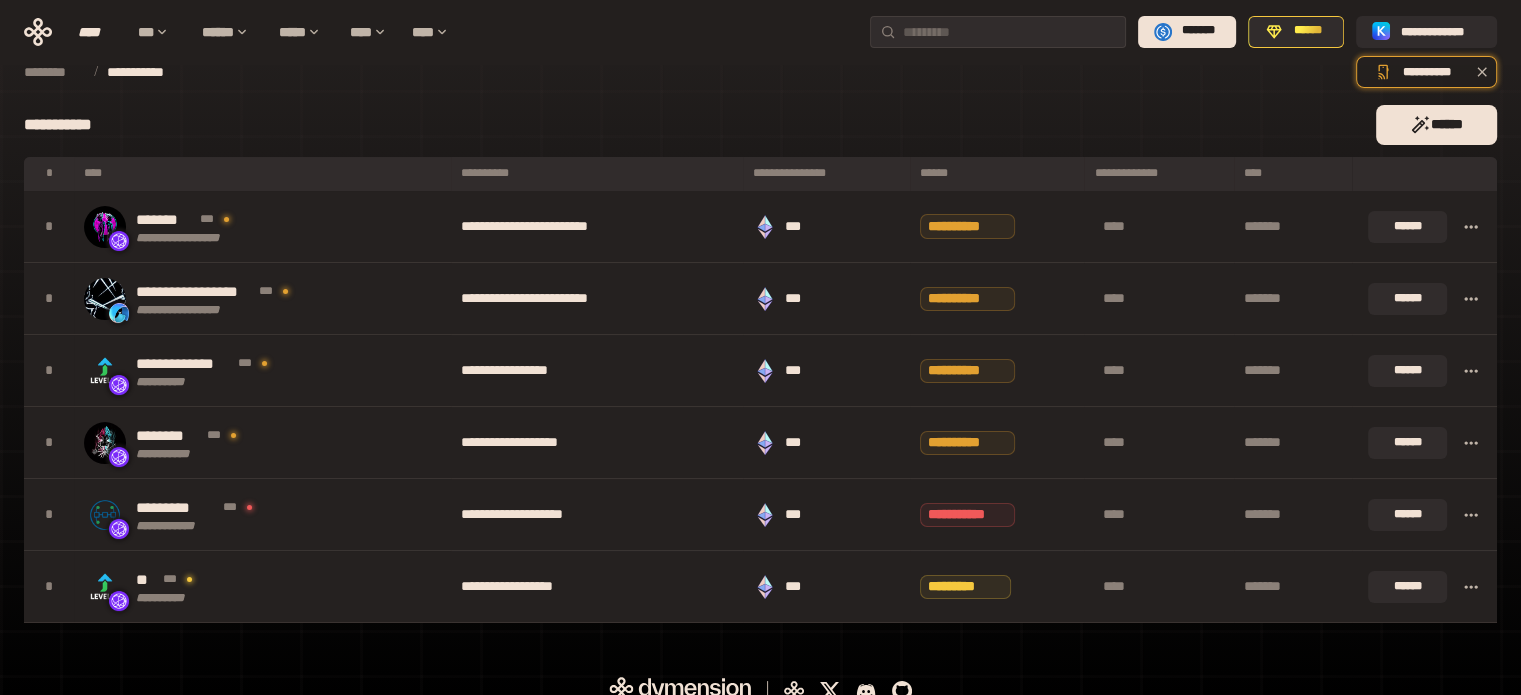 click on "**********" at bounding box center (692, 125) 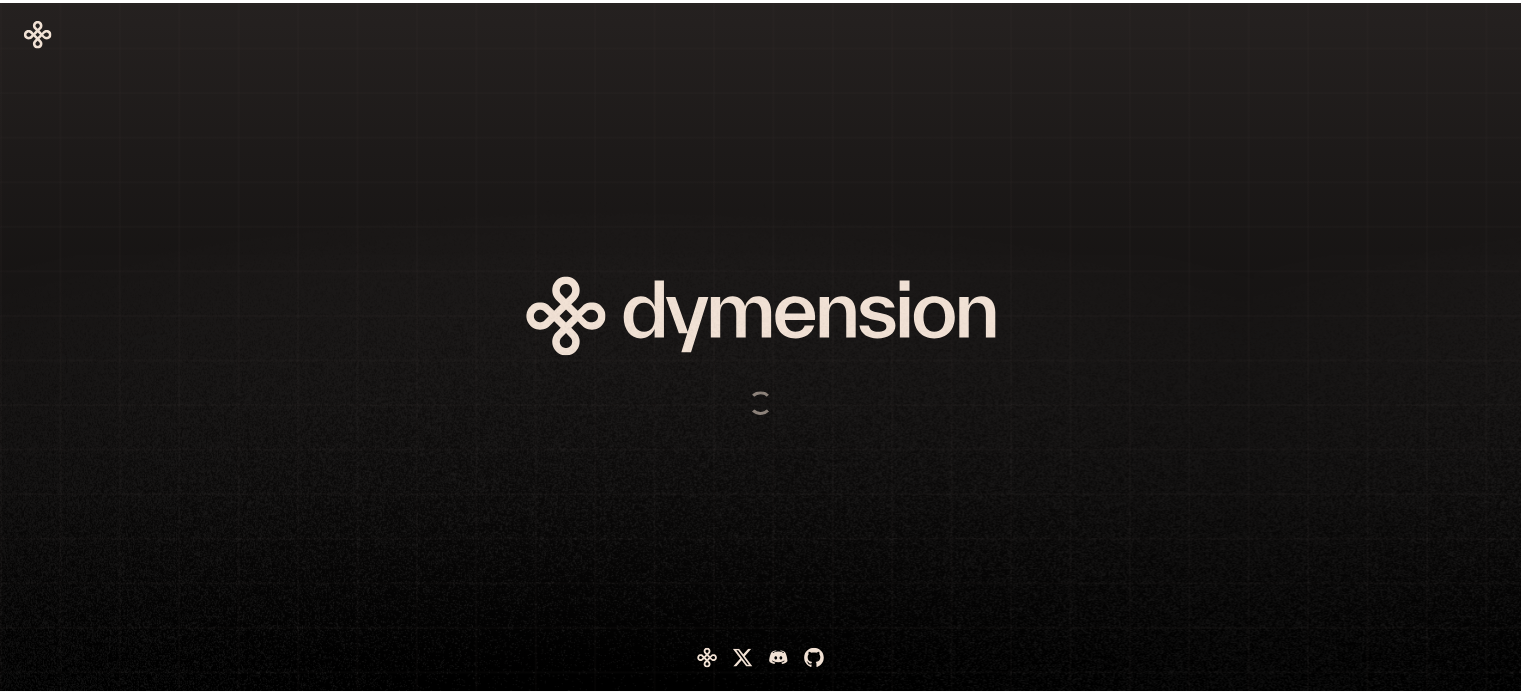 scroll, scrollTop: 0, scrollLeft: 0, axis: both 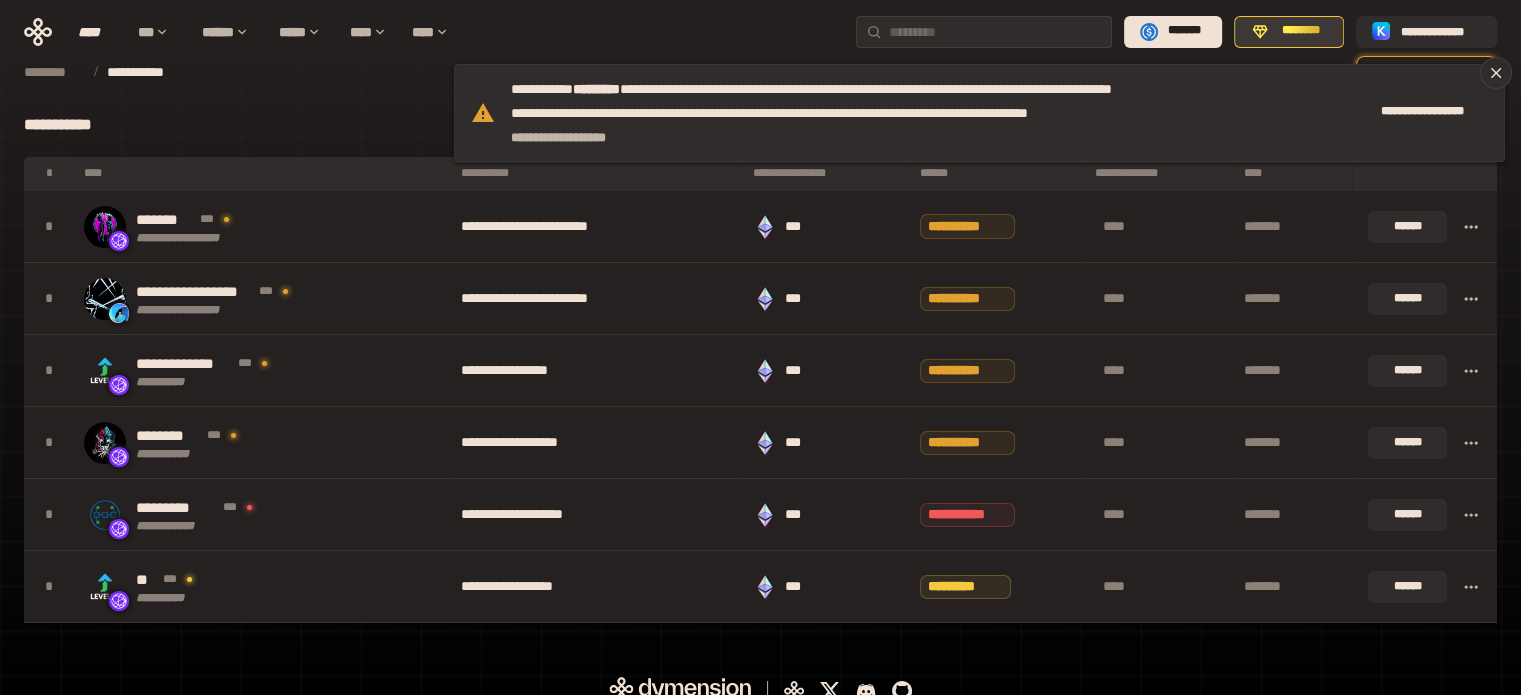 click on "********" at bounding box center (1289, 32) 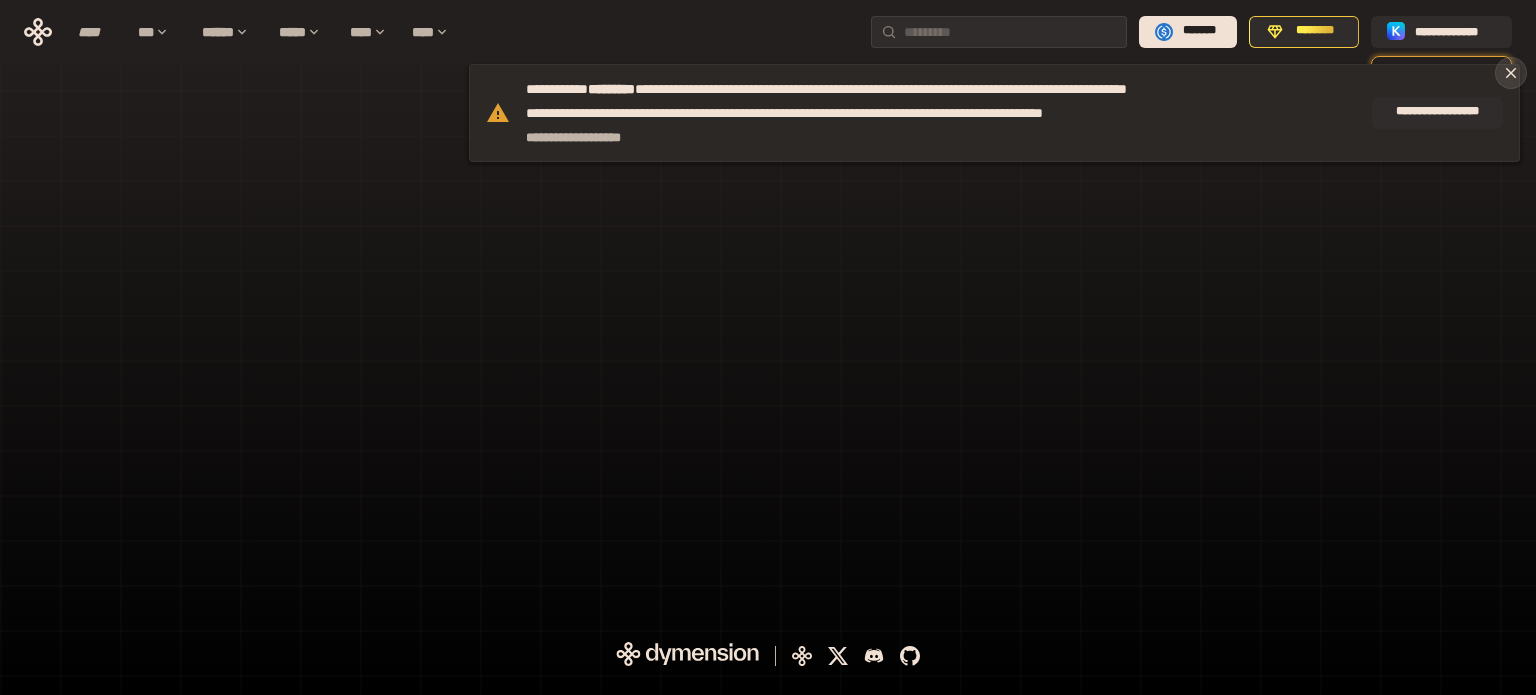 click 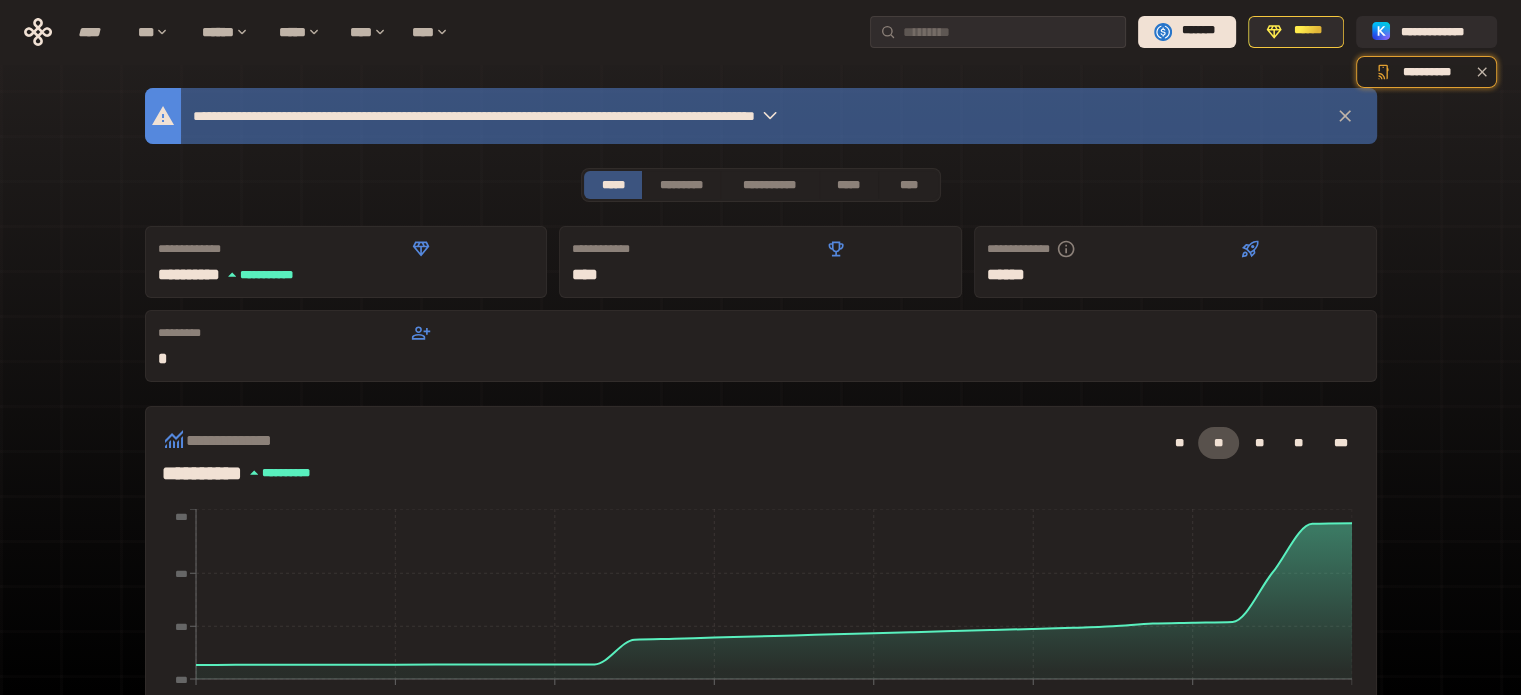 click on "**********" at bounding box center [761, 694] 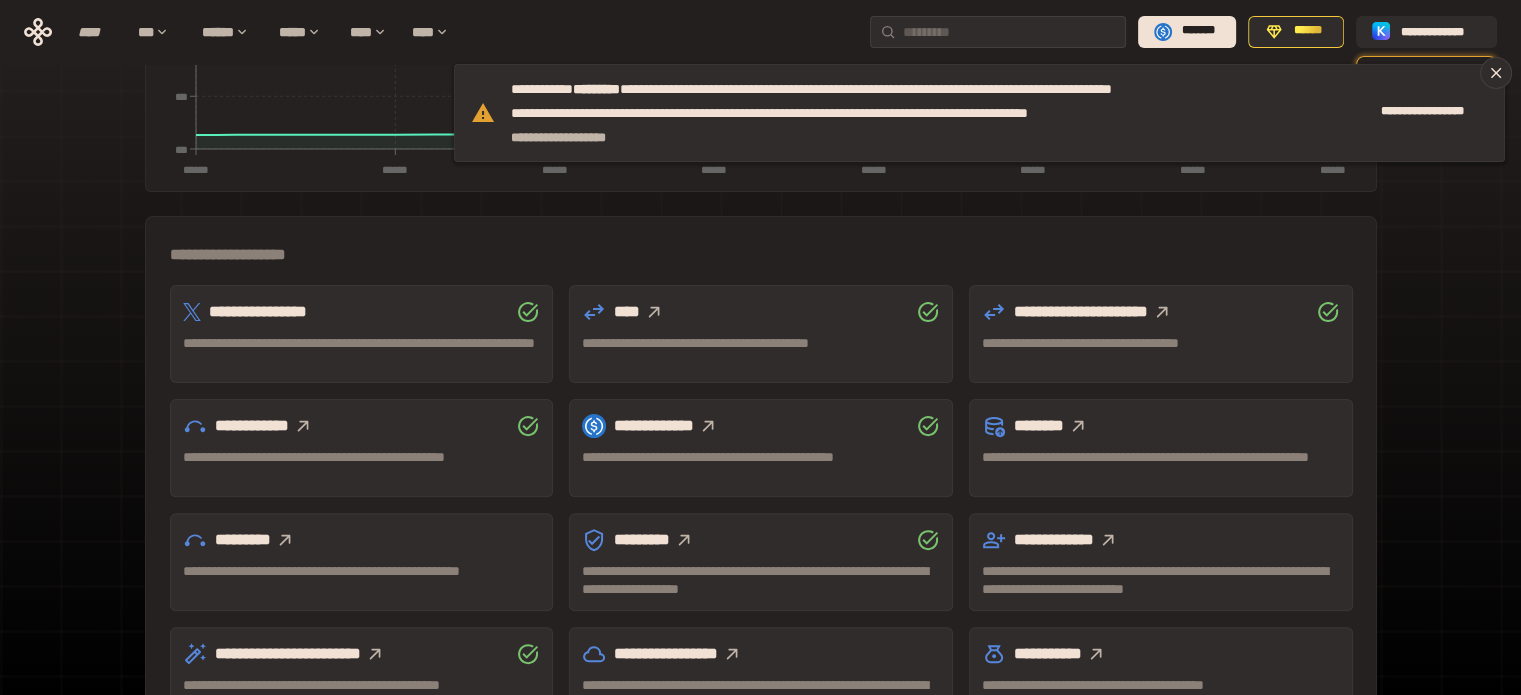 scroll, scrollTop: 589, scrollLeft: 0, axis: vertical 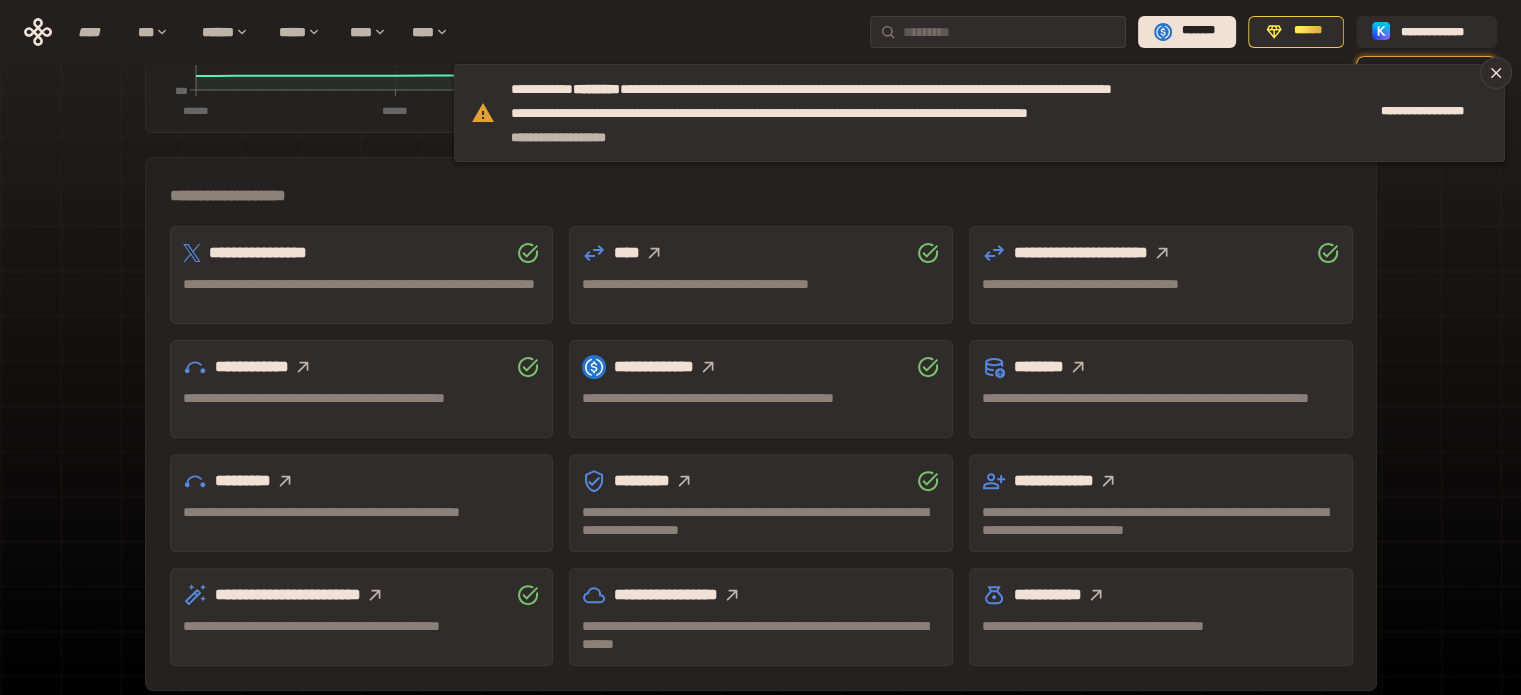 click 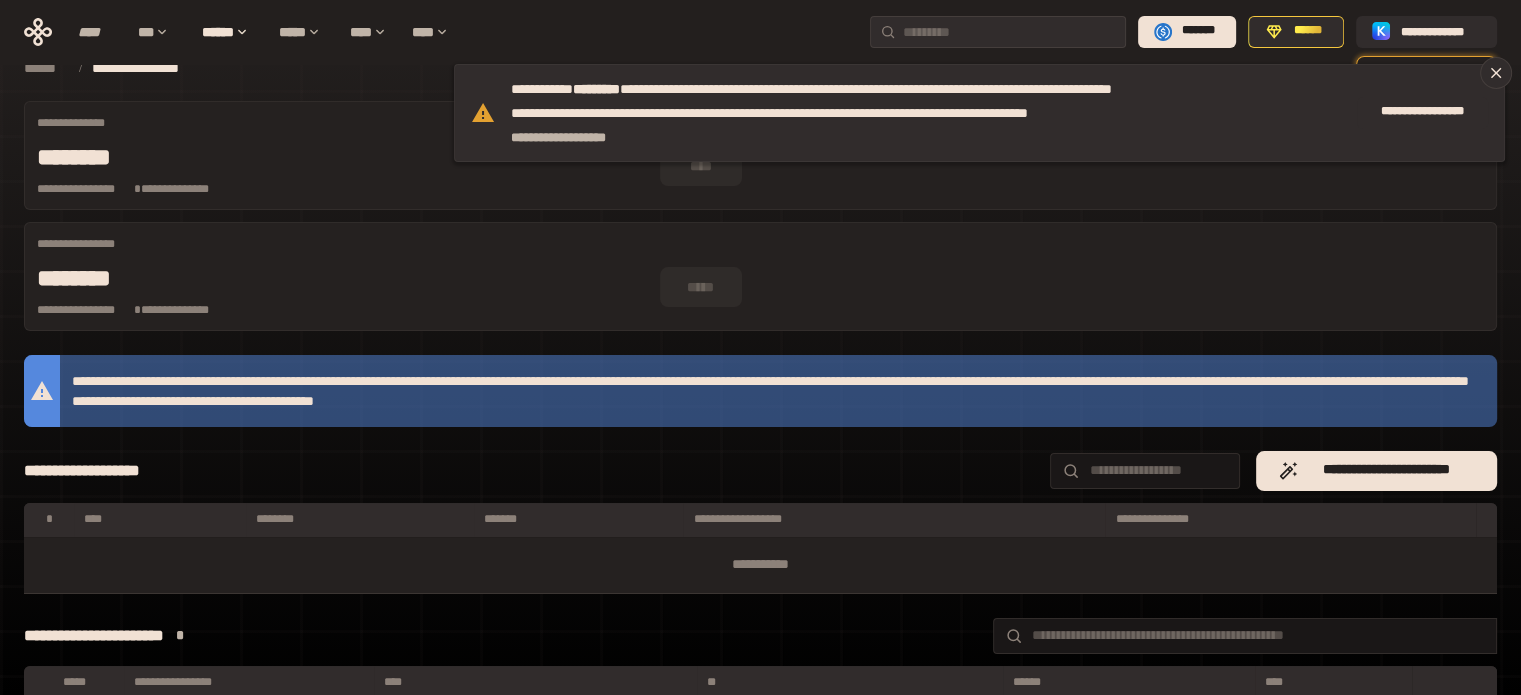 scroll, scrollTop: 0, scrollLeft: 0, axis: both 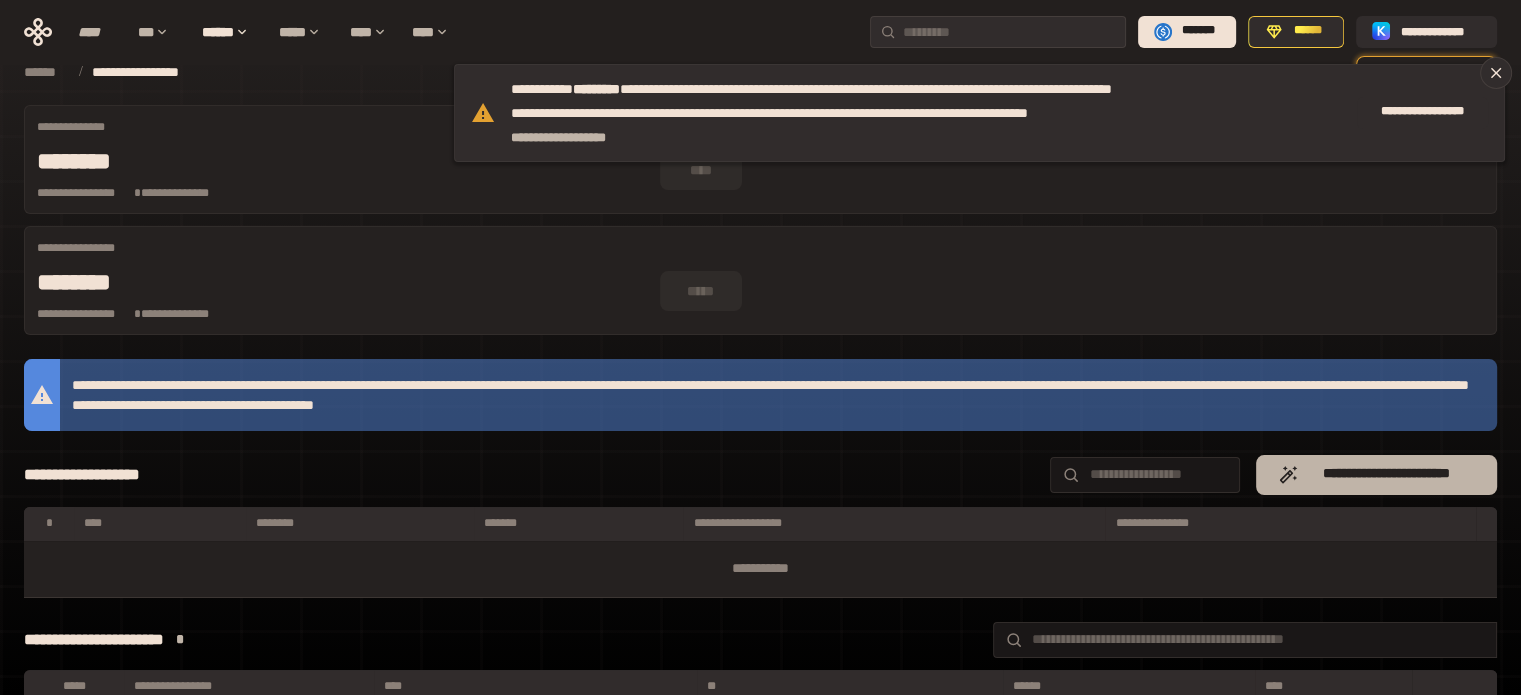 click on "**********" at bounding box center (1386, 474) 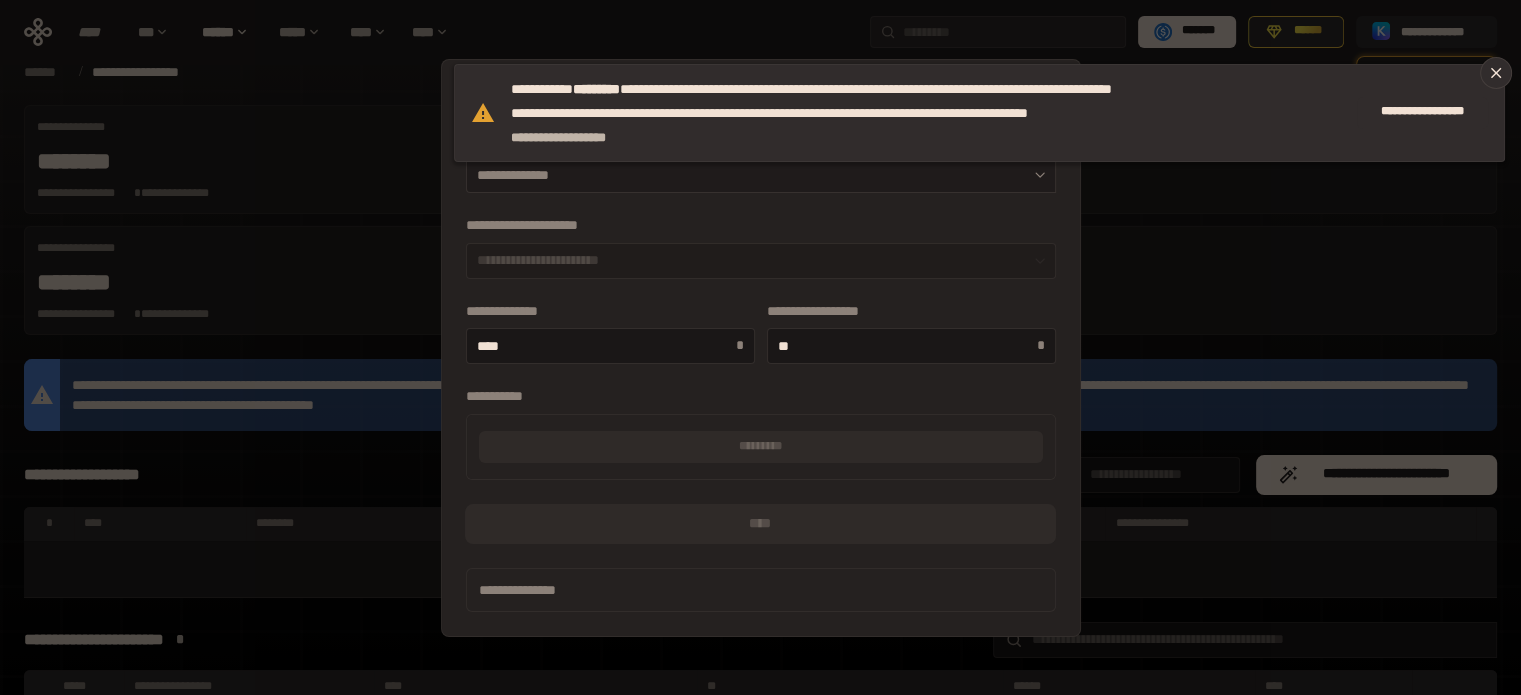 click on "**********" at bounding box center (761, 175) 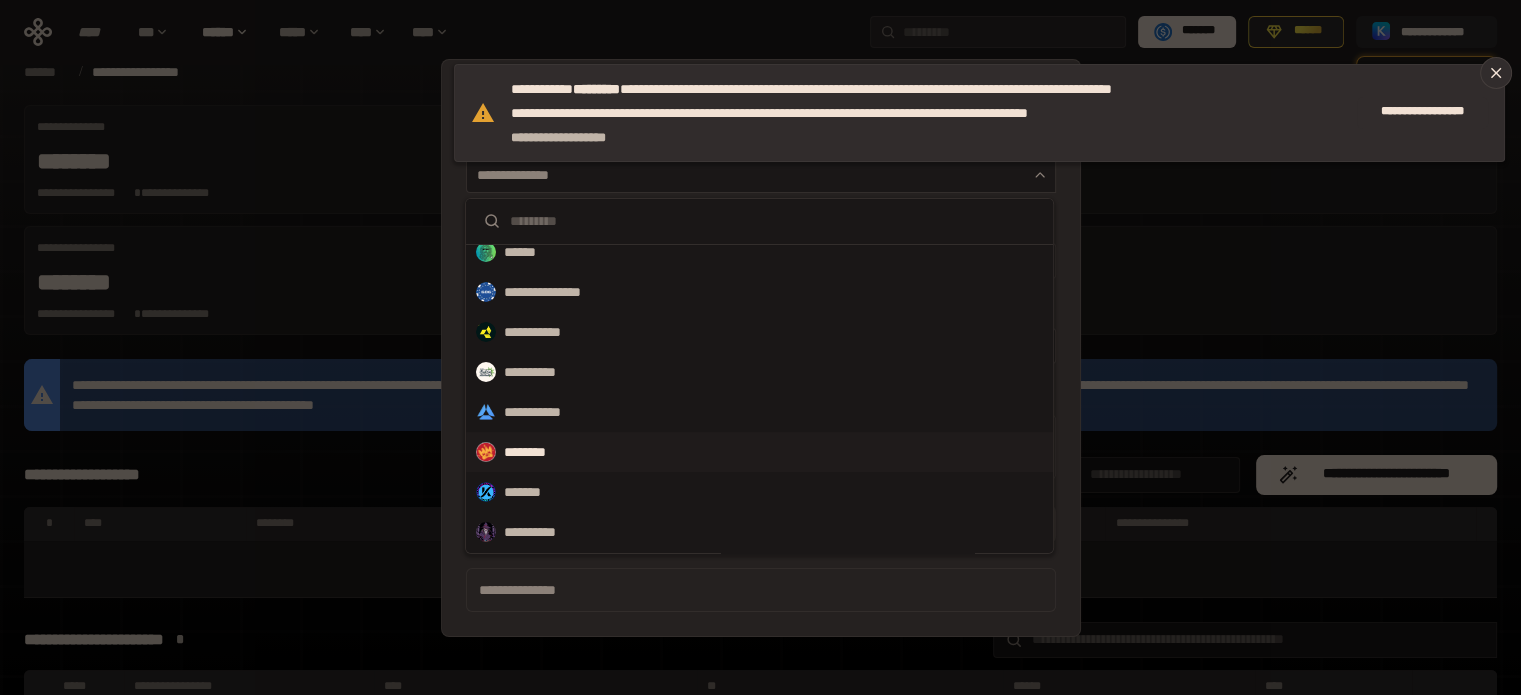 scroll, scrollTop: 131, scrollLeft: 0, axis: vertical 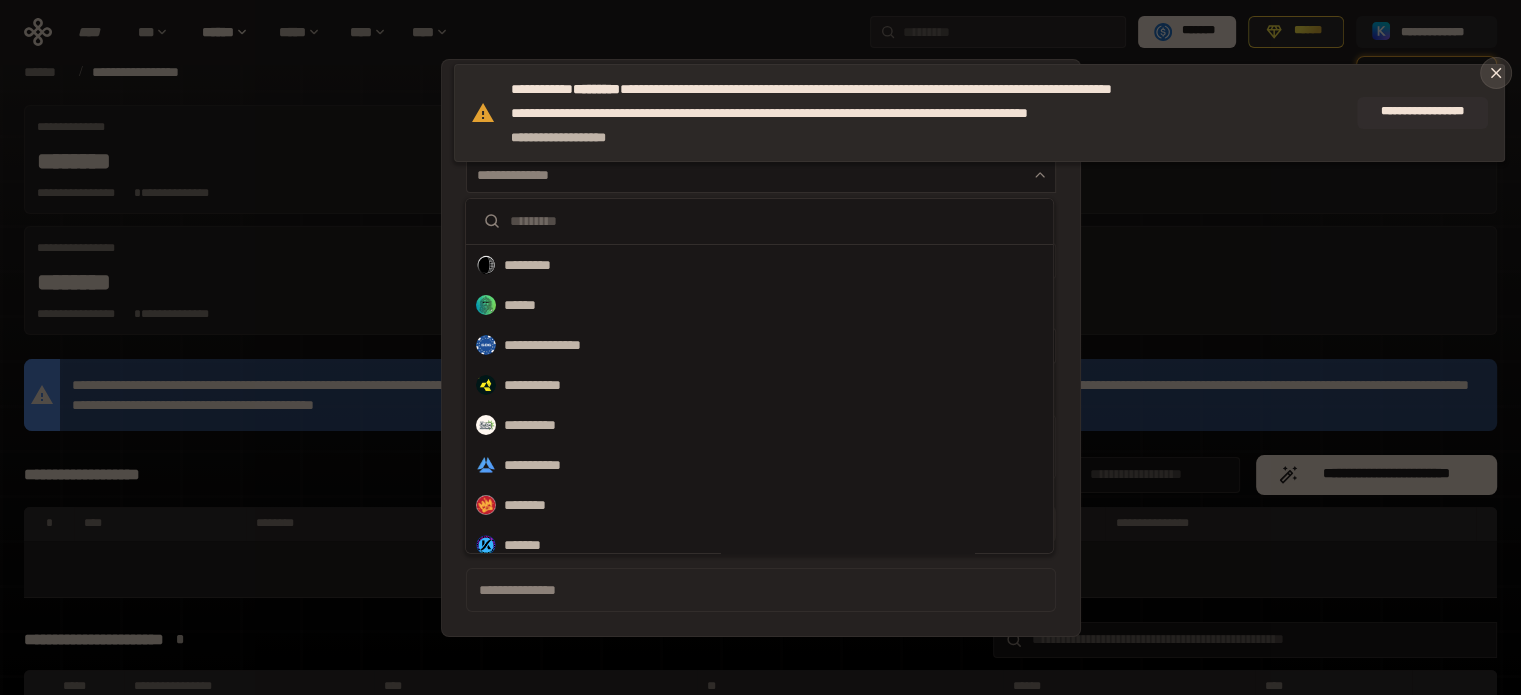 click 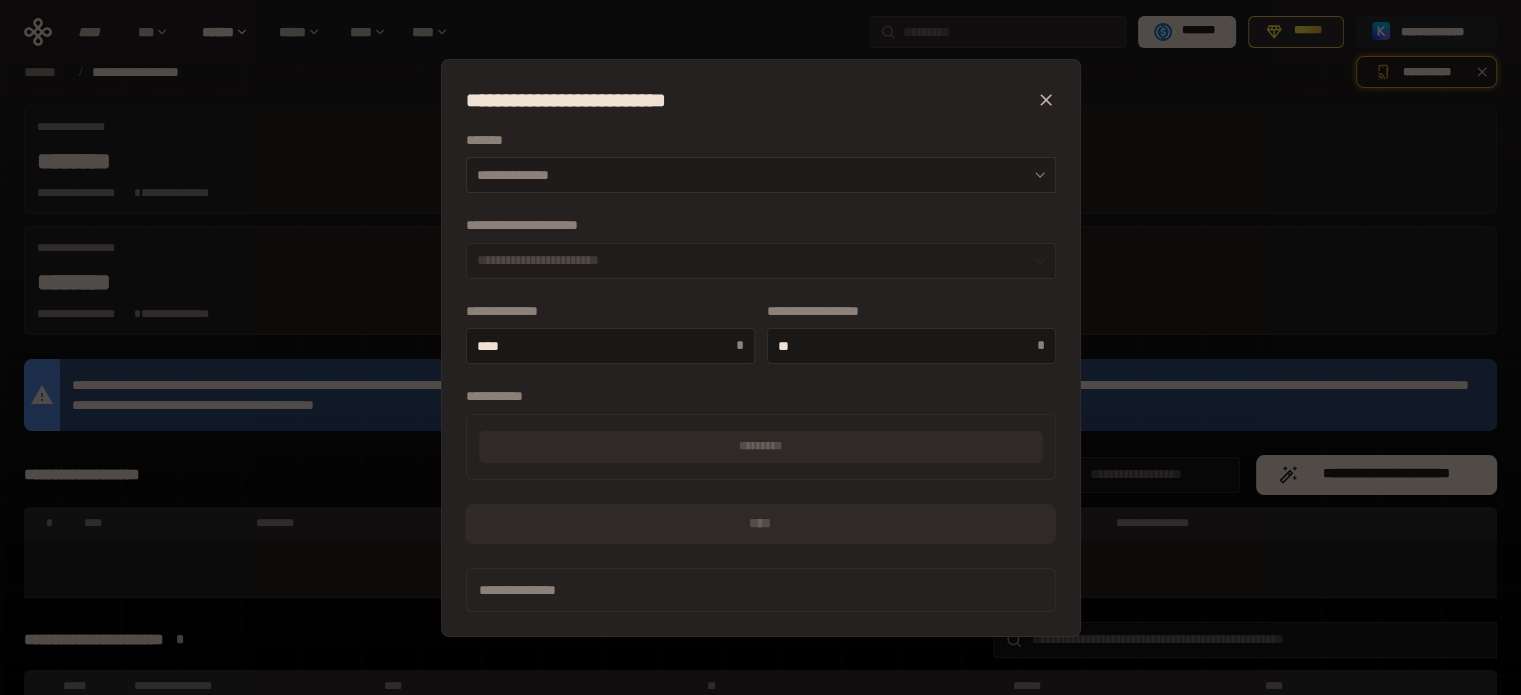 click on "**********" at bounding box center (761, 175) 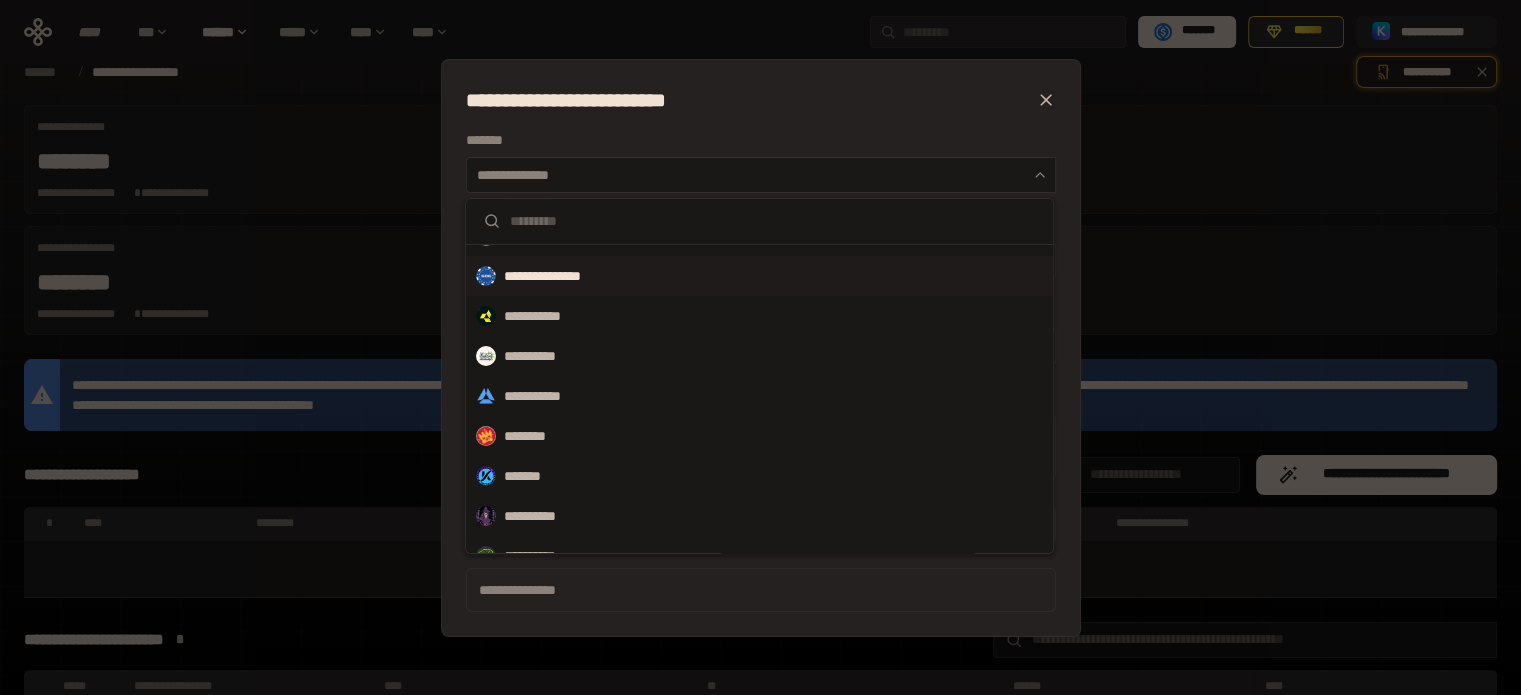 scroll, scrollTop: 131, scrollLeft: 0, axis: vertical 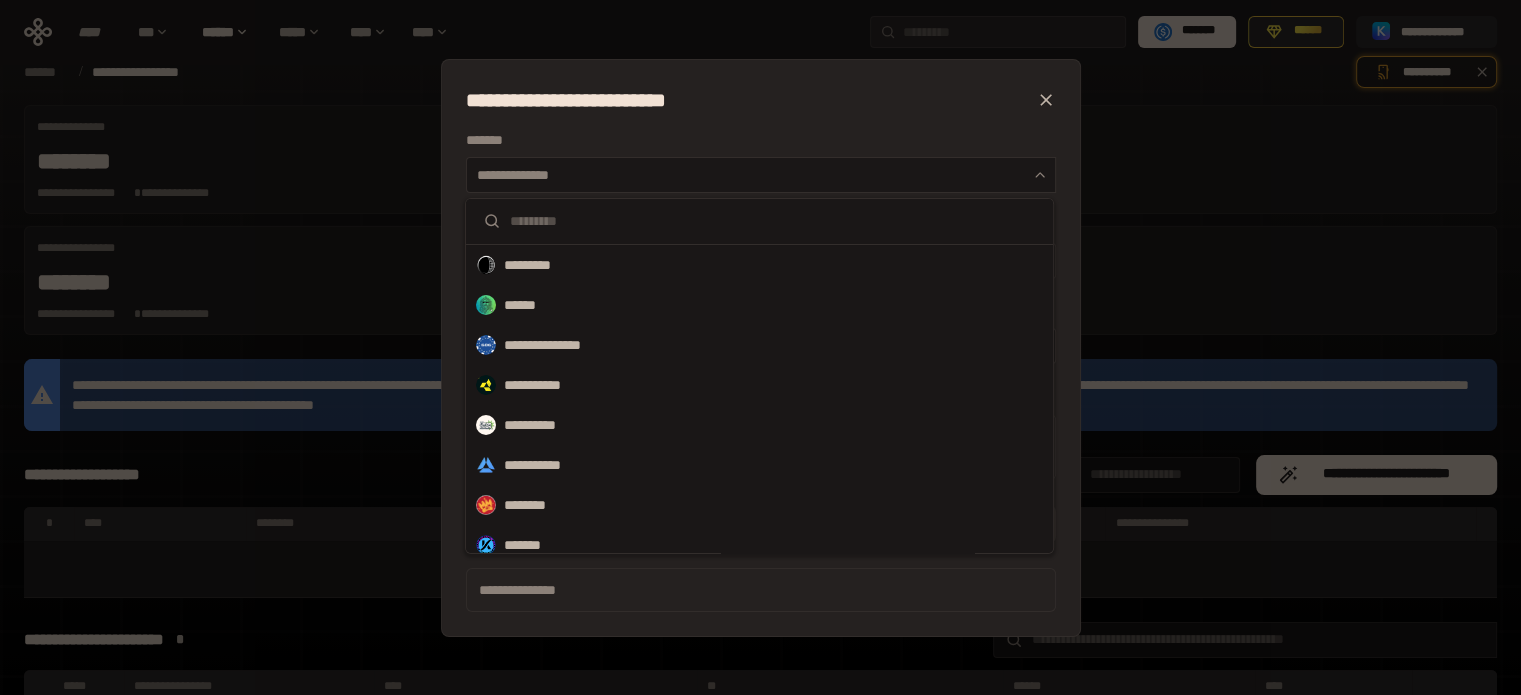 click on "*******" at bounding box center [761, 141] 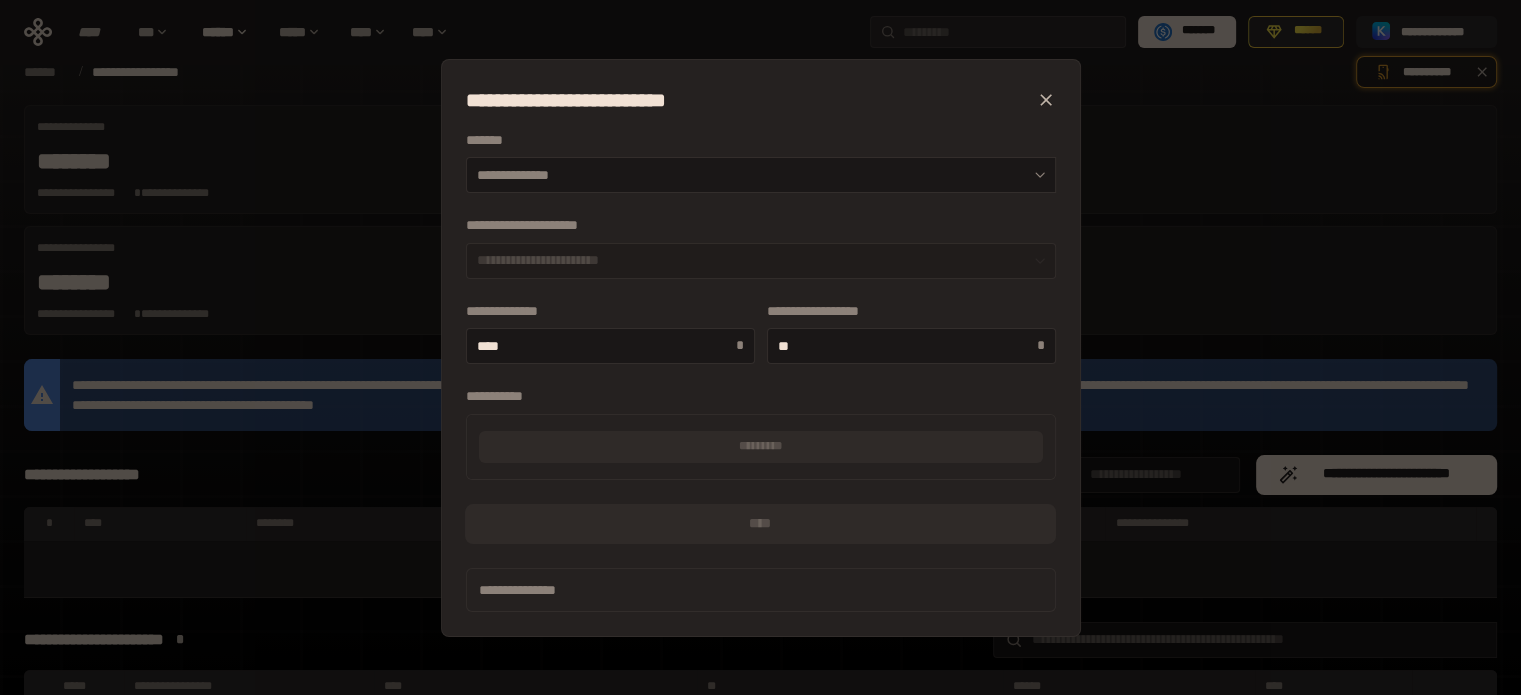click on "**********" at bounding box center [761, 261] 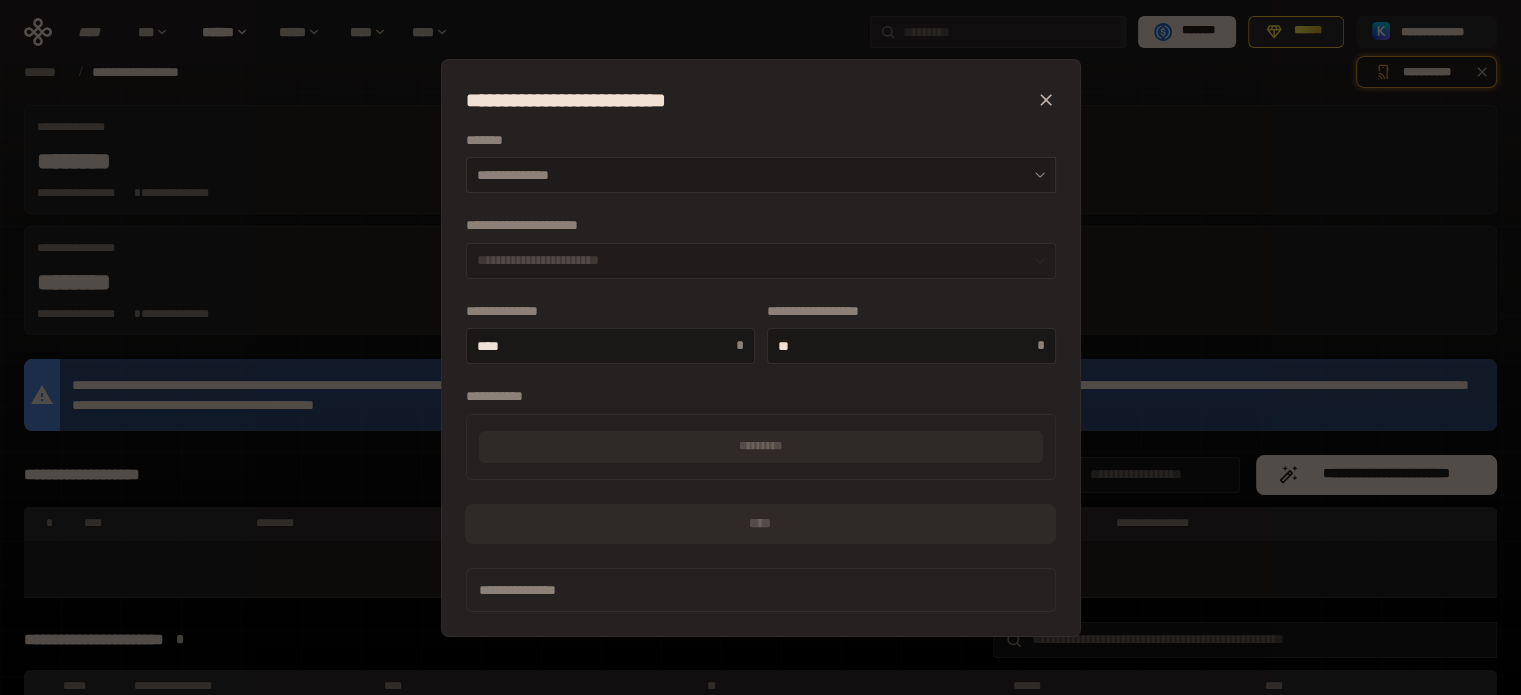 click on "**********" at bounding box center (761, 175) 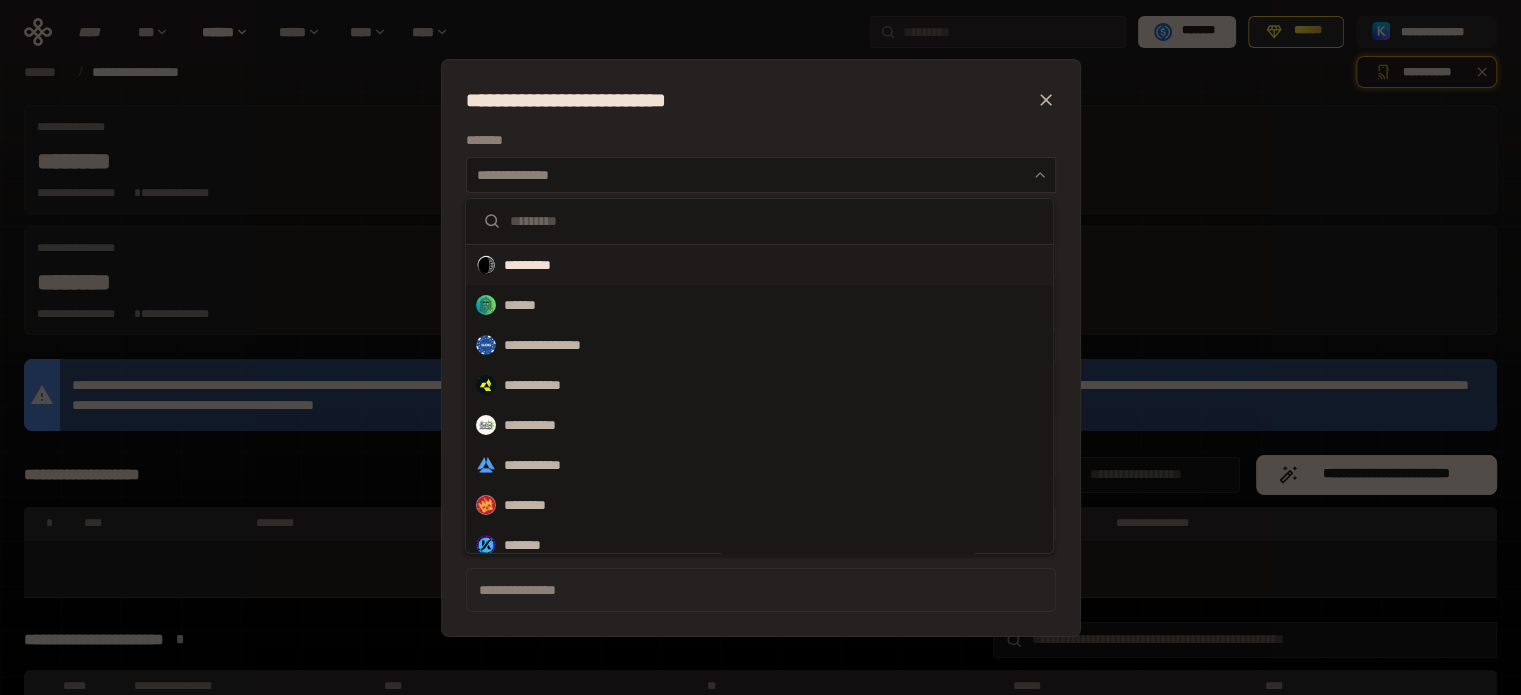 click on "*********" at bounding box center (540, 265) 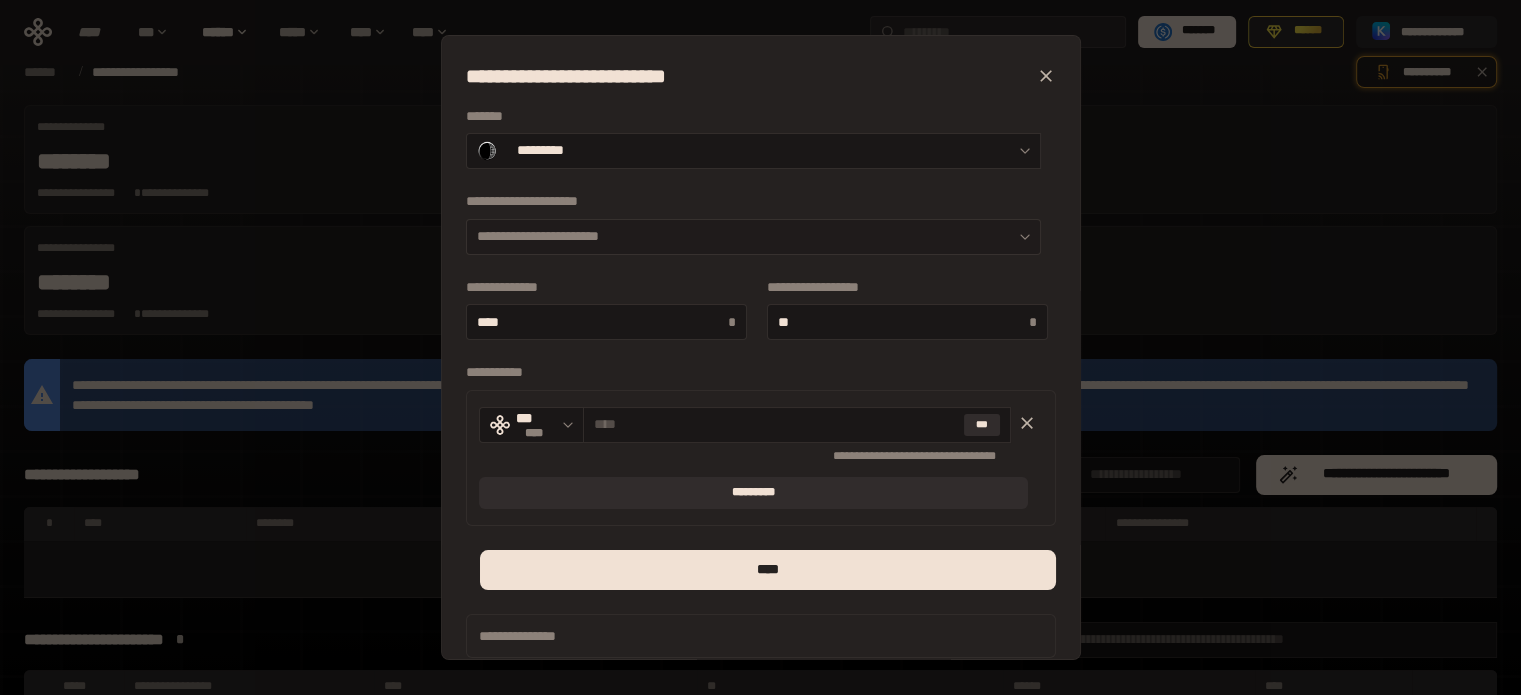 click on "**********" at bounding box center [753, 237] 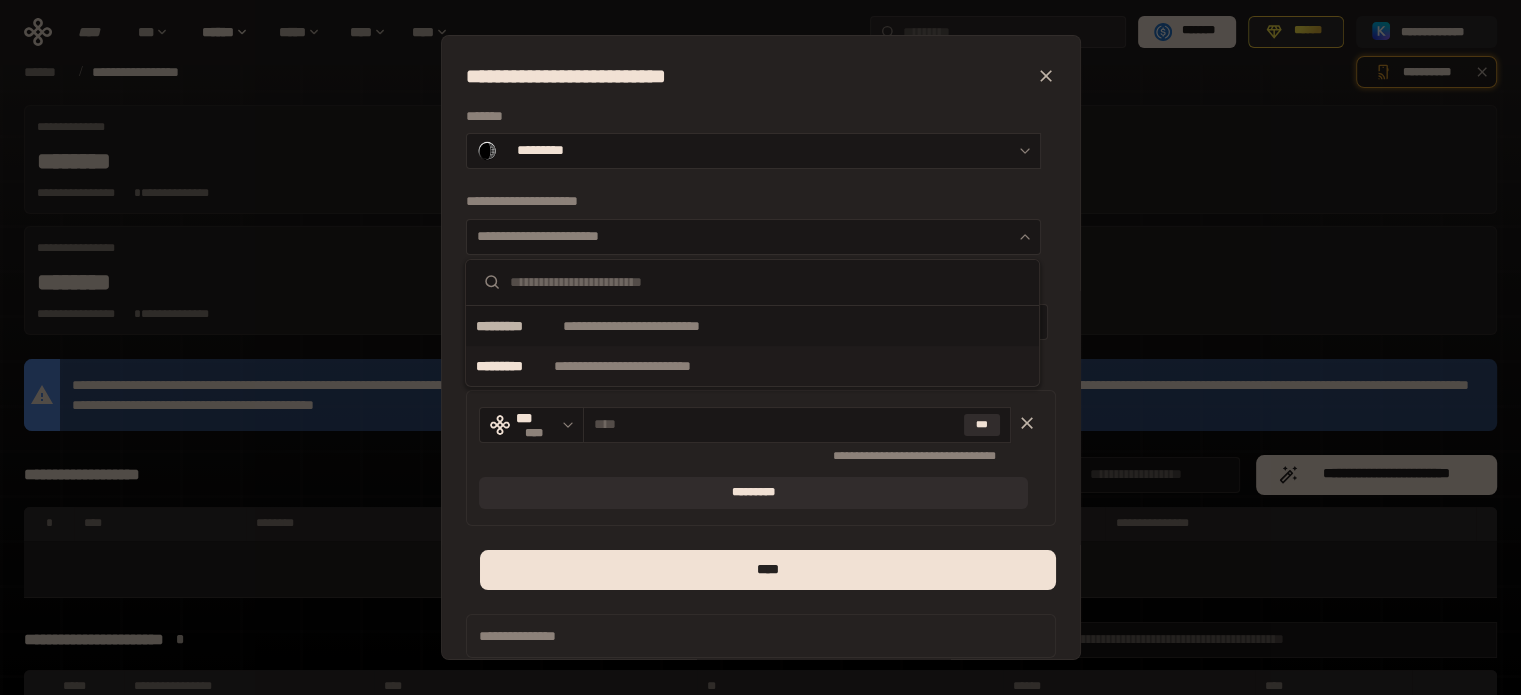 click on "**********" at bounding box center (647, 366) 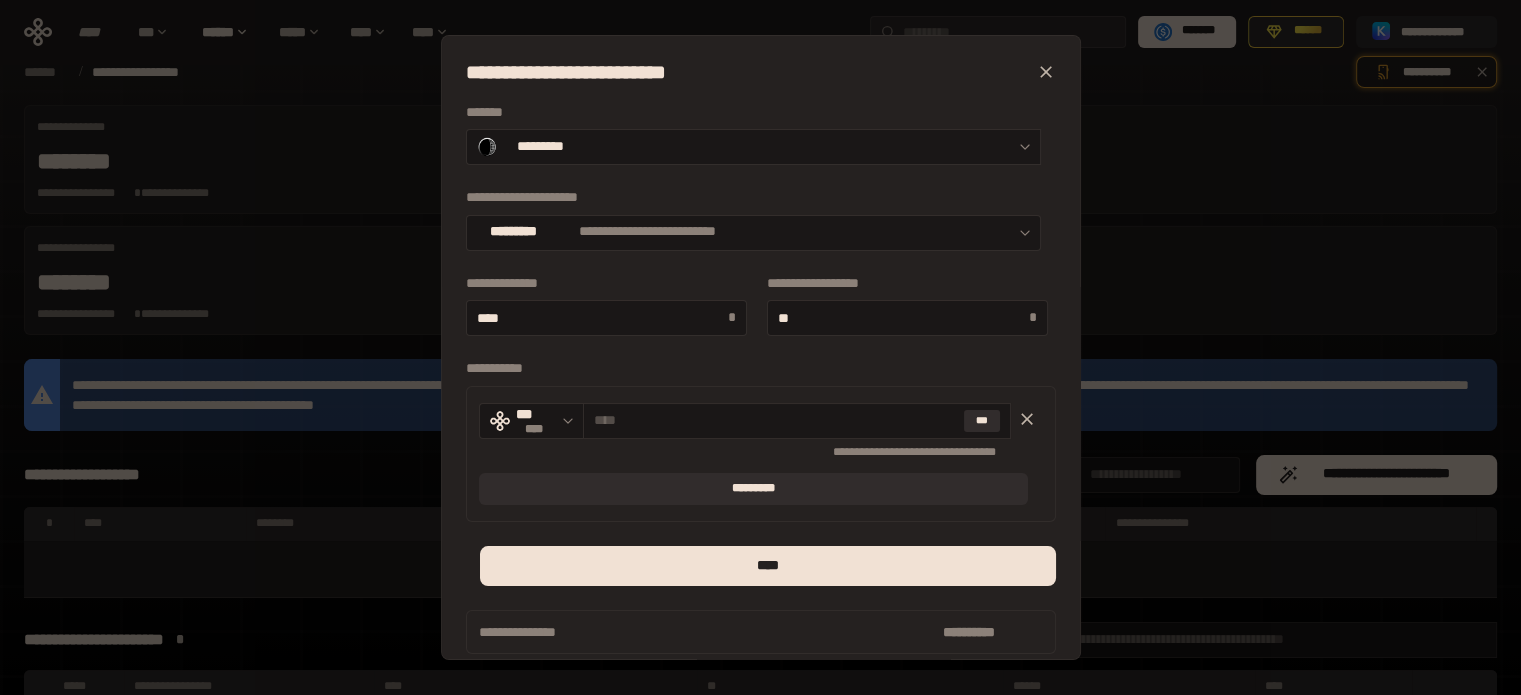 scroll, scrollTop: 0, scrollLeft: 0, axis: both 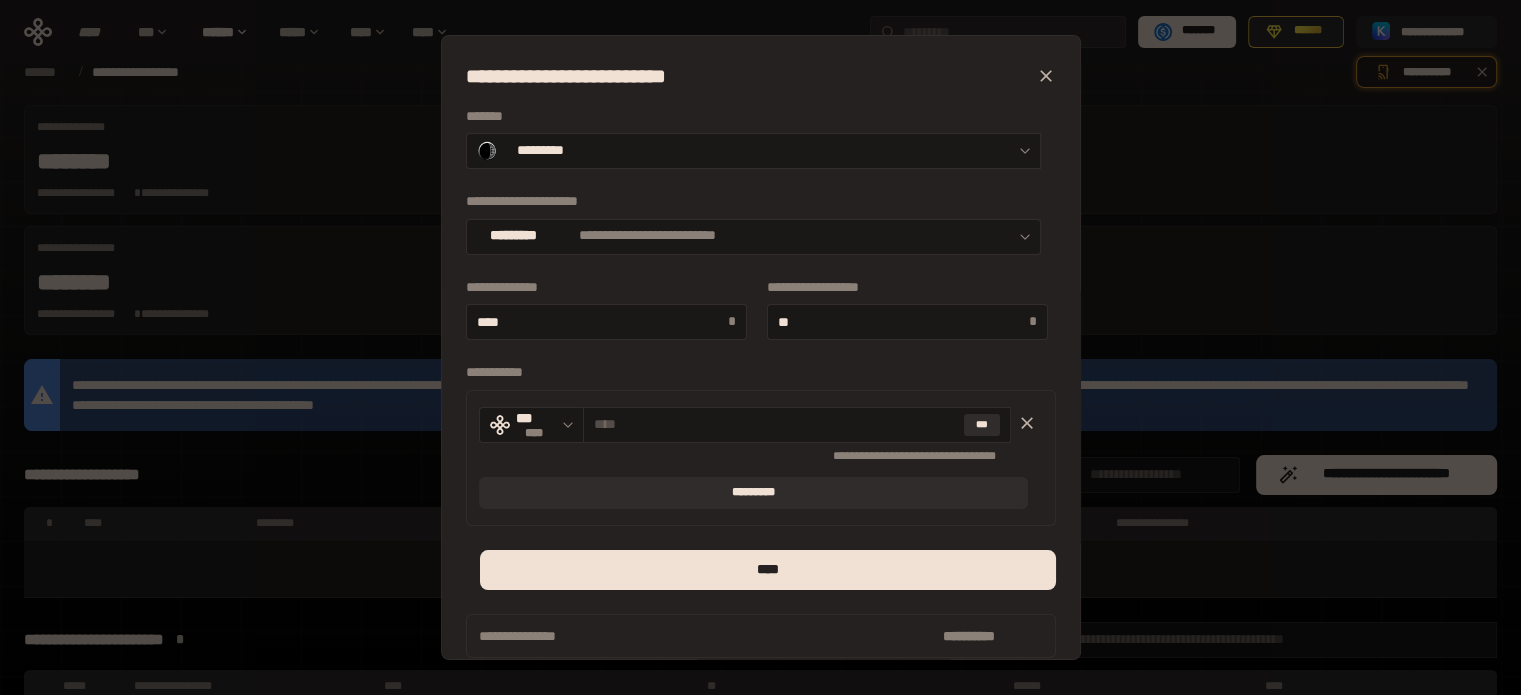 click 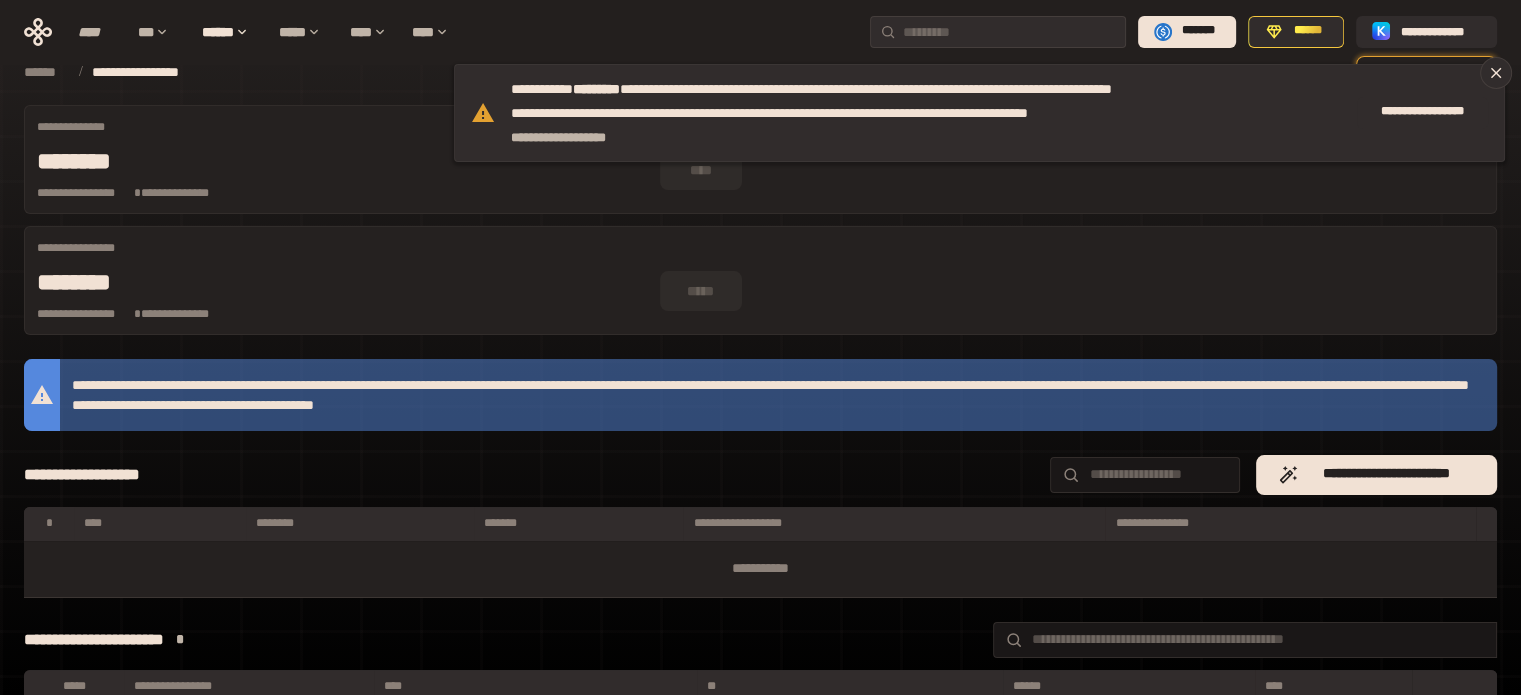 click on "******" at bounding box center [46, 72] 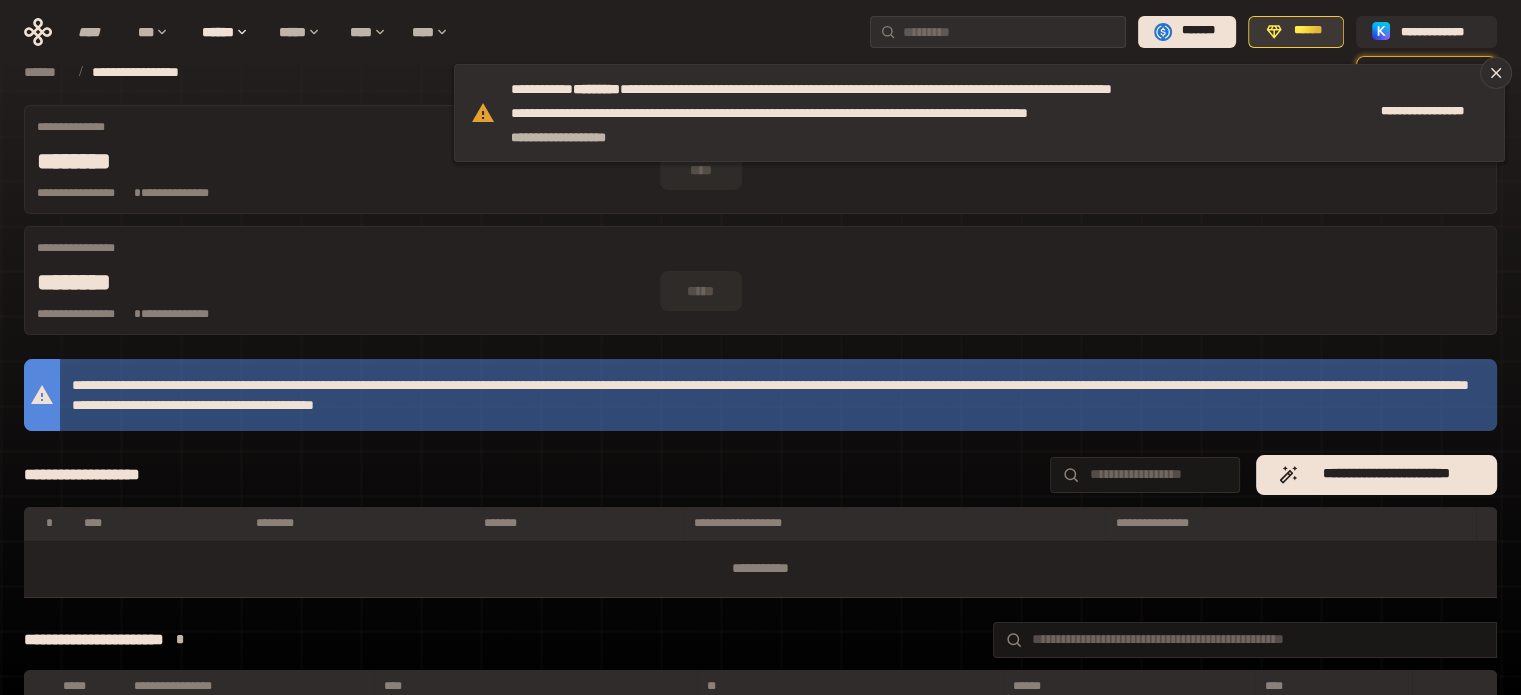 click on "******" at bounding box center [1307, 31] 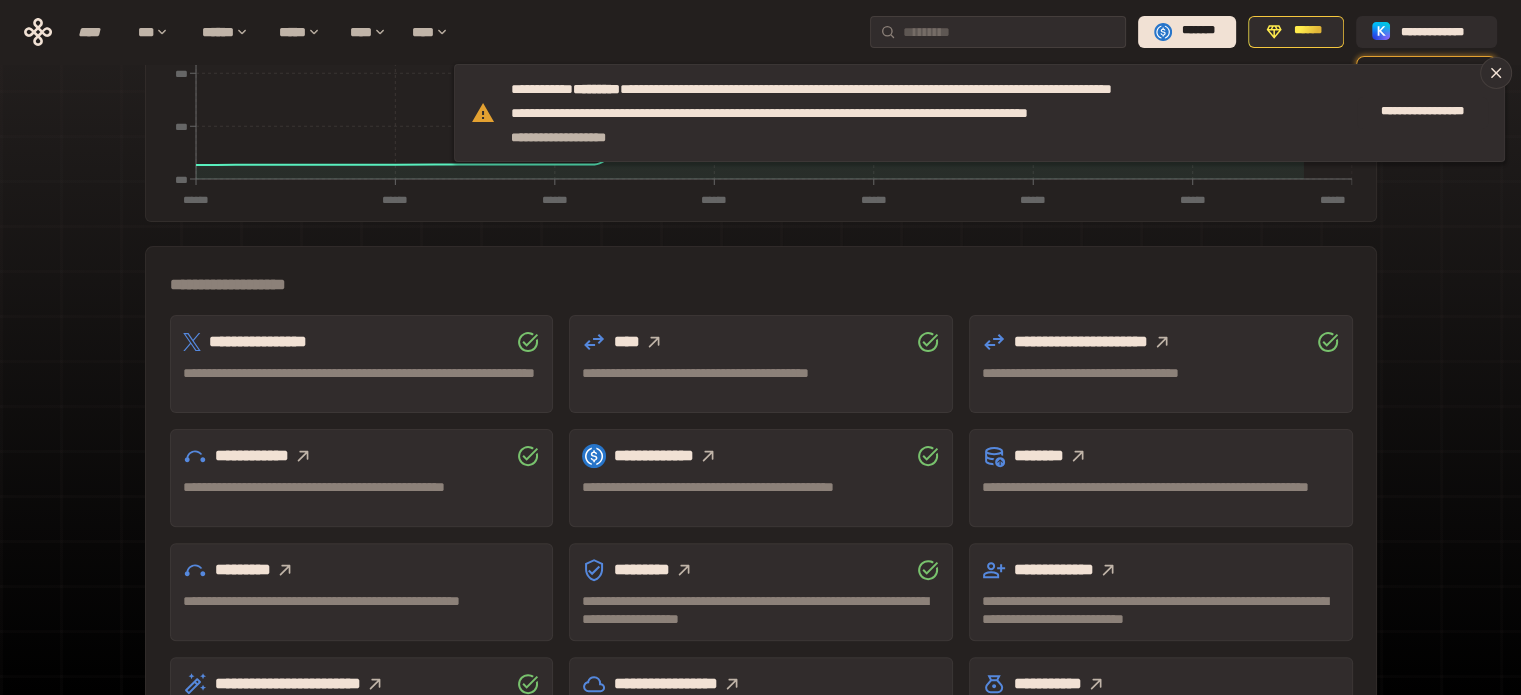 scroll, scrollTop: 589, scrollLeft: 0, axis: vertical 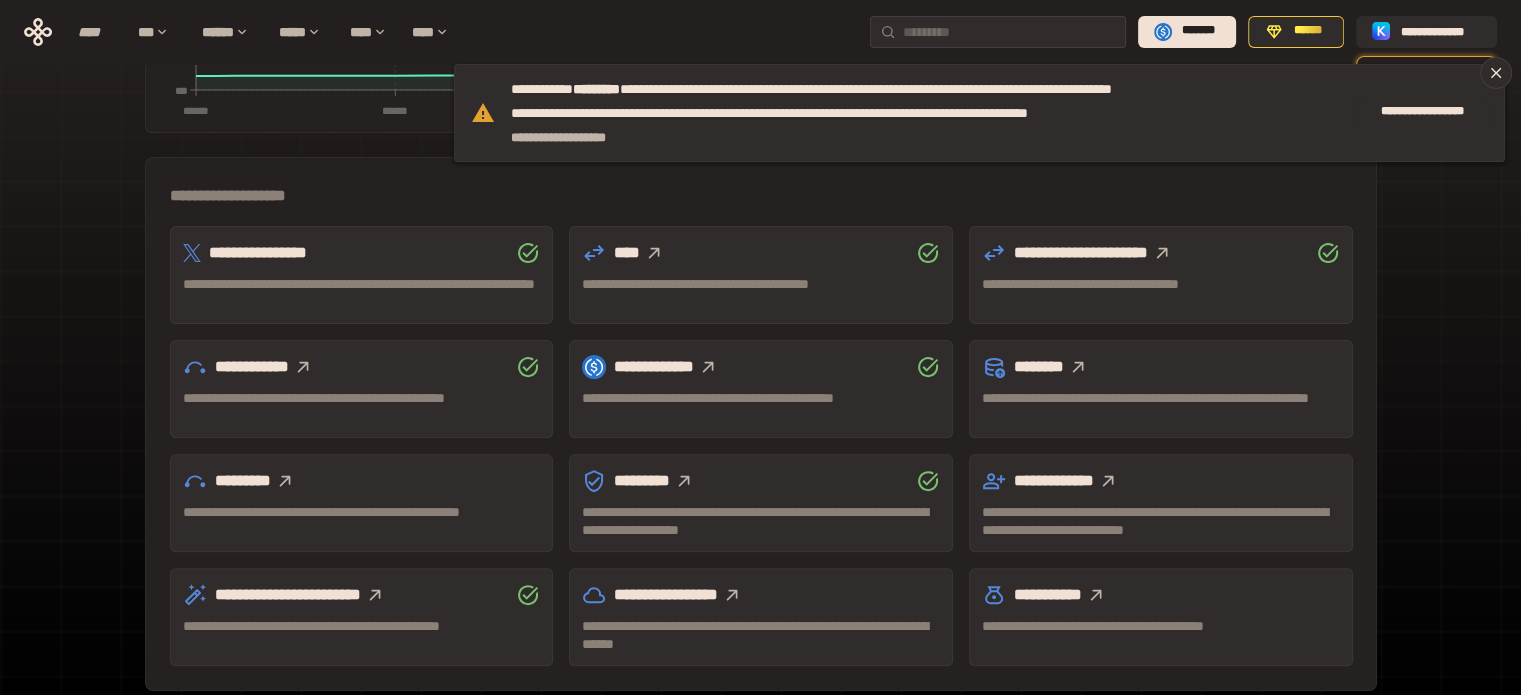 click at bounding box center [375, 595] 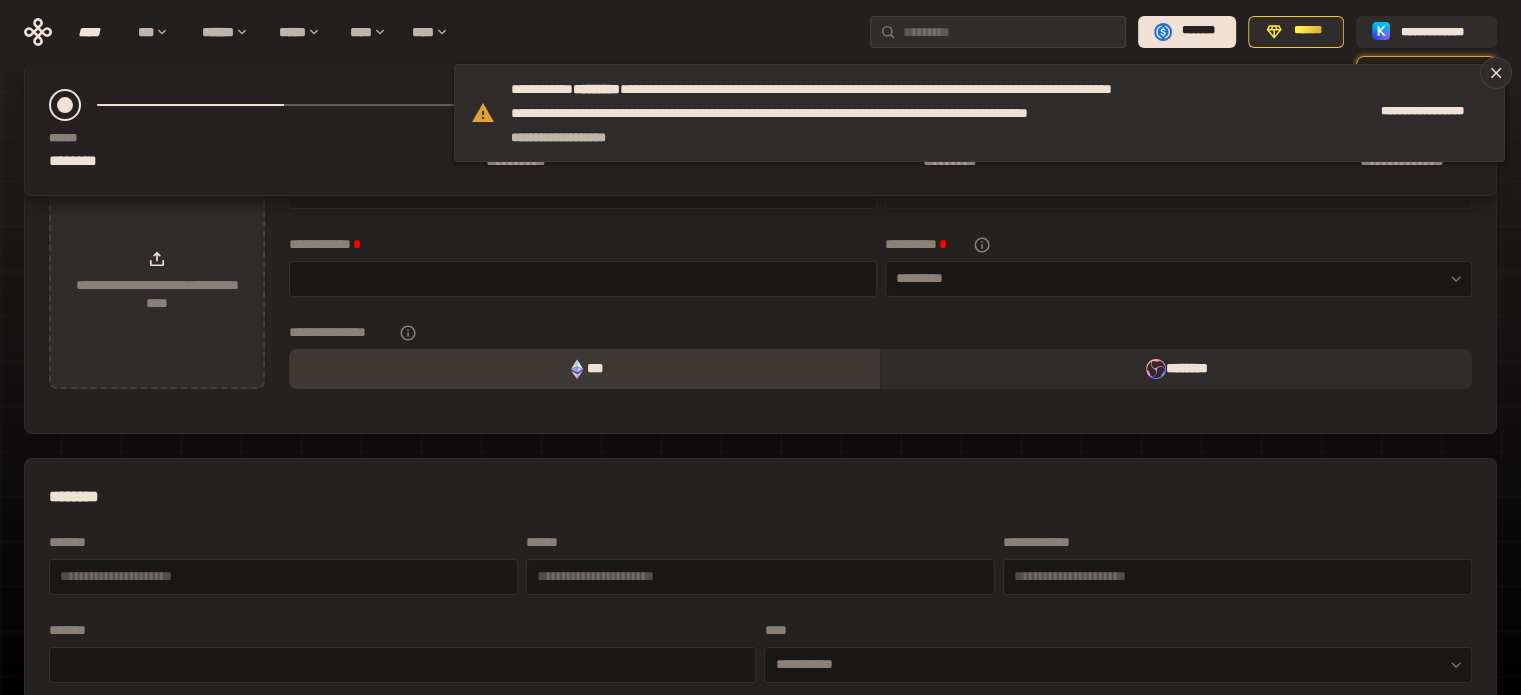 scroll, scrollTop: 0, scrollLeft: 0, axis: both 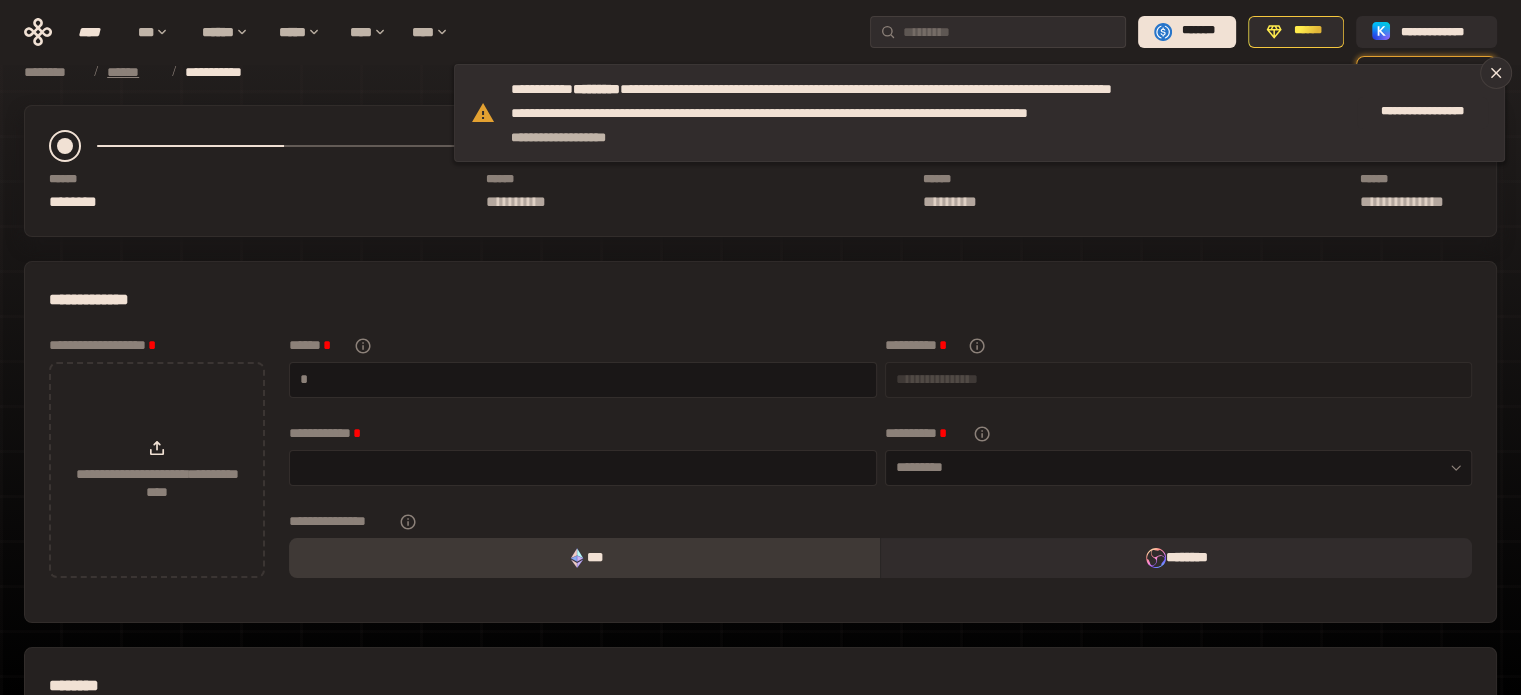 click on "******" at bounding box center [134, 72] 